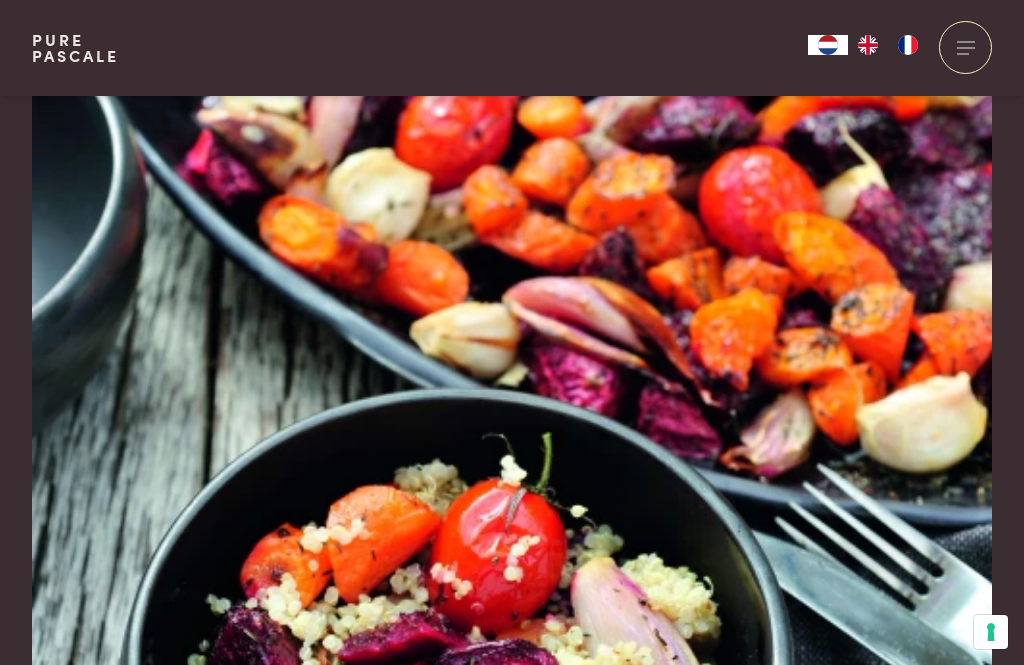 scroll, scrollTop: 739, scrollLeft: 0, axis: vertical 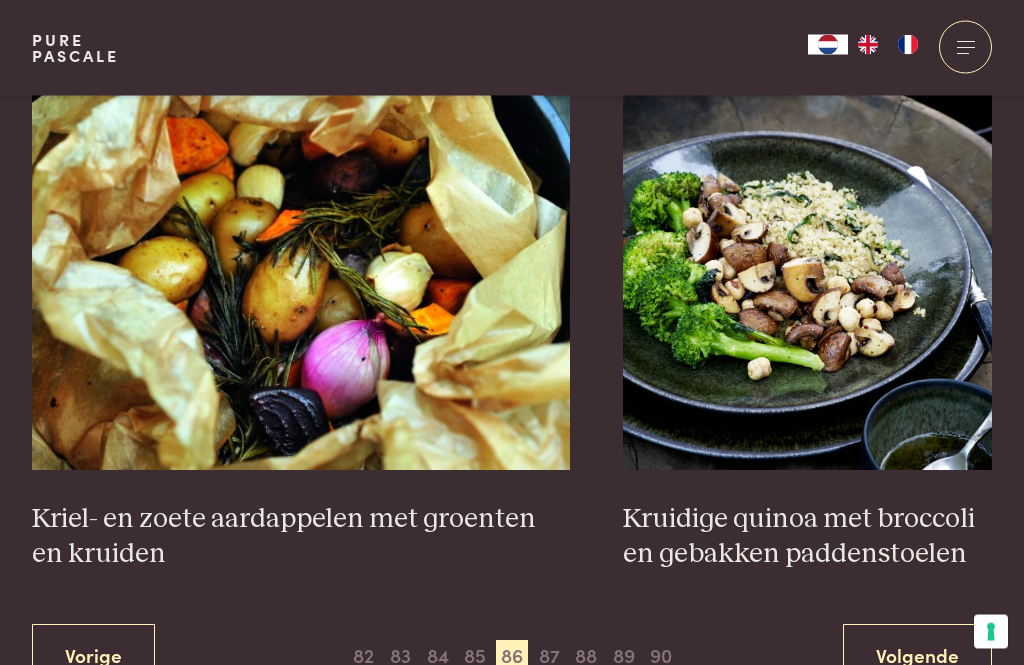 click on "85" at bounding box center (475, 657) 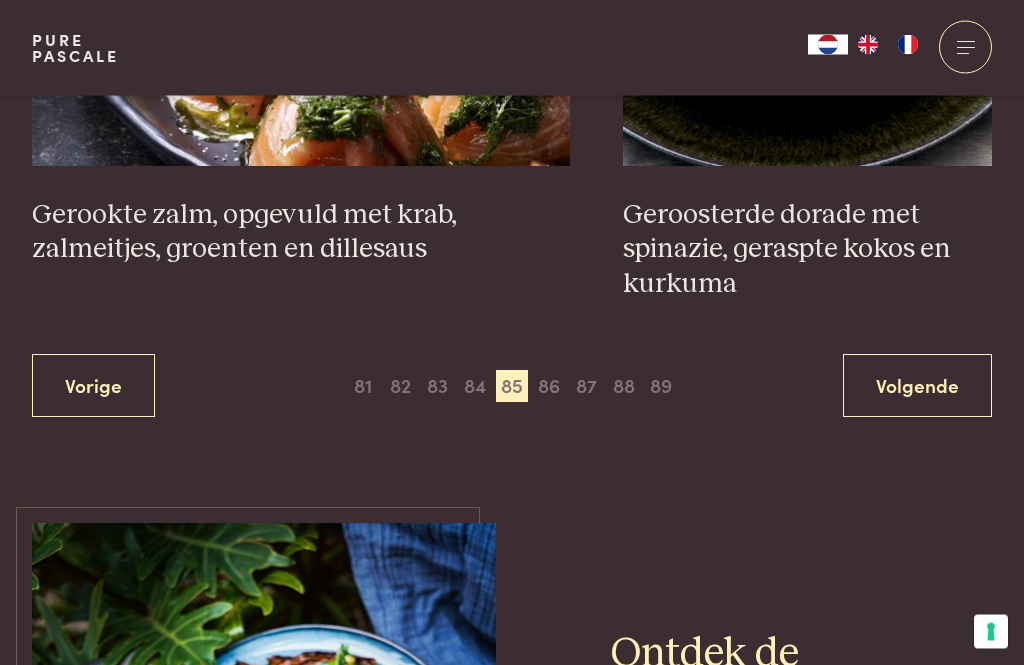 scroll, scrollTop: 3843, scrollLeft: 0, axis: vertical 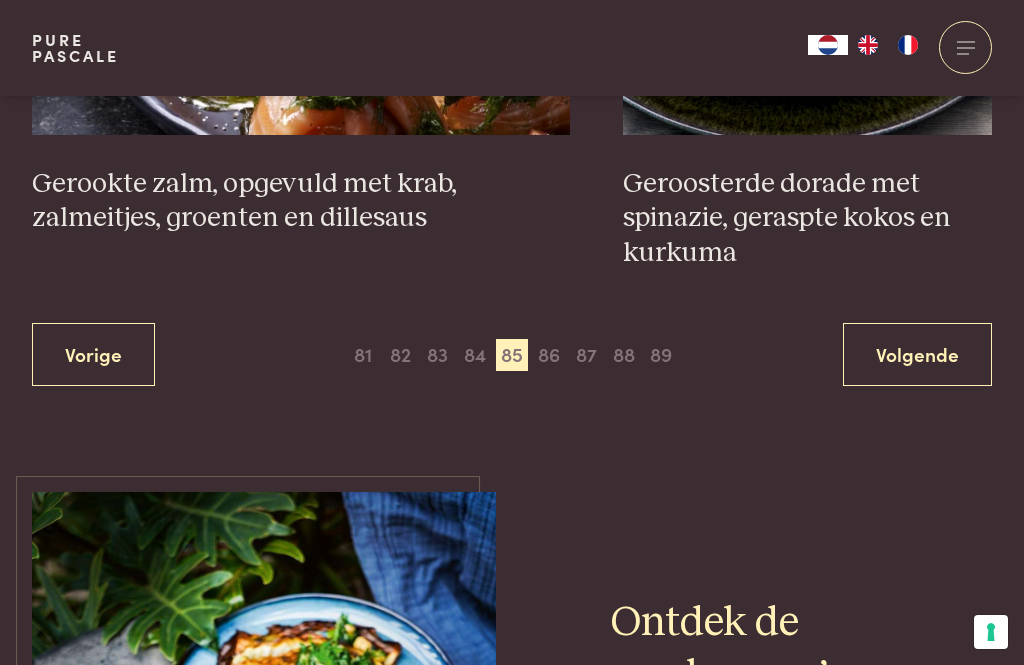 click on "84" at bounding box center [475, 355] 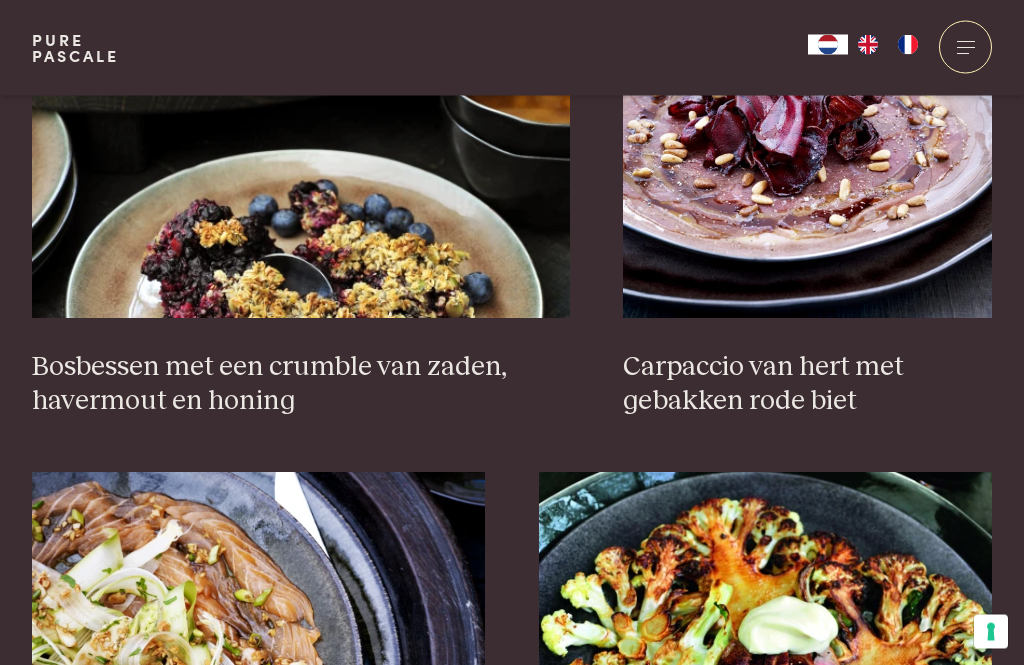 scroll, scrollTop: 2064, scrollLeft: 0, axis: vertical 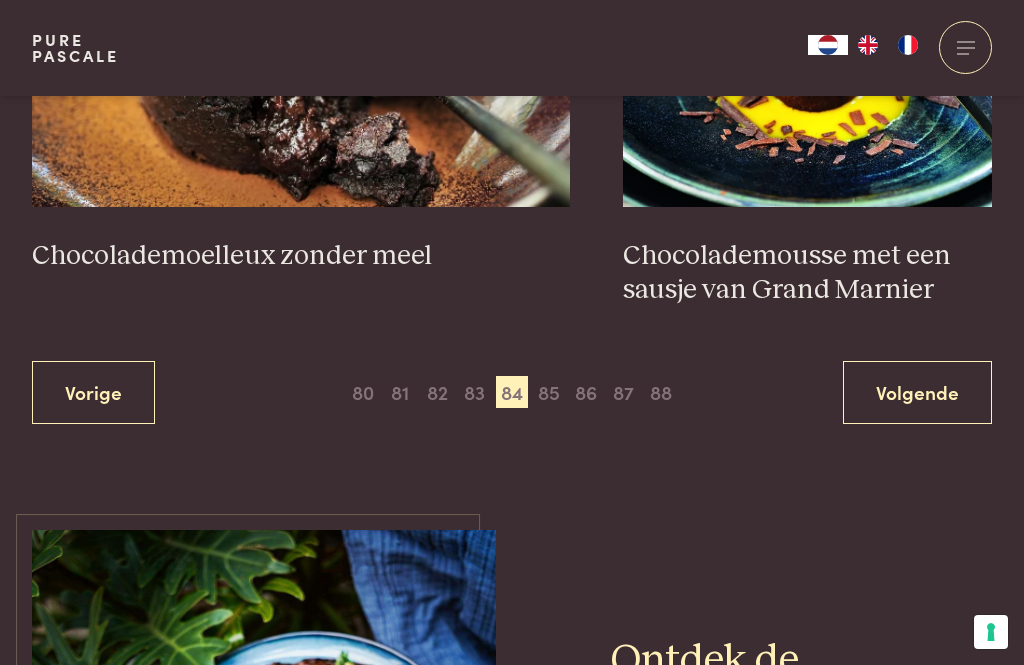click on "83" at bounding box center [475, 392] 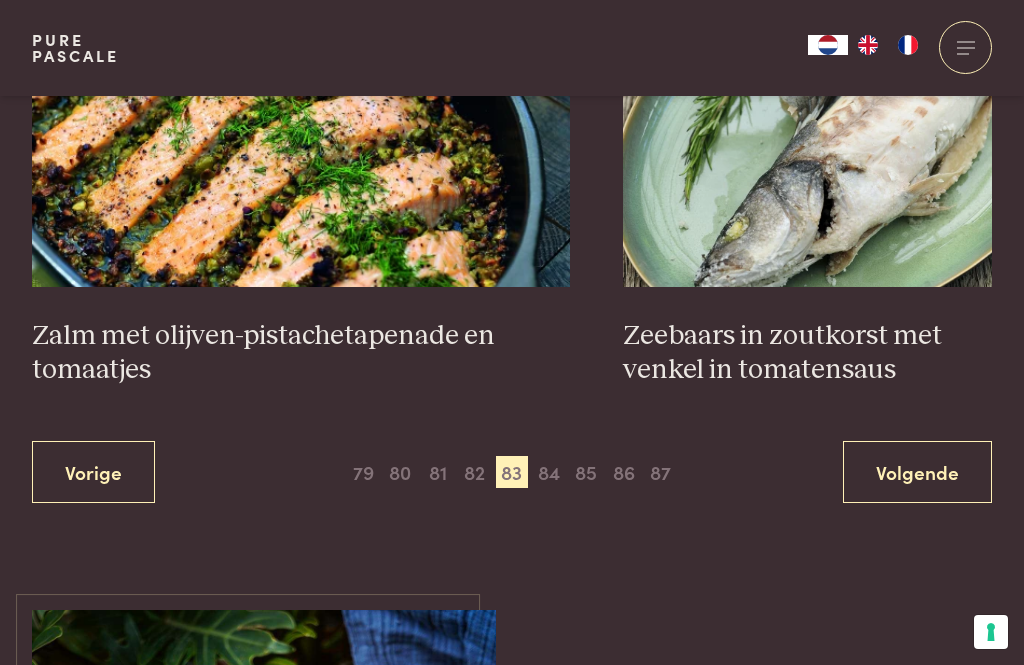 click on "82" at bounding box center (475, 472) 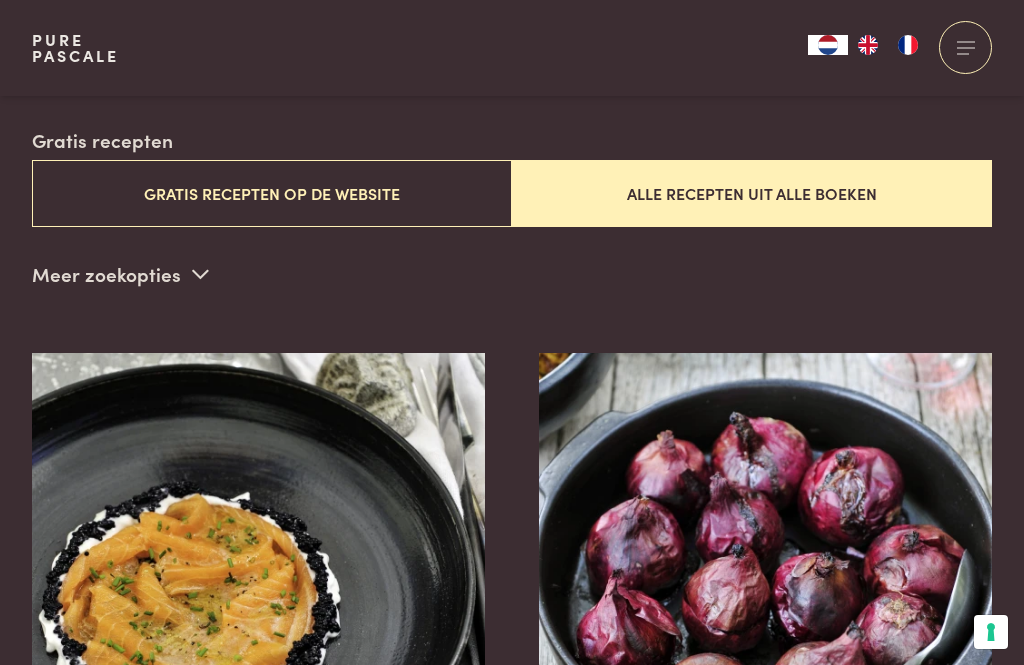 scroll, scrollTop: 511, scrollLeft: 0, axis: vertical 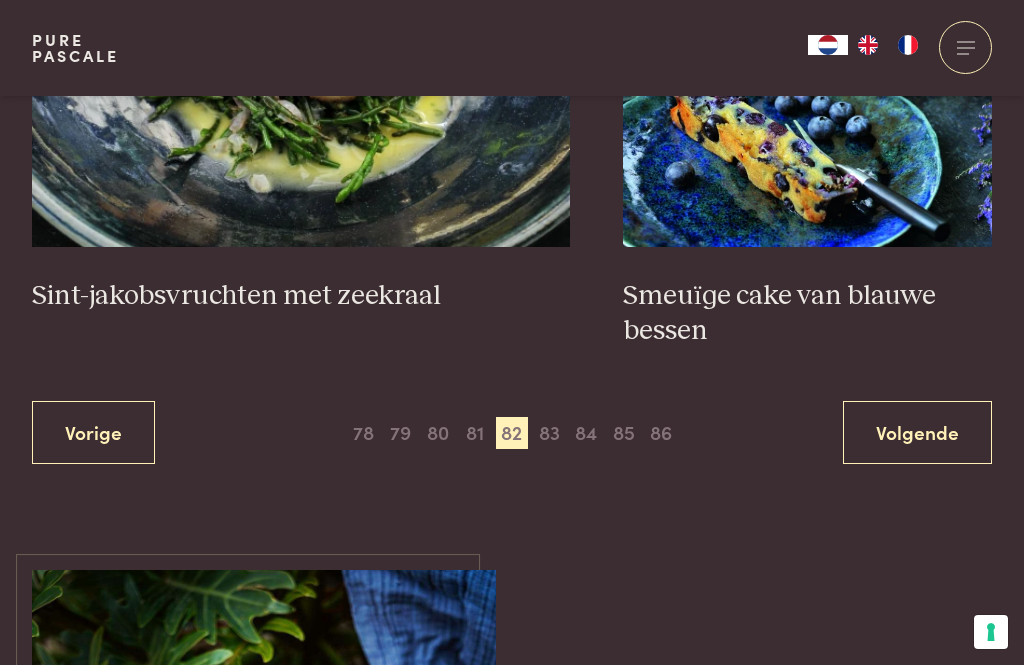 click on "81" at bounding box center [475, 433] 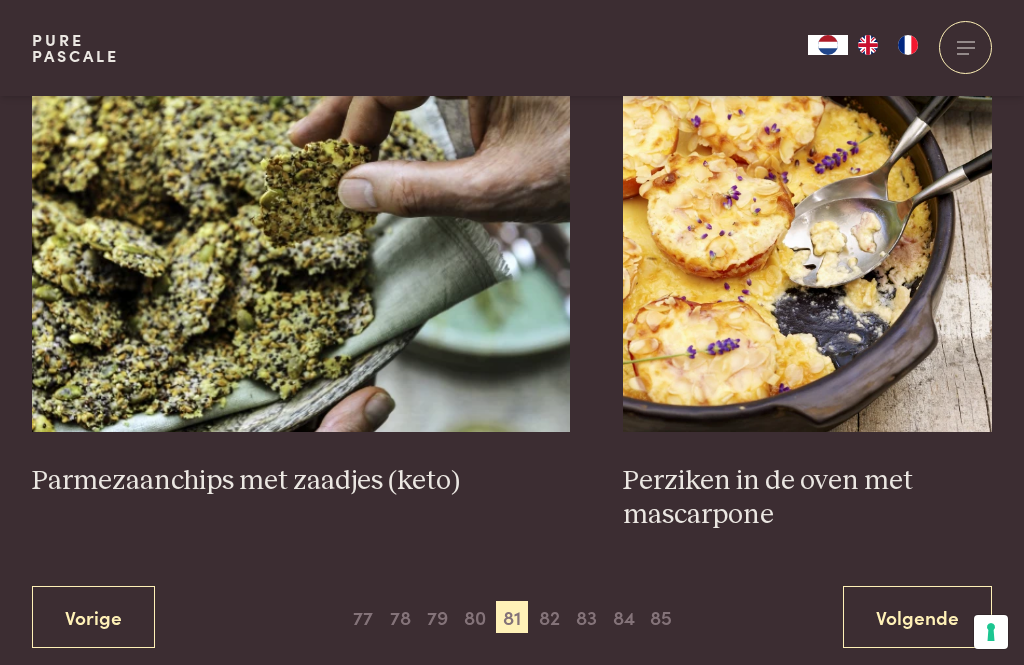 scroll, scrollTop: 3619, scrollLeft: 0, axis: vertical 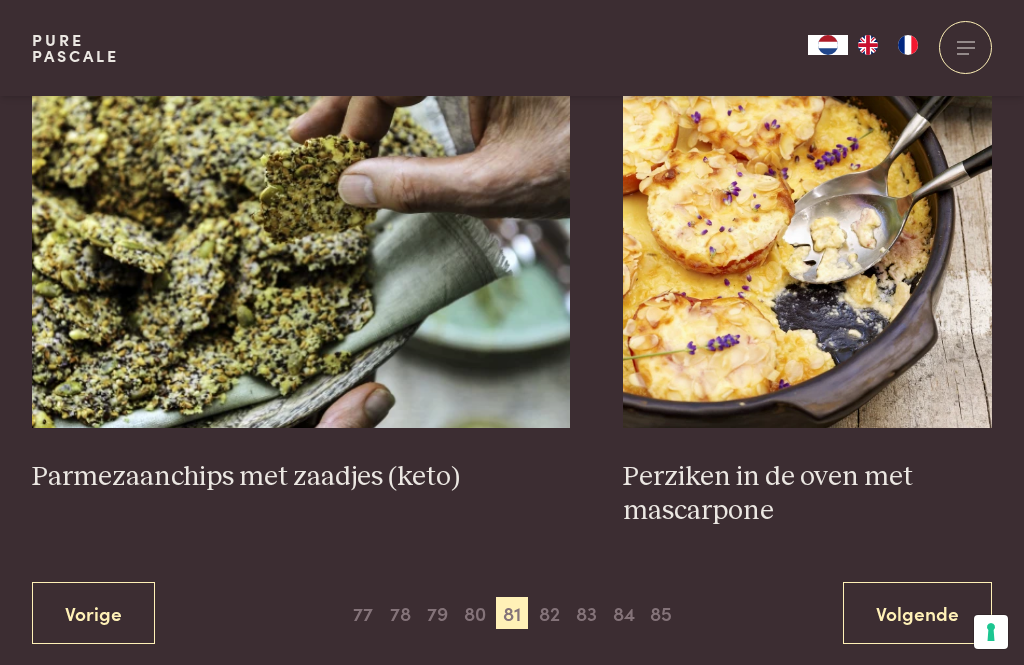click on "80" at bounding box center (475, 613) 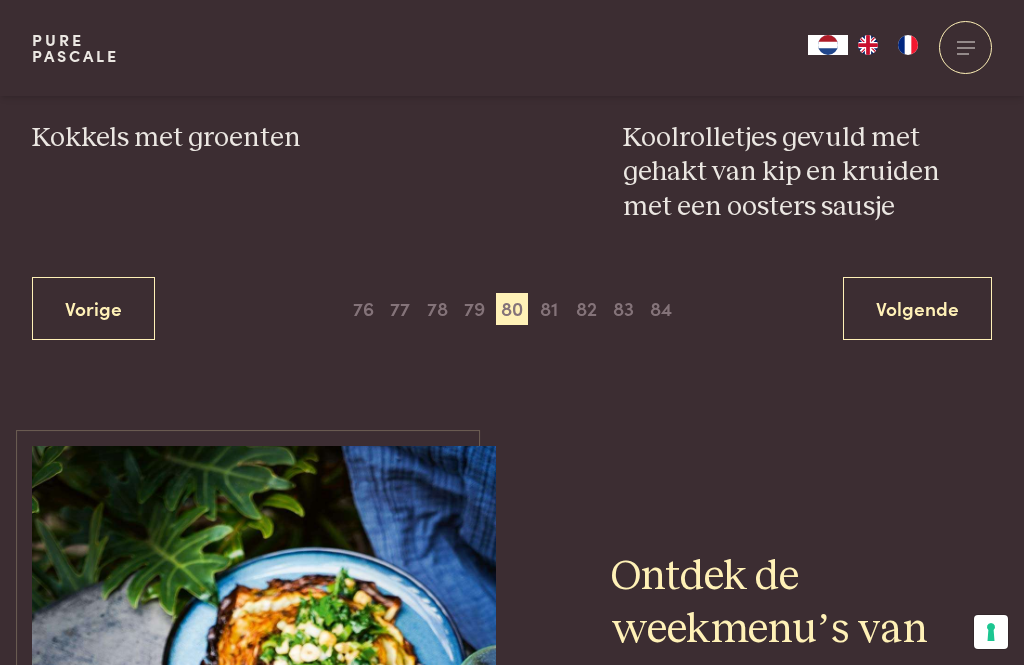 click on "79" at bounding box center [475, 309] 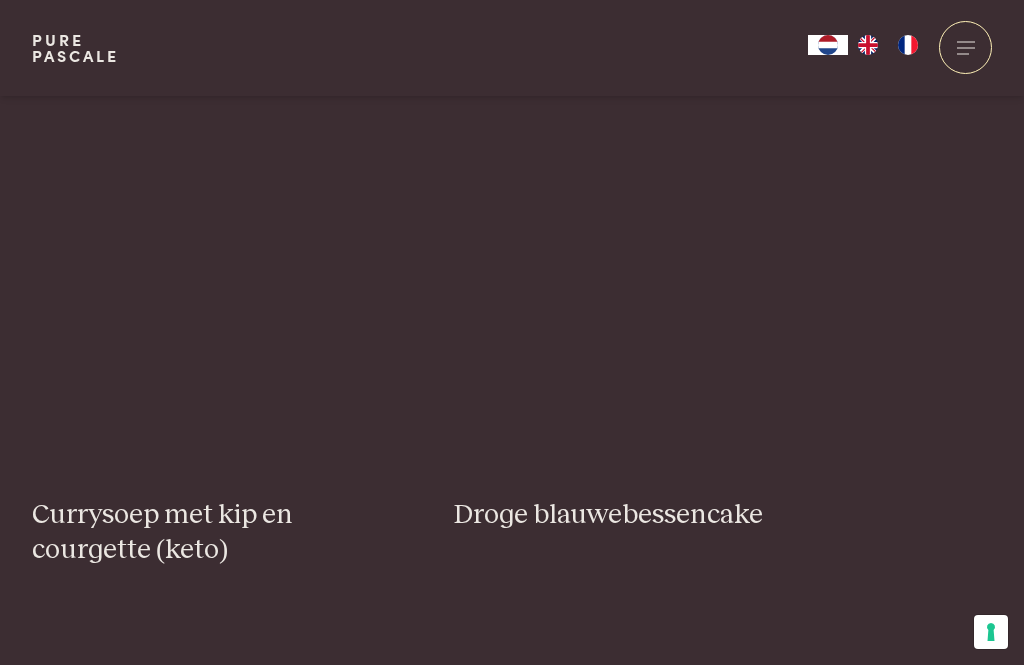 scroll, scrollTop: 511, scrollLeft: 0, axis: vertical 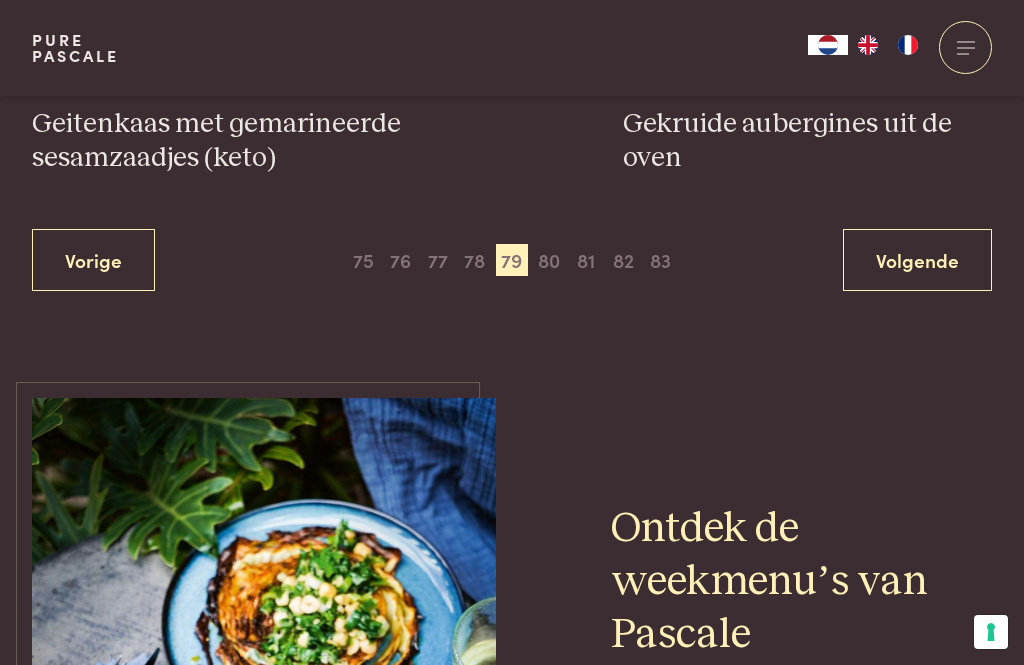 click on "78" at bounding box center (475, 260) 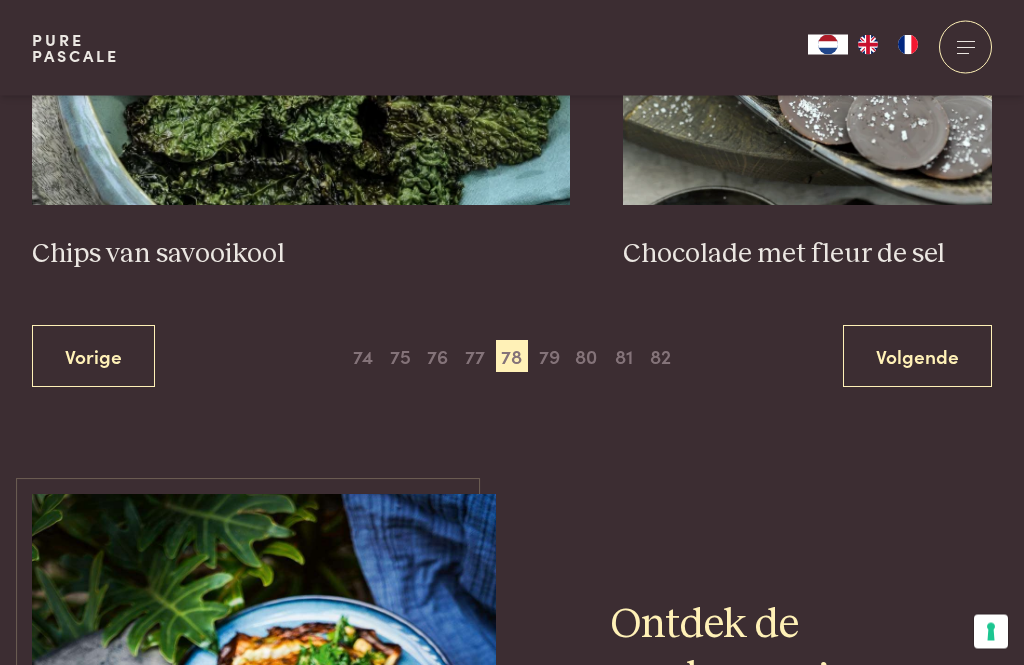 scroll, scrollTop: 3871, scrollLeft: 0, axis: vertical 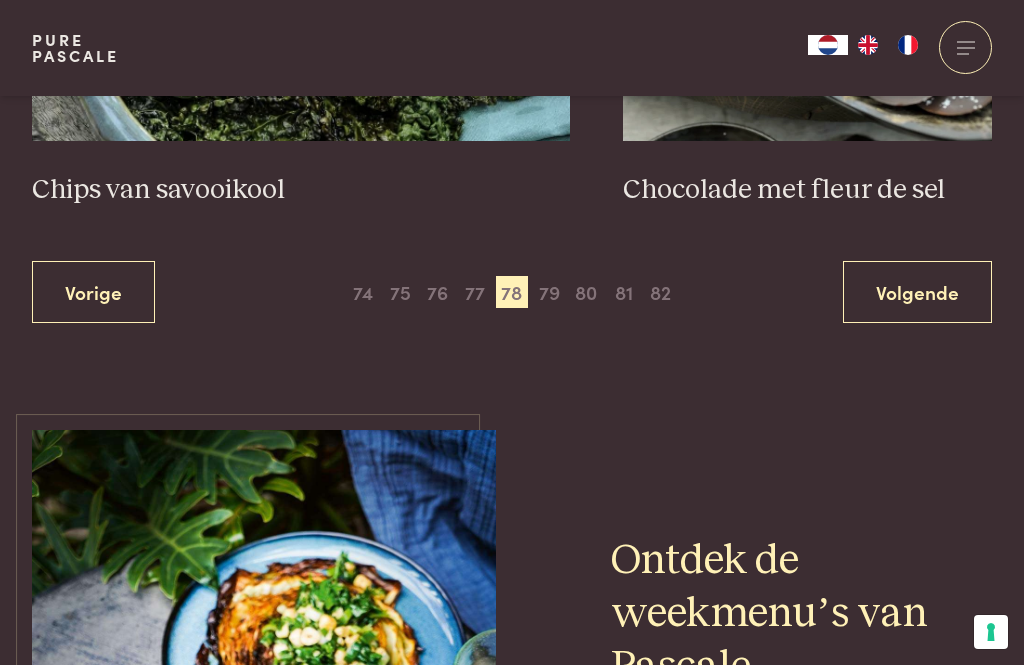 click on "77" at bounding box center (475, 292) 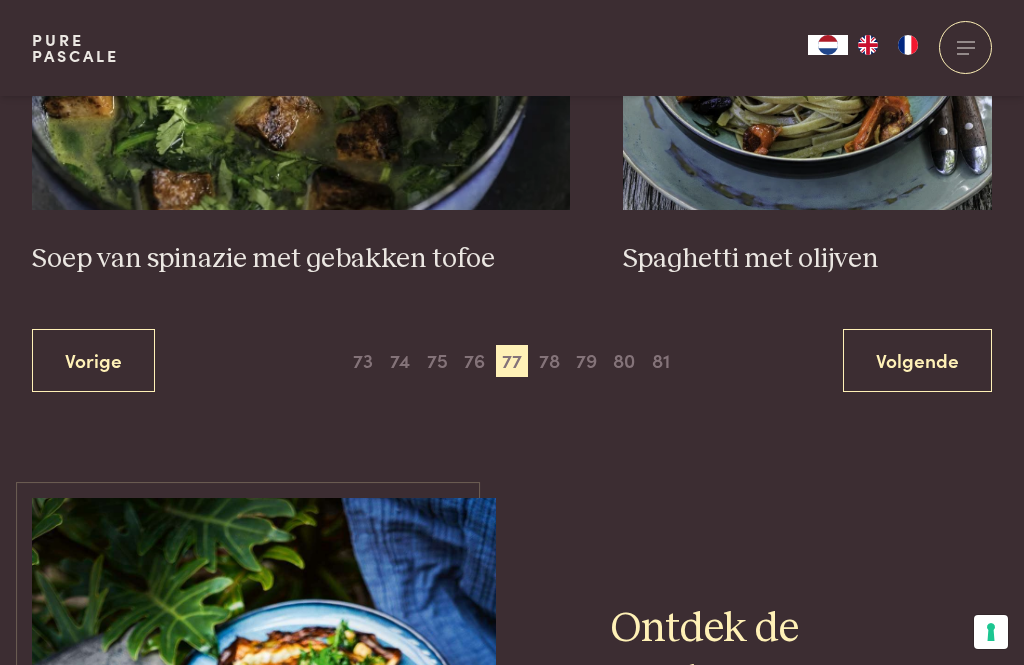 scroll, scrollTop: 3946, scrollLeft: 0, axis: vertical 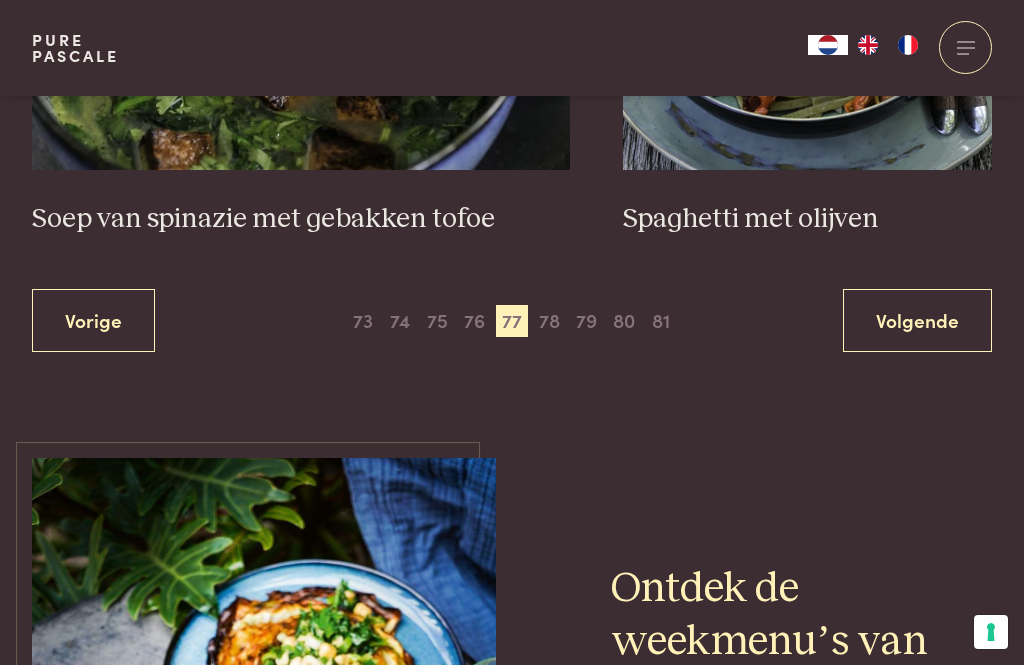 click on "76" at bounding box center (475, 321) 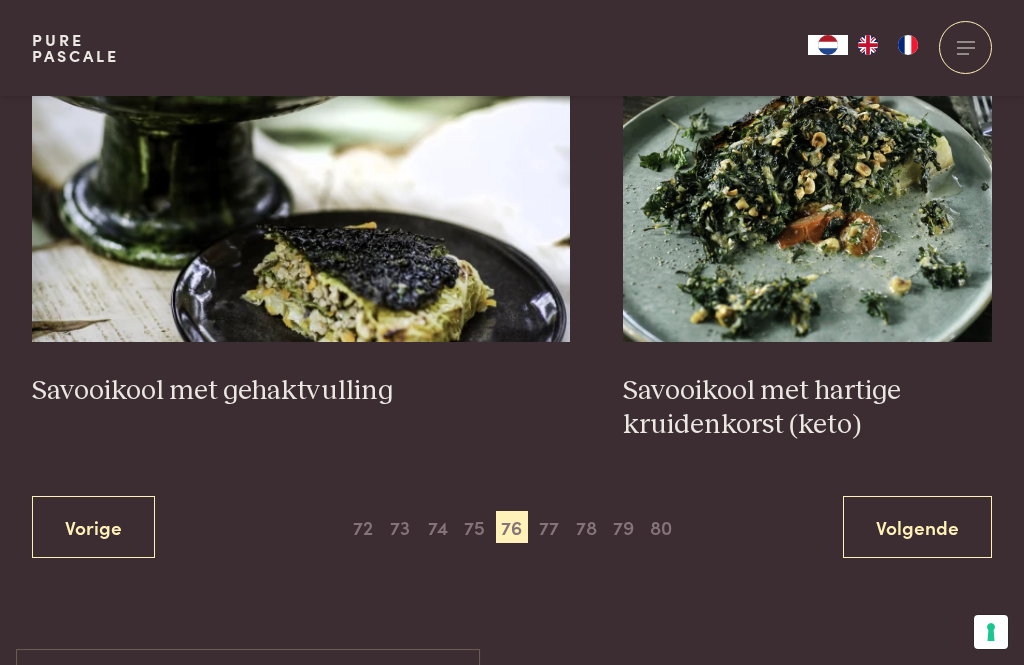 scroll, scrollTop: 3640, scrollLeft: 0, axis: vertical 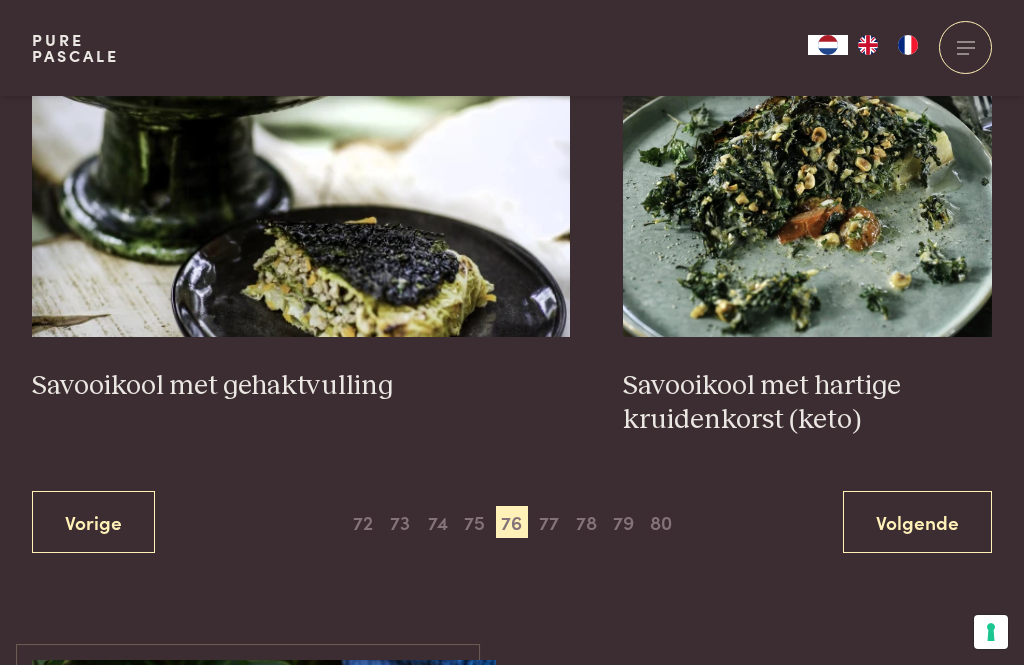 click on "75" at bounding box center (475, 522) 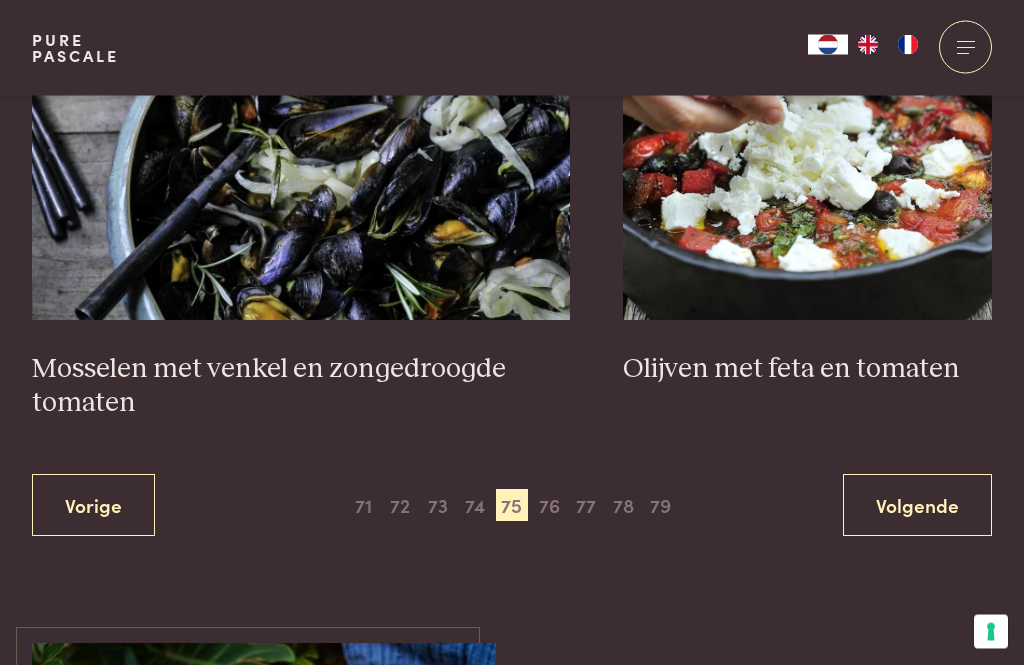 scroll, scrollTop: 3730, scrollLeft: 0, axis: vertical 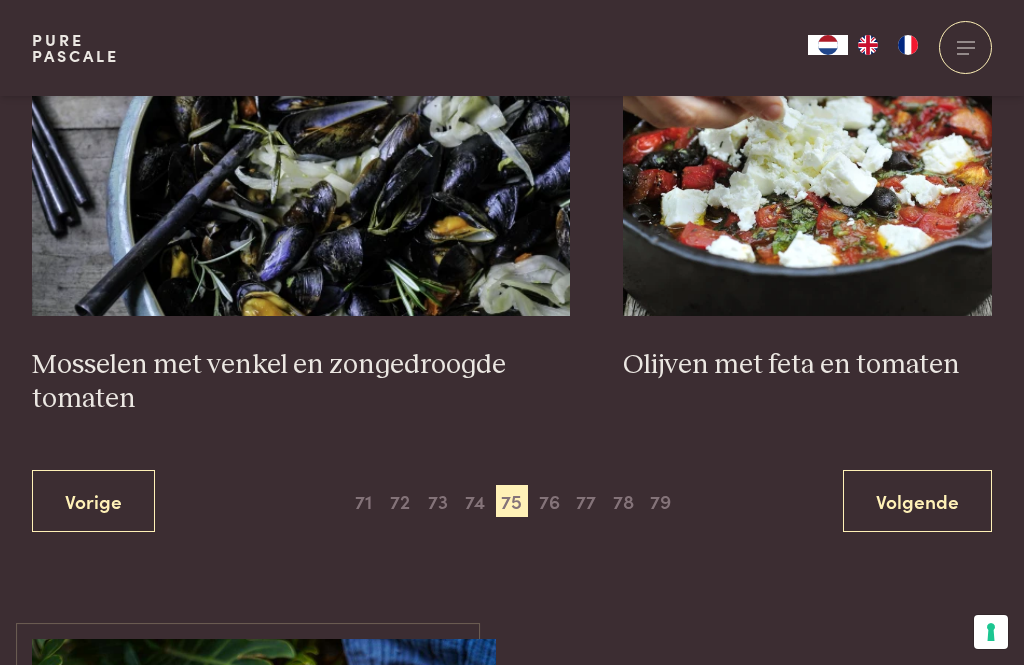 click on "74" at bounding box center [475, 501] 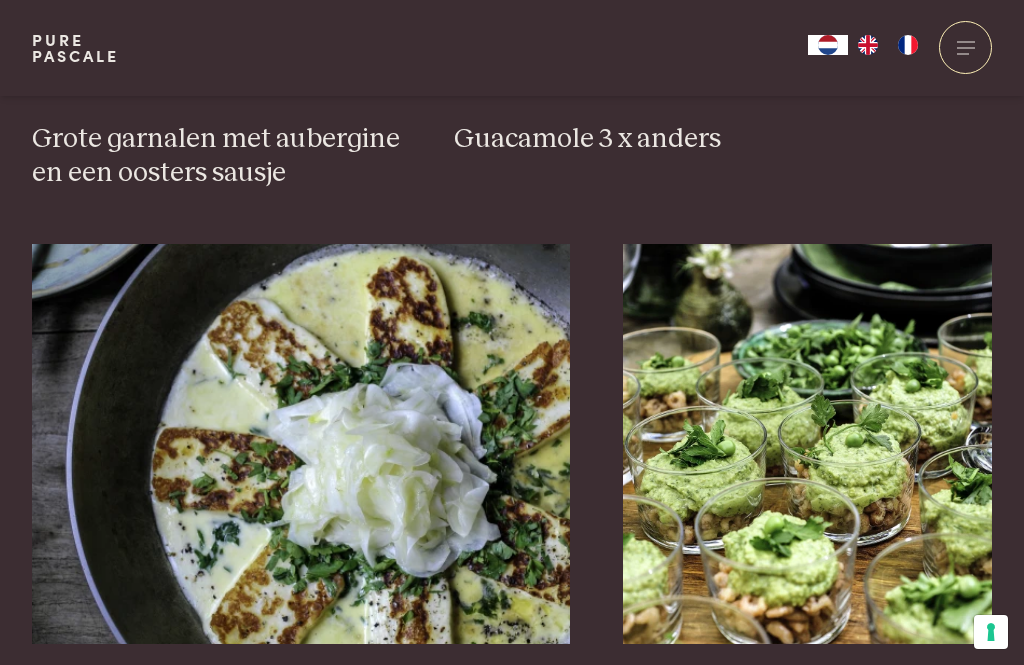 scroll, scrollTop: 3372, scrollLeft: 0, axis: vertical 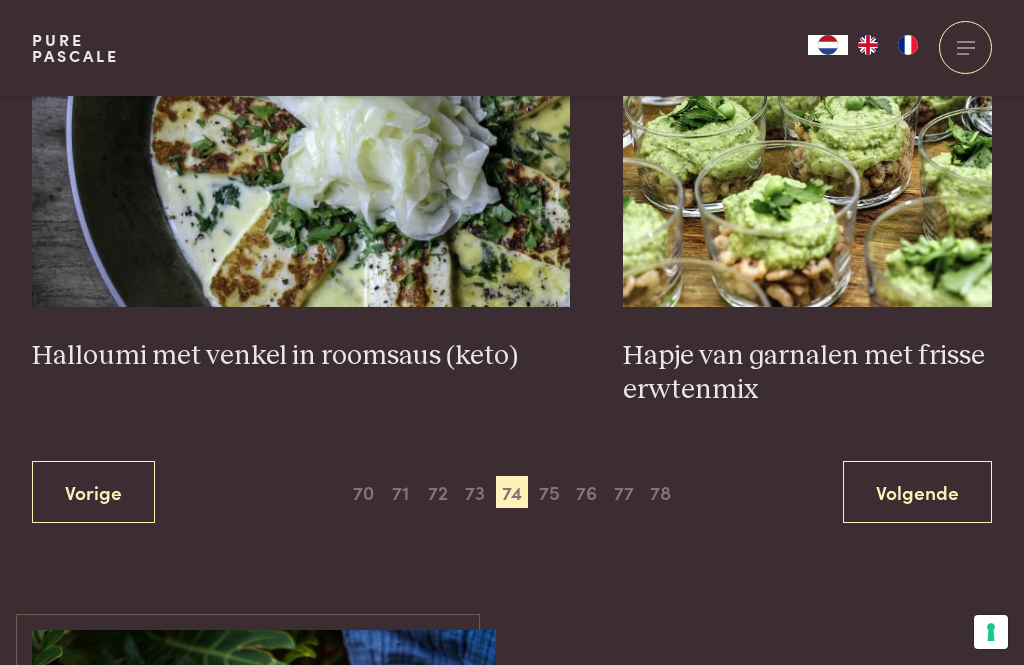 click on "73" at bounding box center [475, 492] 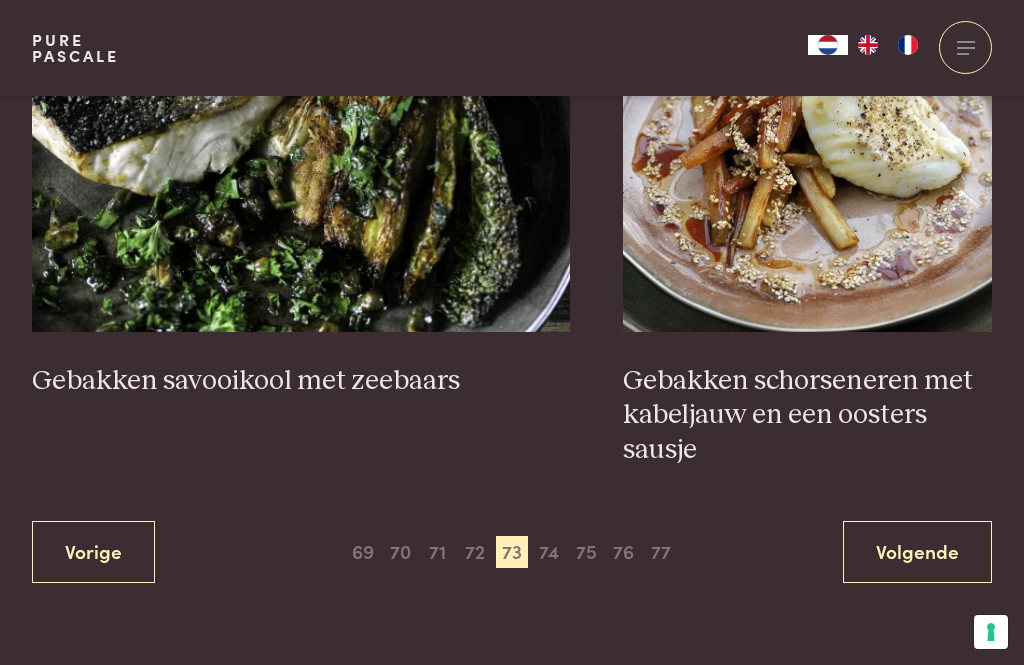 click on "72" at bounding box center (475, 552) 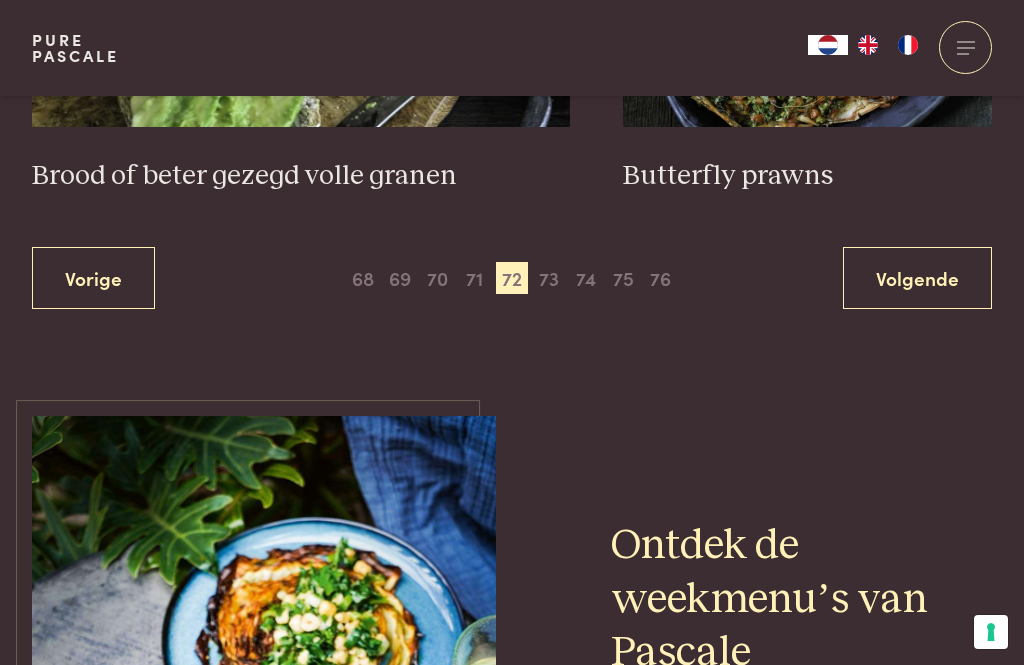 scroll, scrollTop: 3837, scrollLeft: 0, axis: vertical 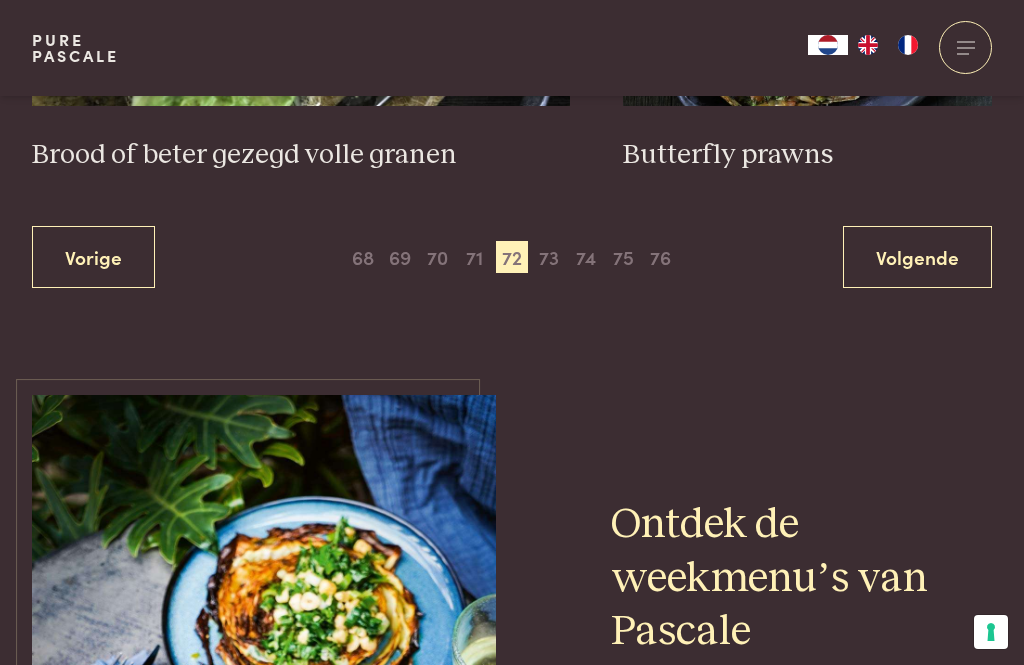 click on "71" at bounding box center [475, 257] 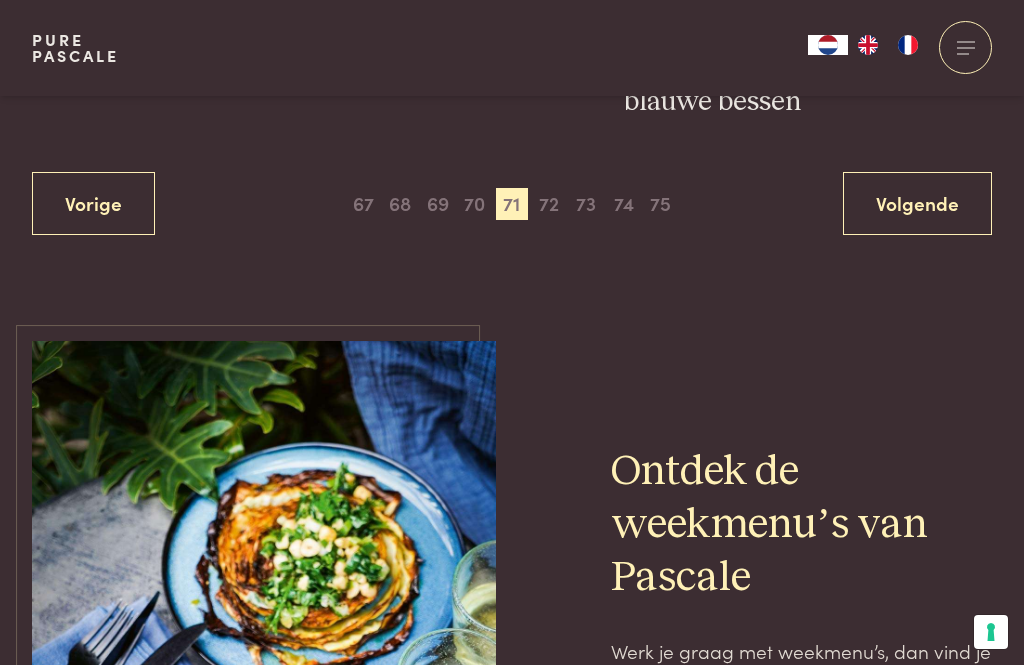 scroll, scrollTop: 4060, scrollLeft: 0, axis: vertical 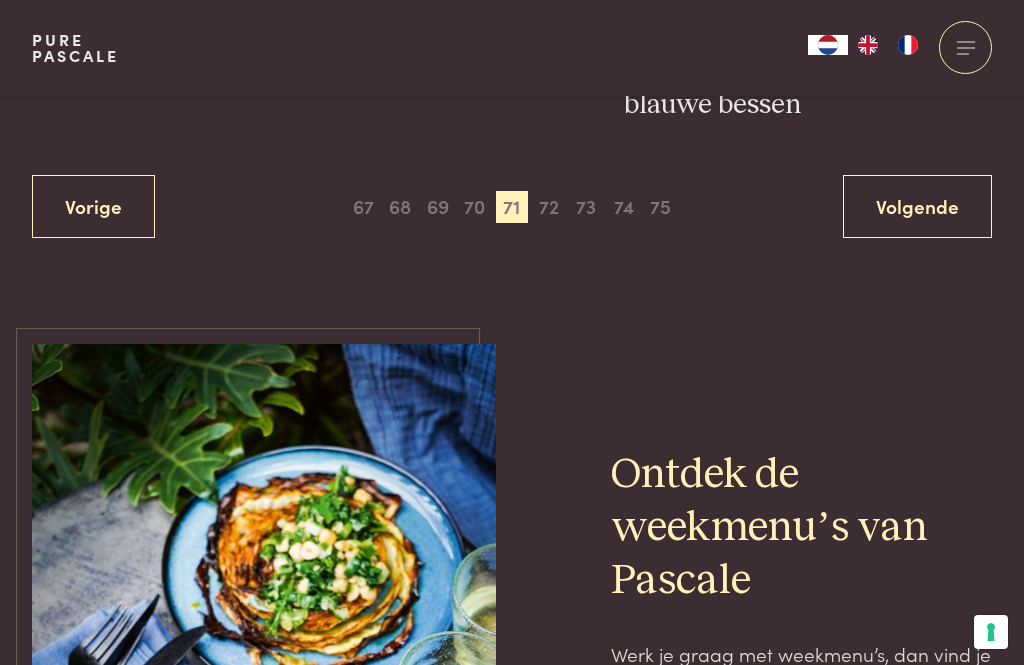 click on "70" at bounding box center (475, 207) 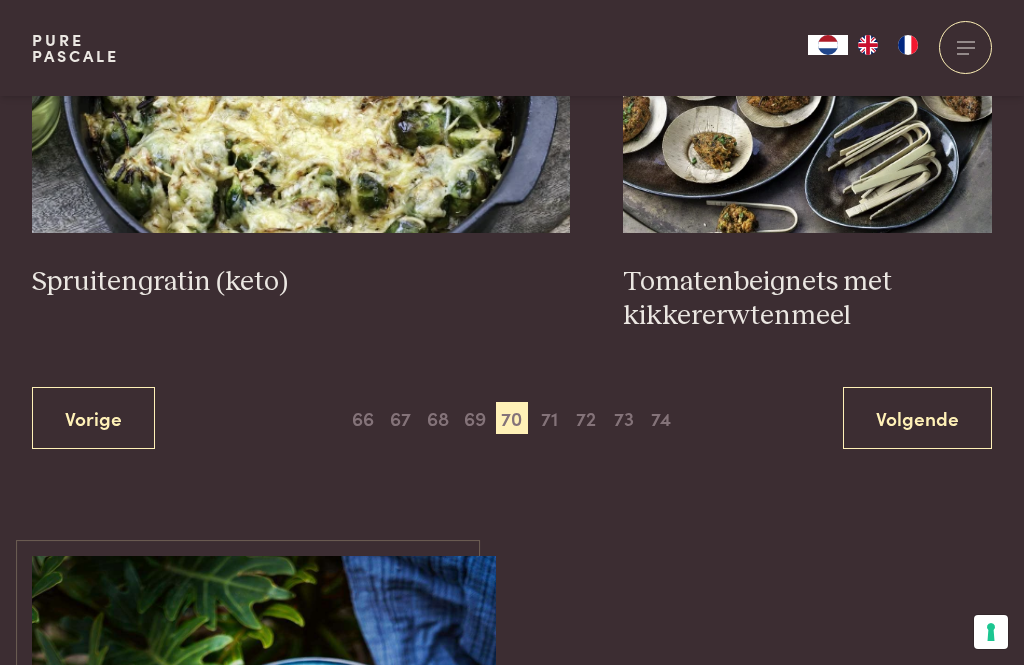 click on "69" at bounding box center (475, 418) 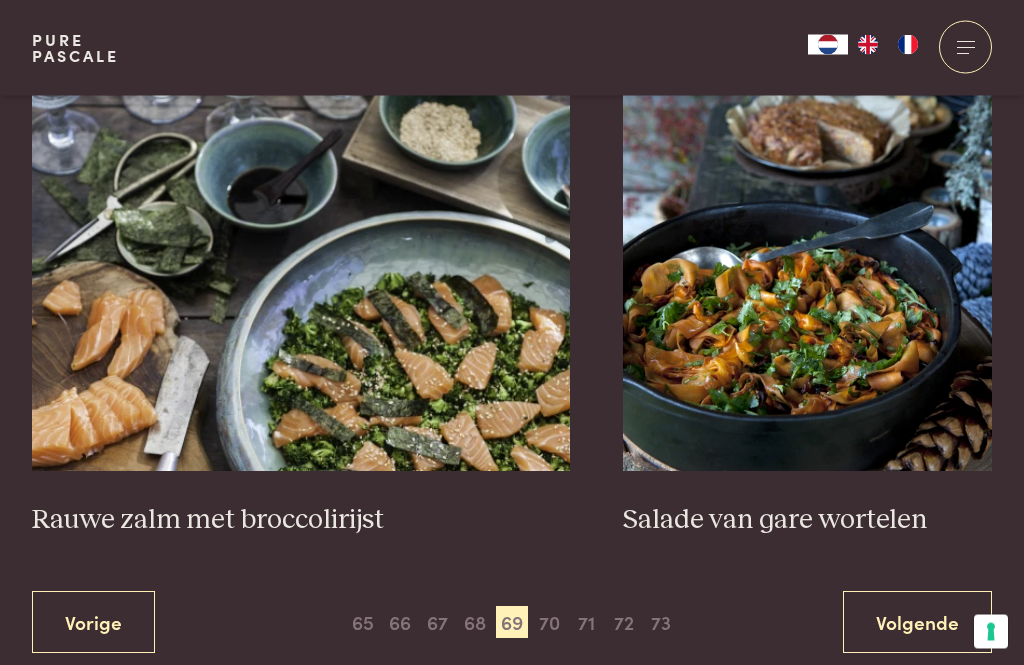scroll, scrollTop: 3612, scrollLeft: 0, axis: vertical 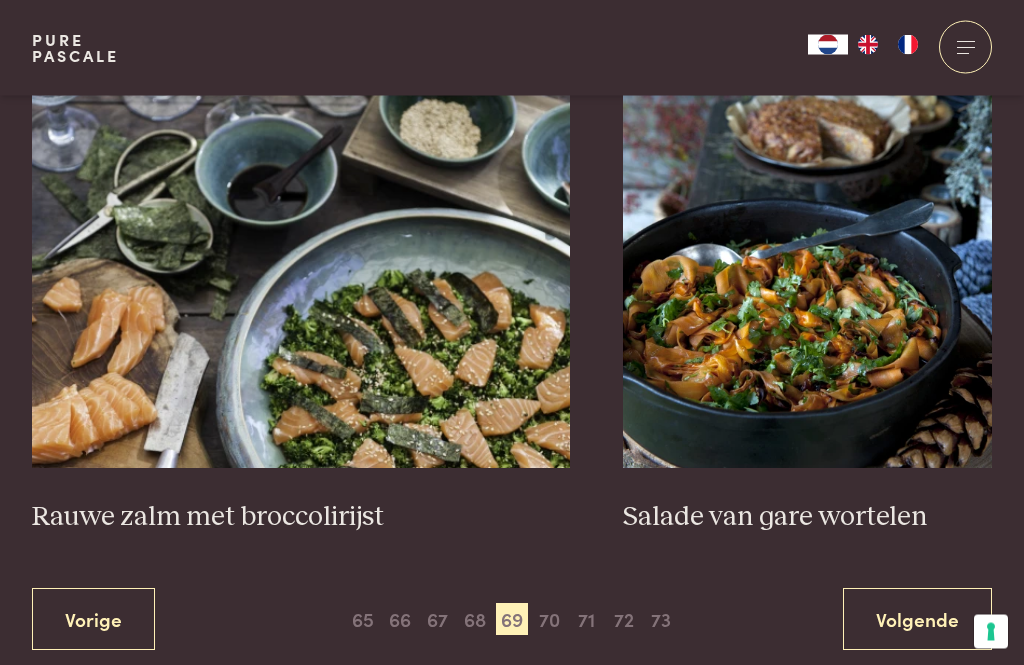 click on "68" at bounding box center (475, 620) 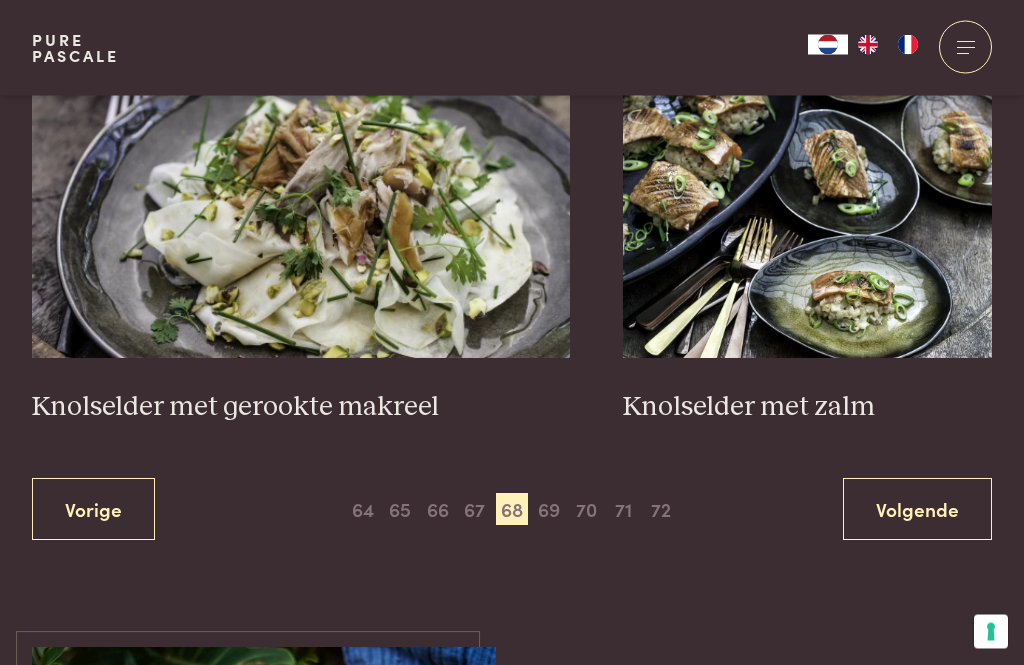 scroll, scrollTop: 3741, scrollLeft: 0, axis: vertical 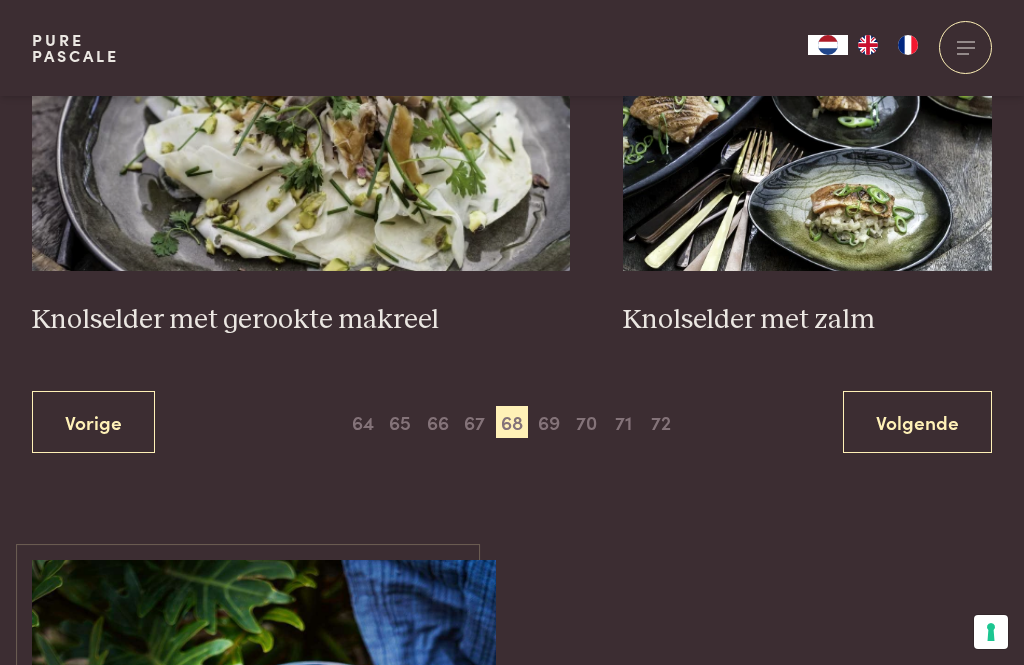 click on "67" at bounding box center [475, 422] 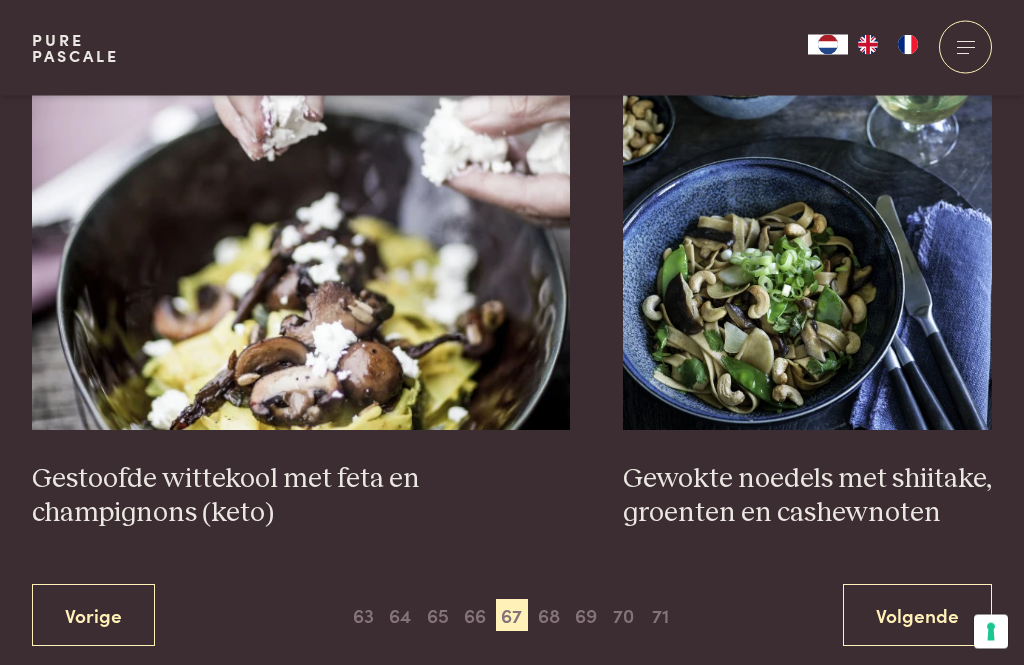 scroll, scrollTop: 3619, scrollLeft: 0, axis: vertical 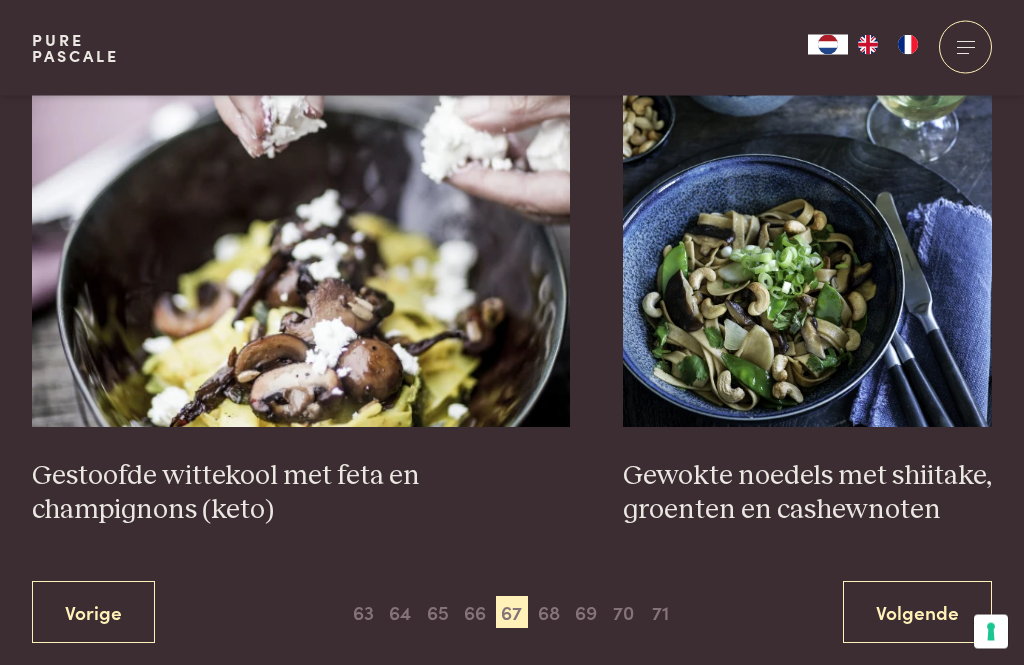 click on "66" at bounding box center (475, 613) 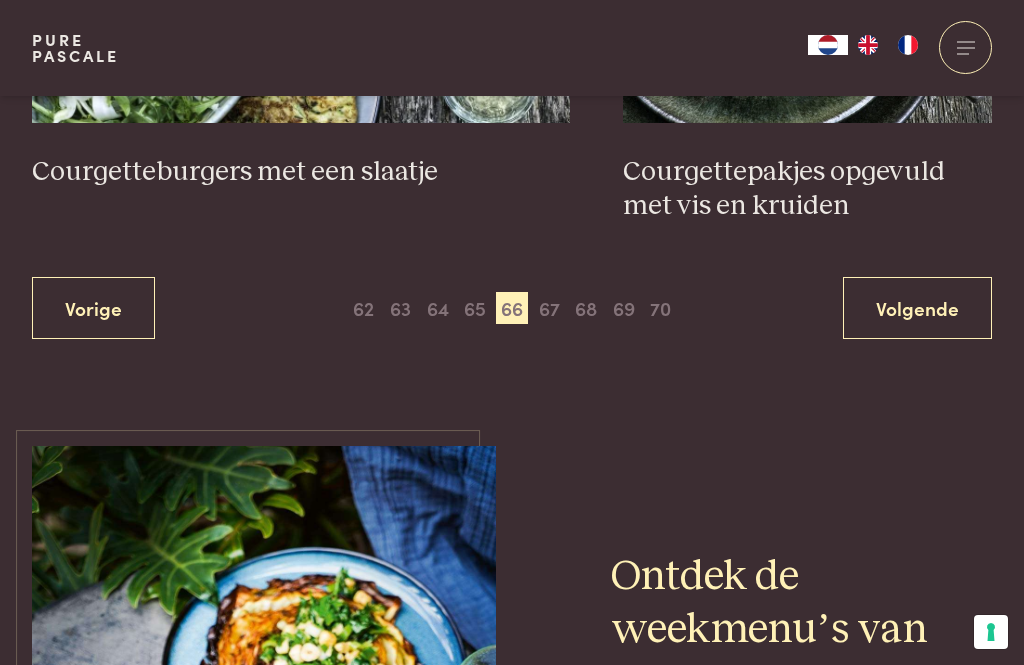 click on "65" at bounding box center [475, 308] 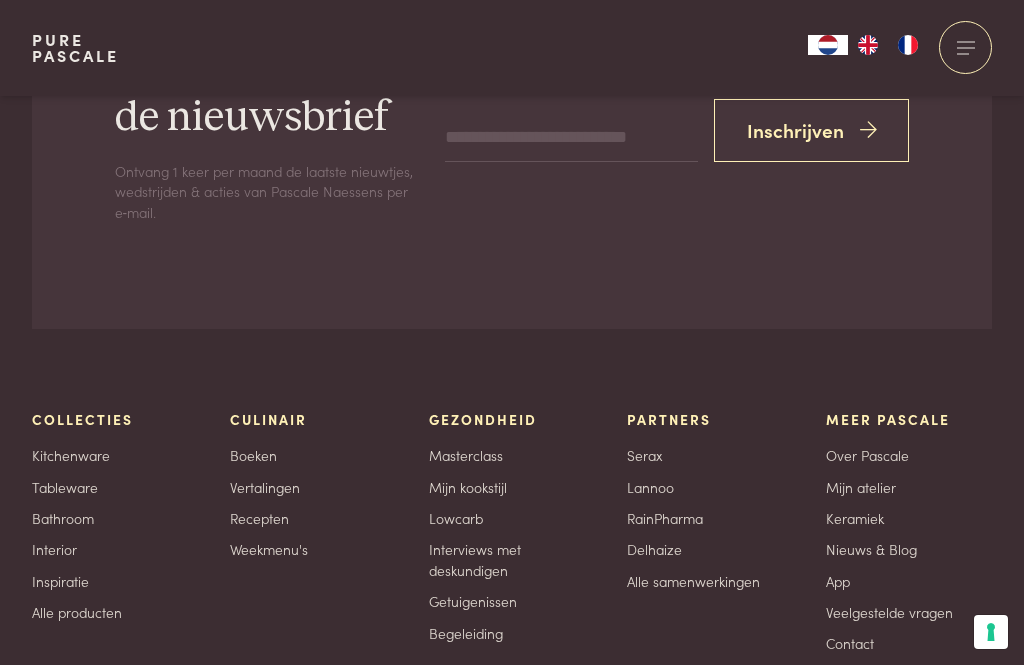 scroll, scrollTop: 8369, scrollLeft: 0, axis: vertical 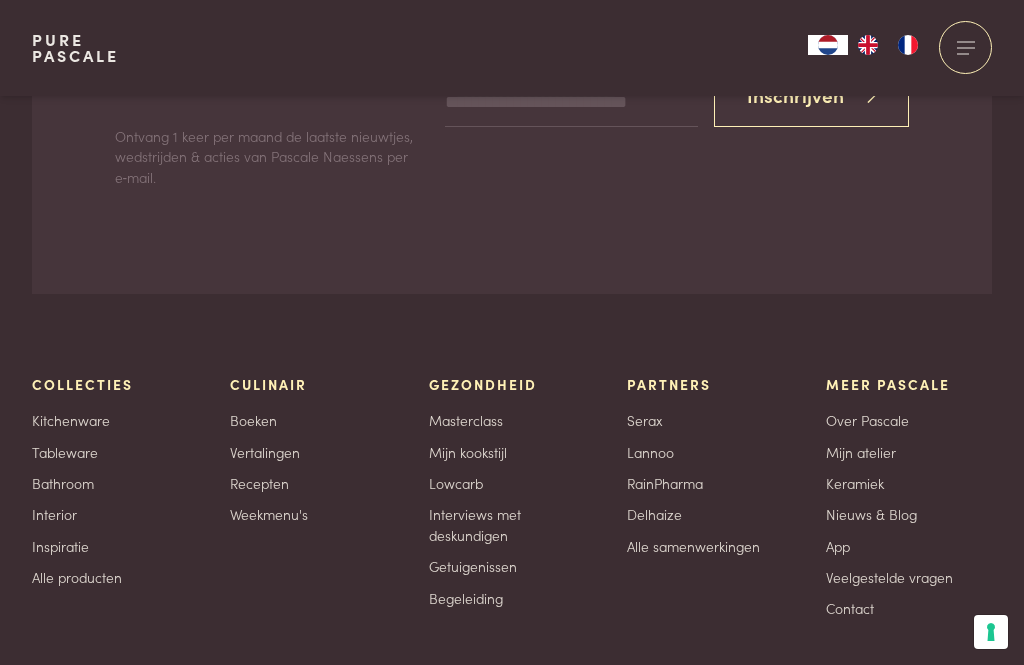 click on "Weekmenu's" at bounding box center [269, 514] 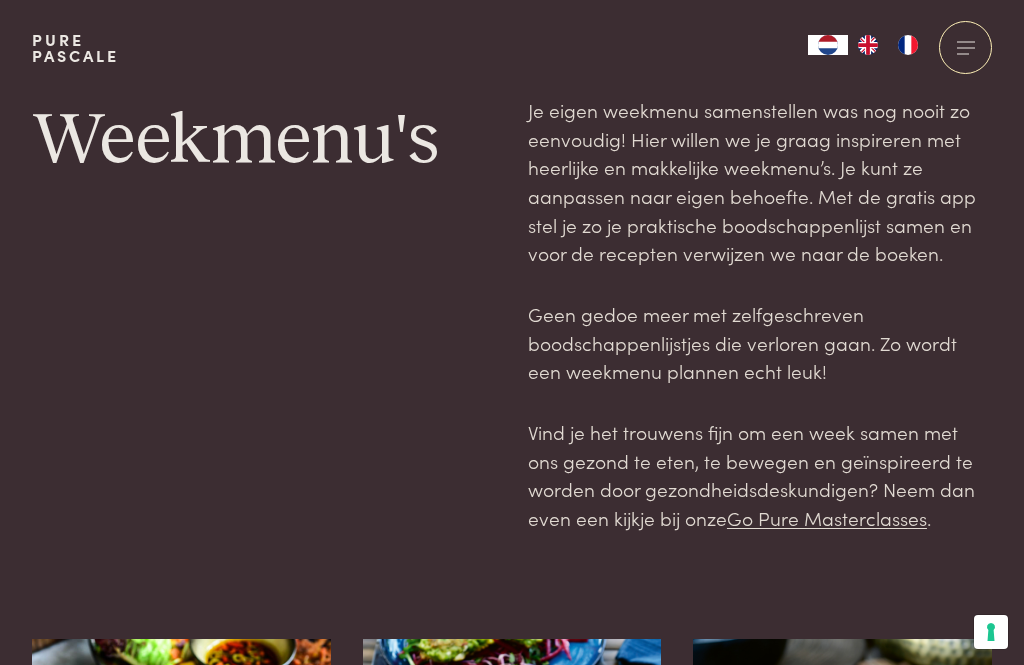 scroll, scrollTop: 0, scrollLeft: 0, axis: both 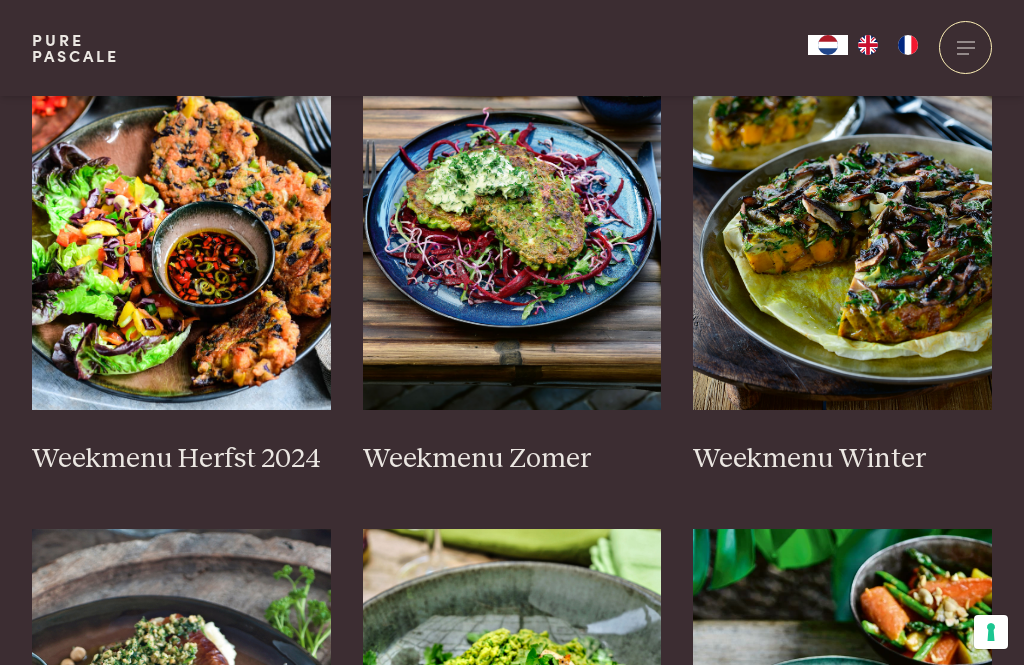 click at bounding box center [512, 210] 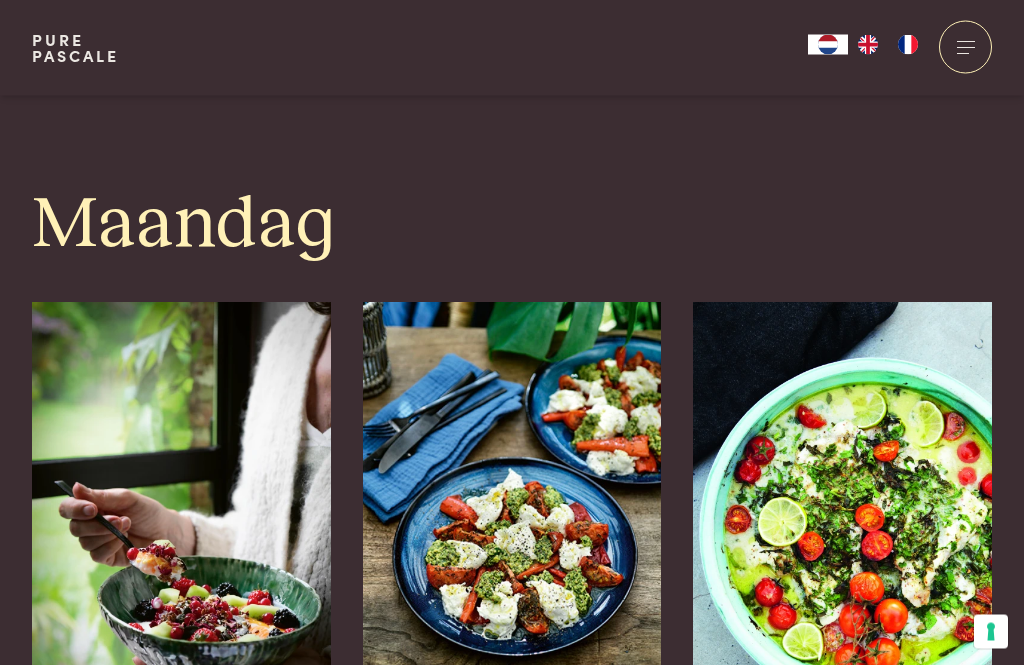 scroll, scrollTop: 1174, scrollLeft: 0, axis: vertical 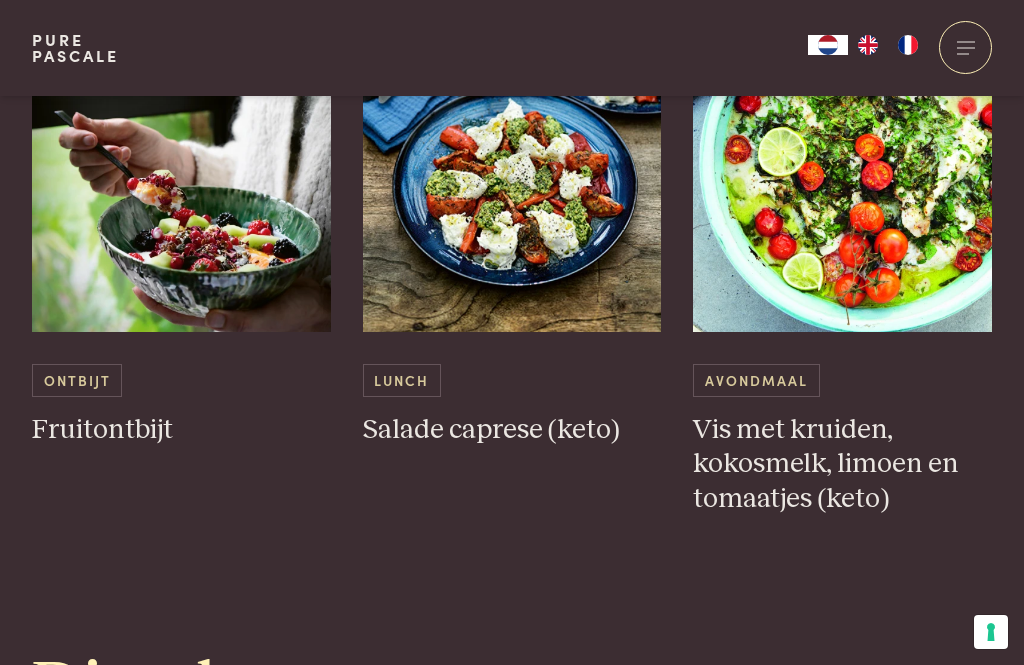 click at bounding box center [181, 132] 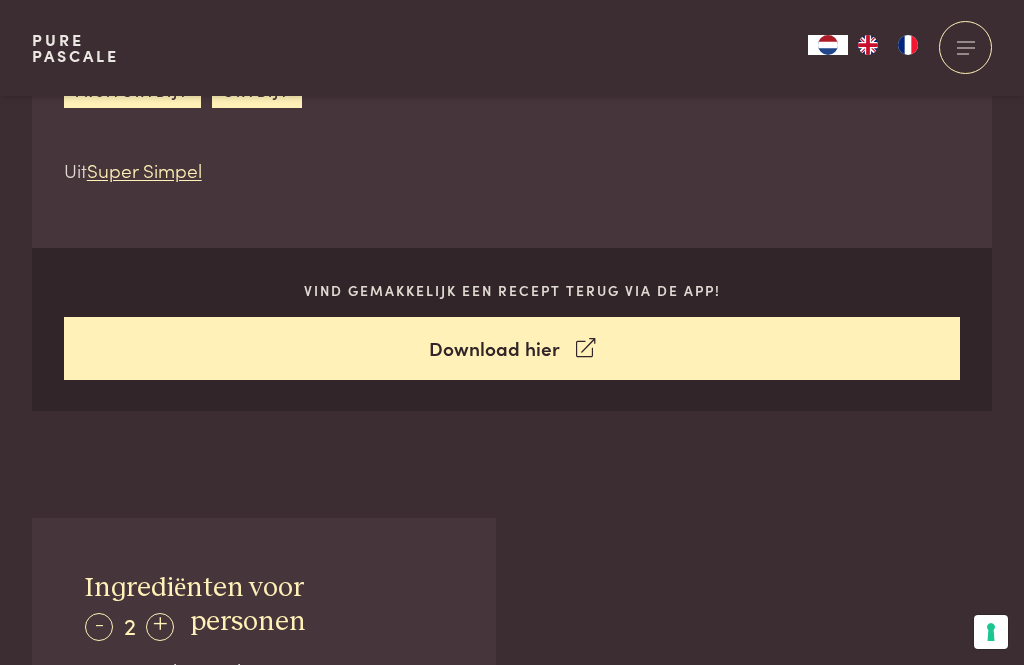 scroll, scrollTop: 884, scrollLeft: 0, axis: vertical 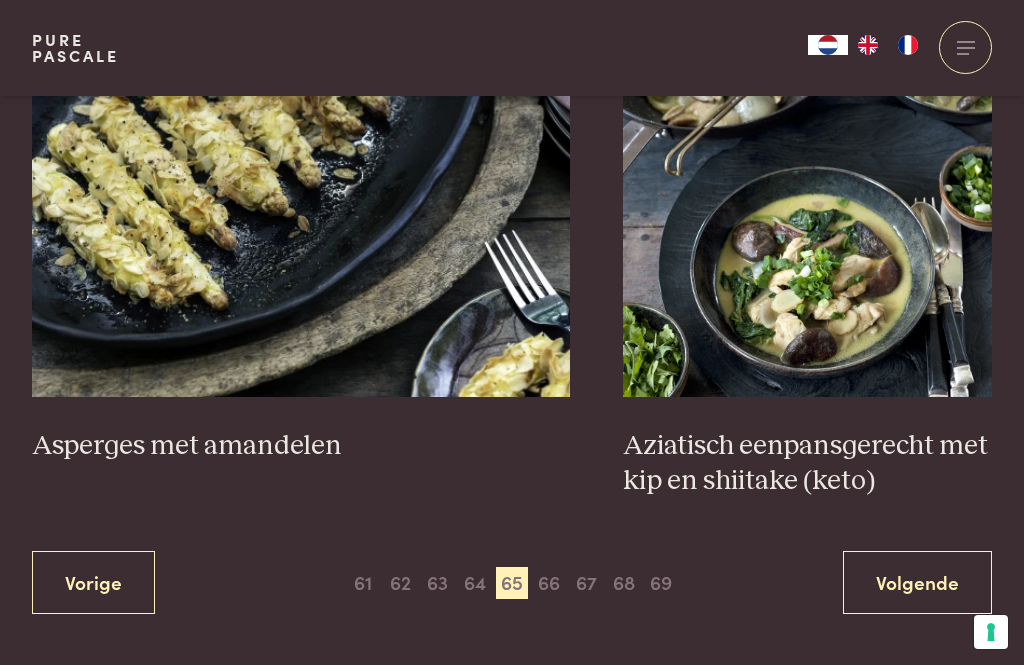 click on "69" at bounding box center [661, 583] 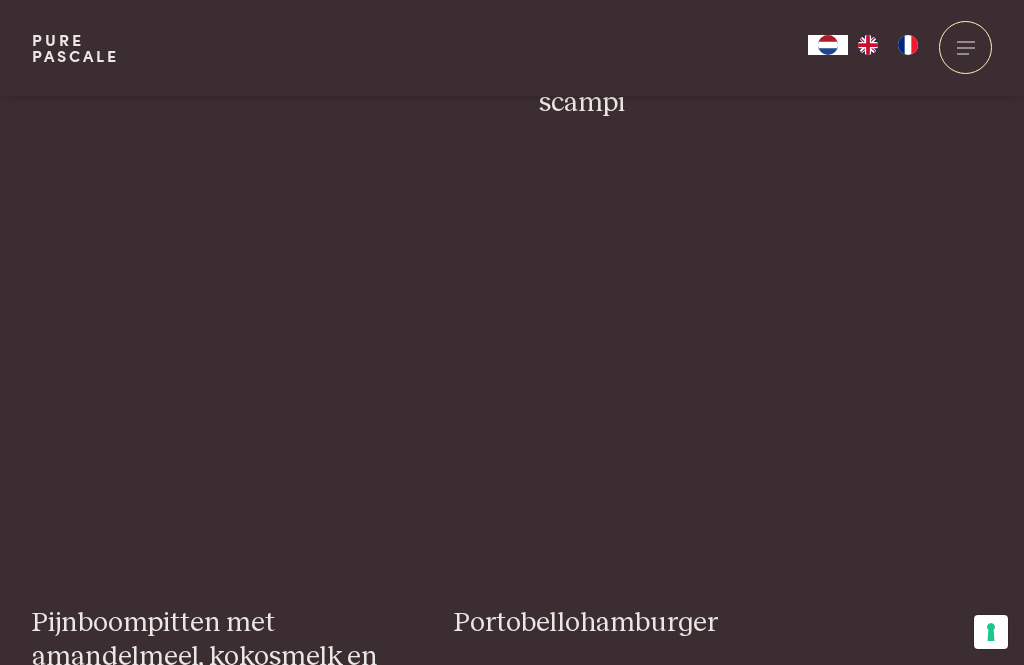 scroll, scrollTop: 511, scrollLeft: 0, axis: vertical 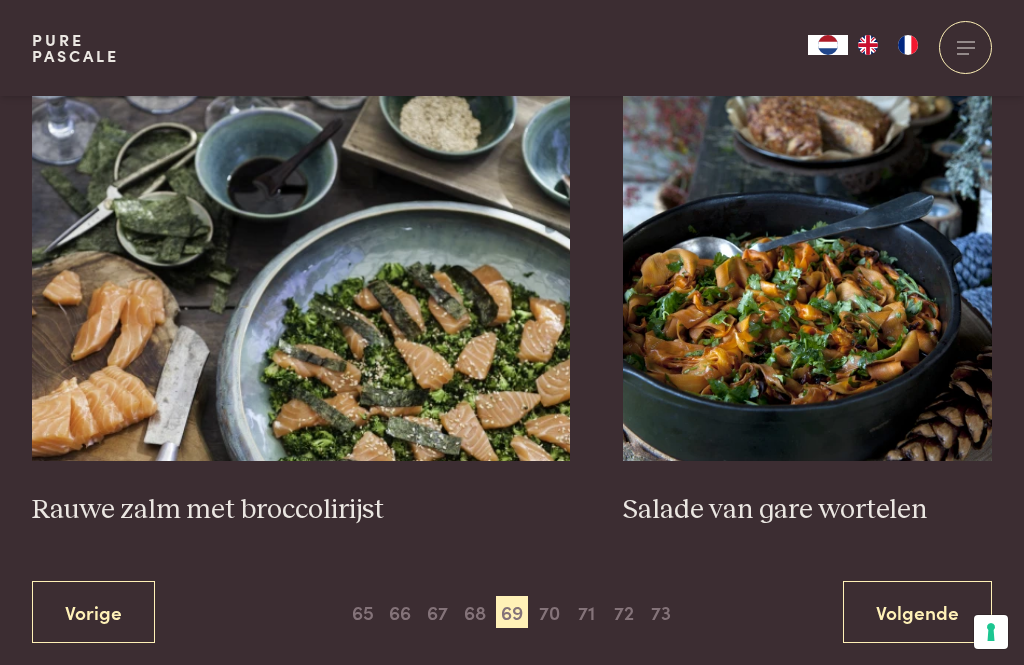 click on "73" at bounding box center [661, 612] 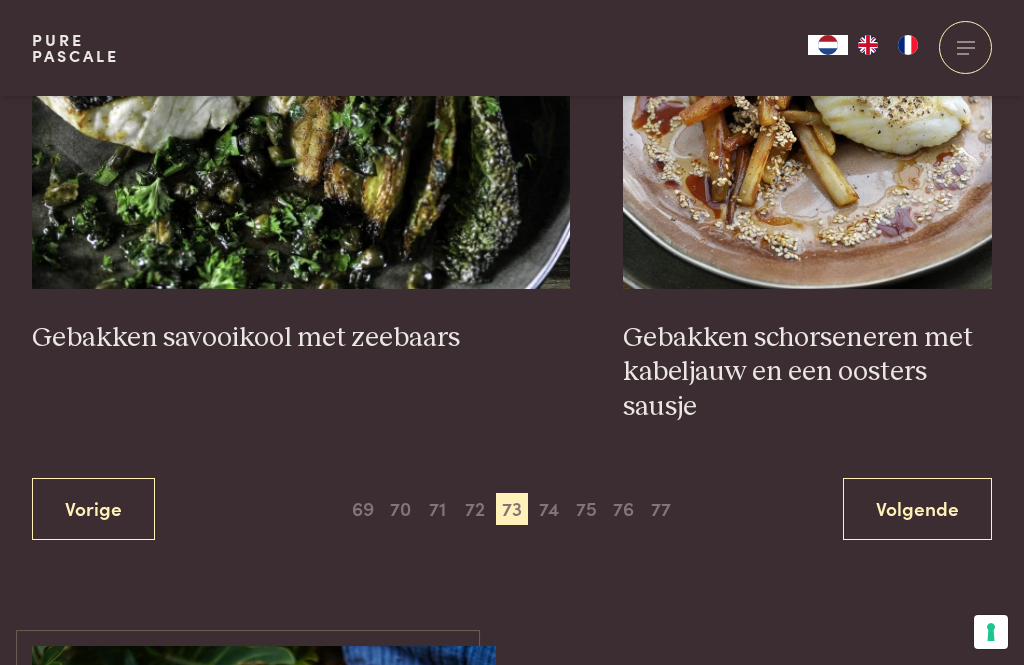 scroll, scrollTop: 3837, scrollLeft: 0, axis: vertical 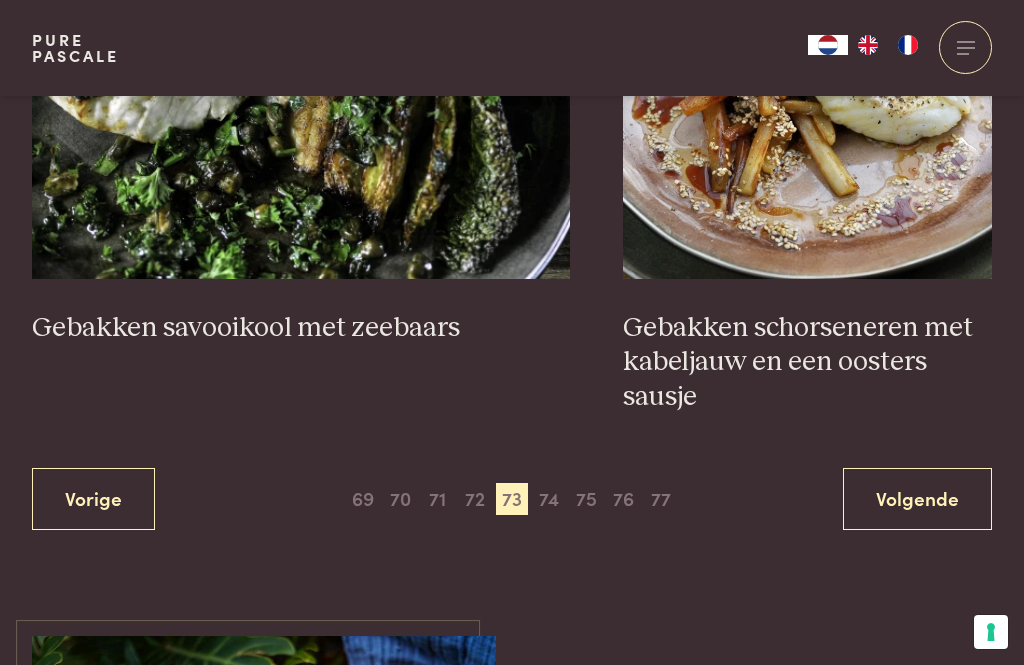 click on "74" at bounding box center [549, 499] 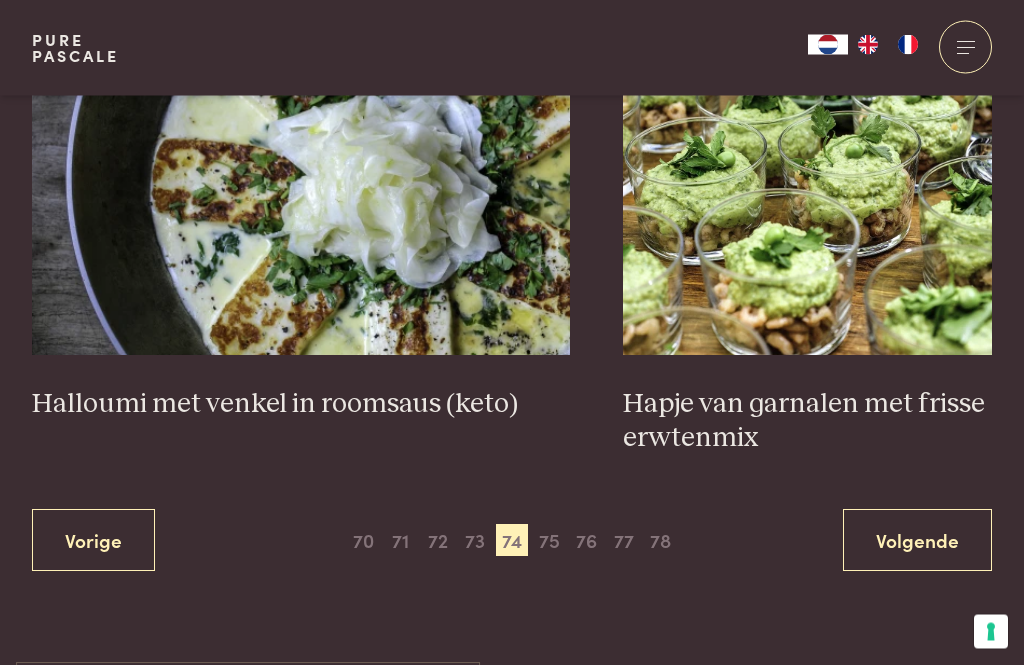 scroll, scrollTop: 3635, scrollLeft: 0, axis: vertical 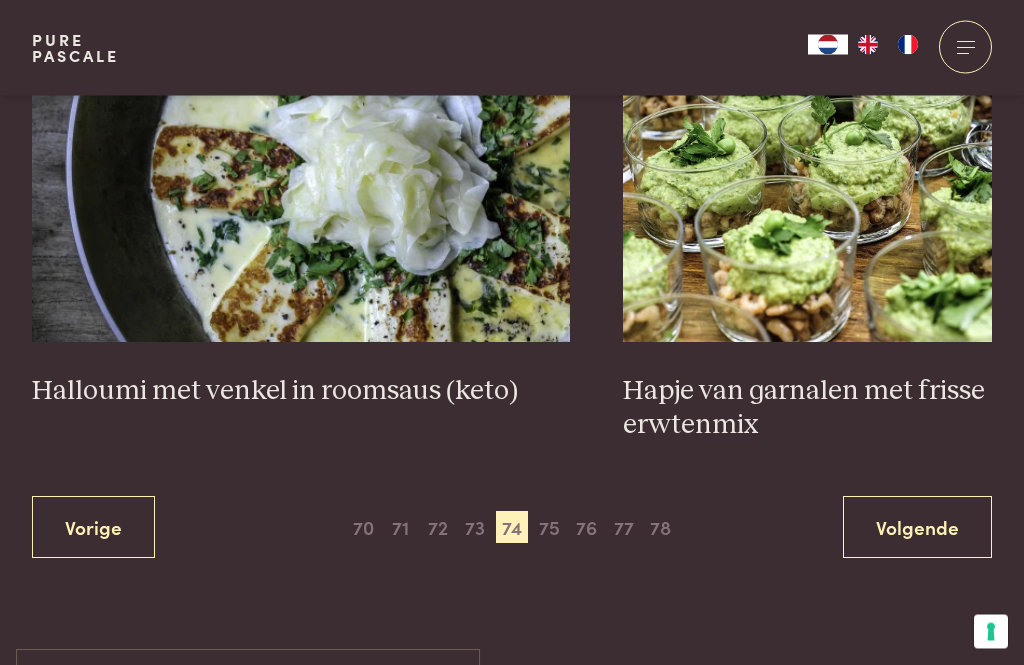 click on "75" at bounding box center (549, 528) 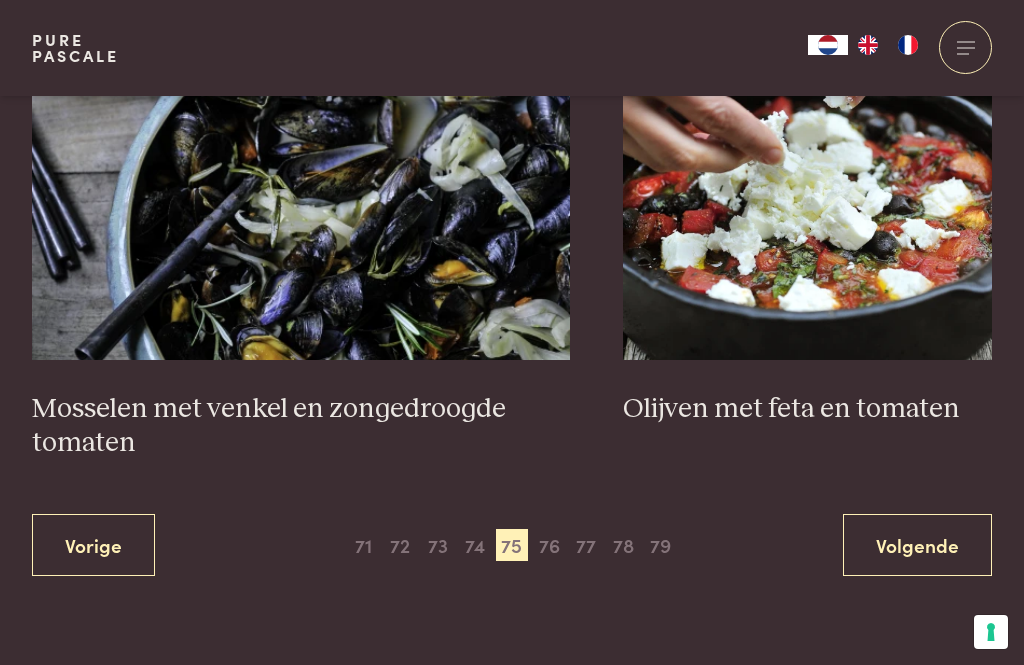 click on "76" at bounding box center [549, 545] 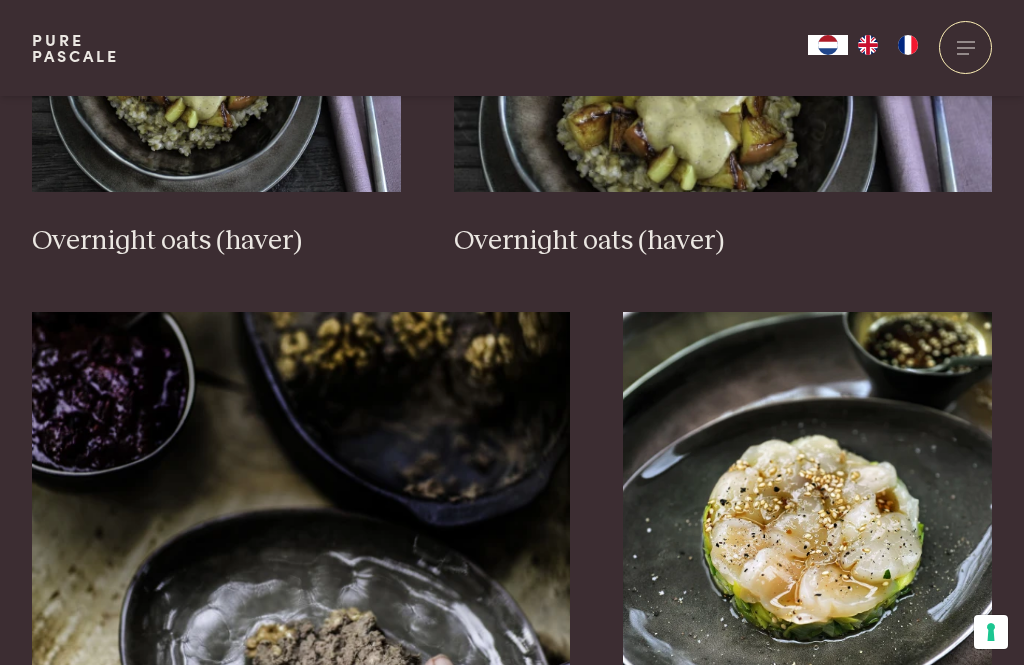 scroll, scrollTop: 1602, scrollLeft: 0, axis: vertical 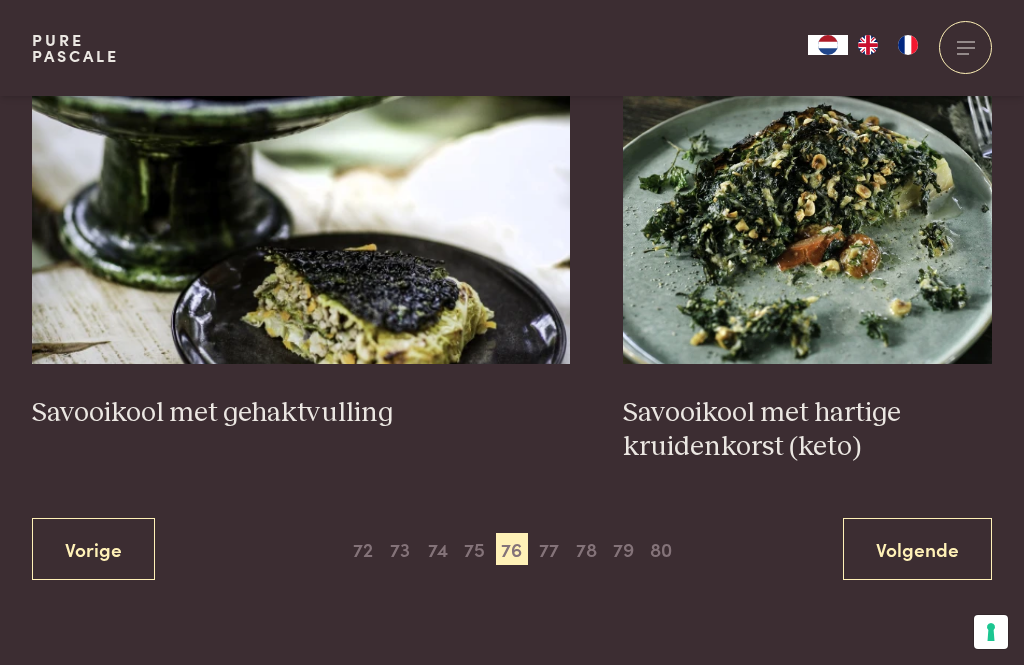 click on "77" at bounding box center [549, 549] 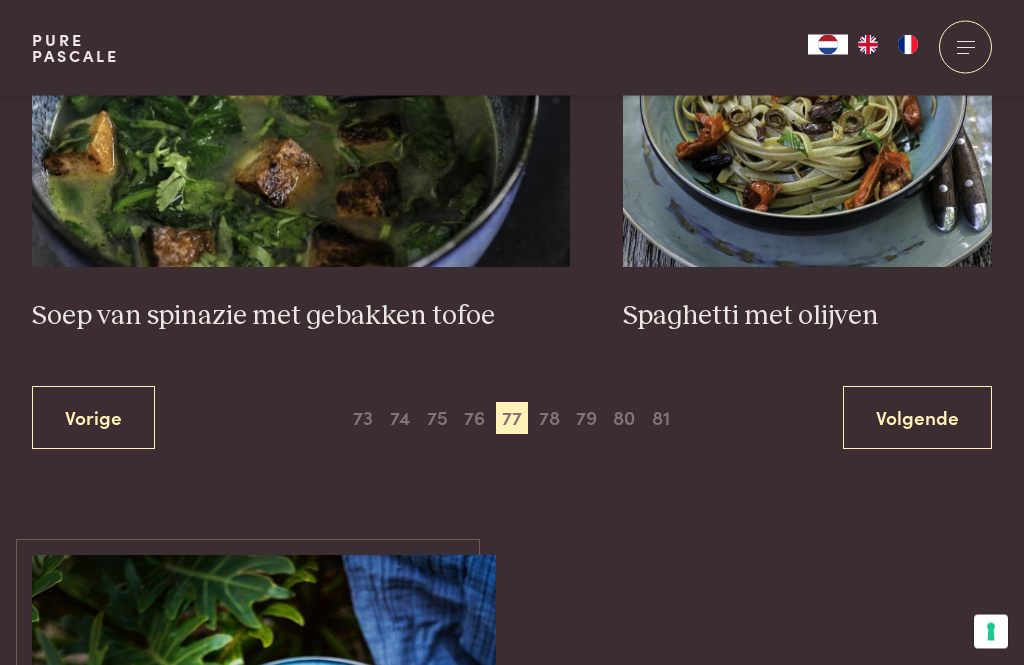 scroll, scrollTop: 3893, scrollLeft: 0, axis: vertical 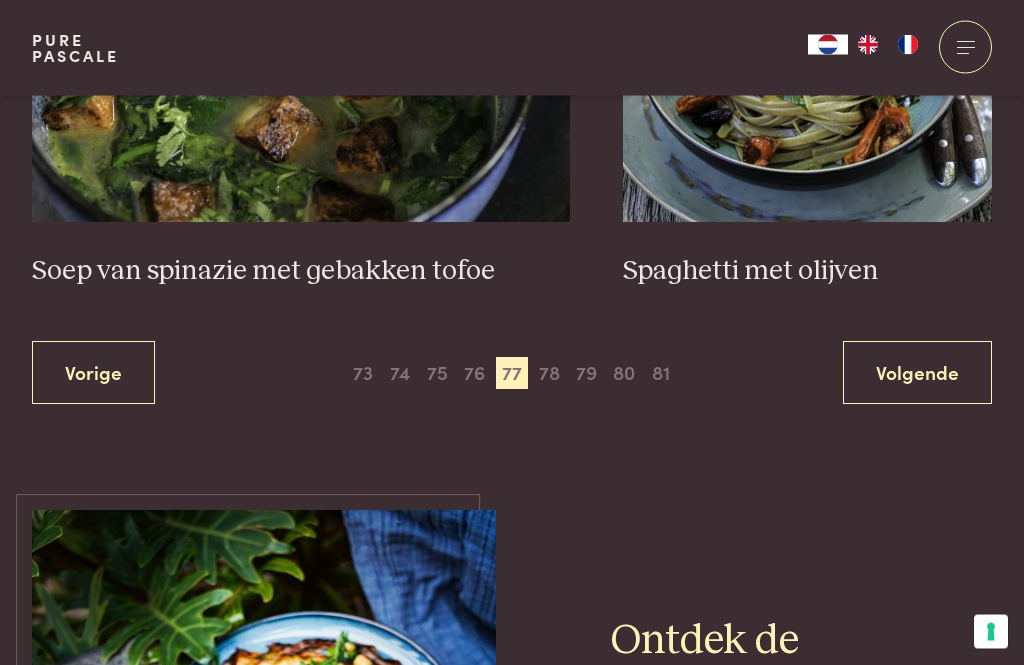 click on "78" at bounding box center [549, 374] 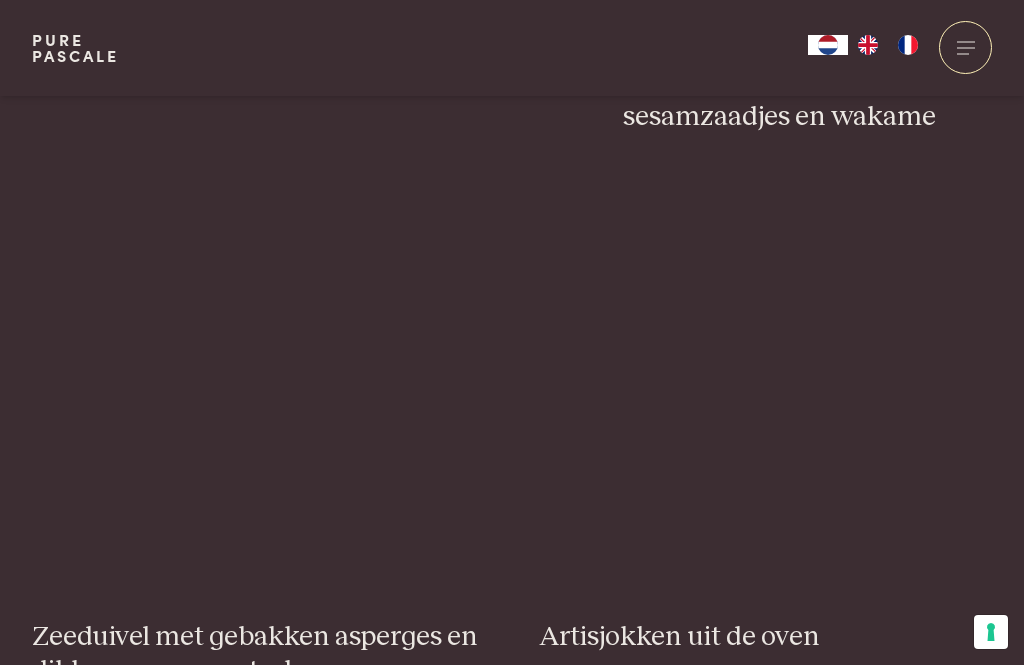 scroll, scrollTop: 511, scrollLeft: 0, axis: vertical 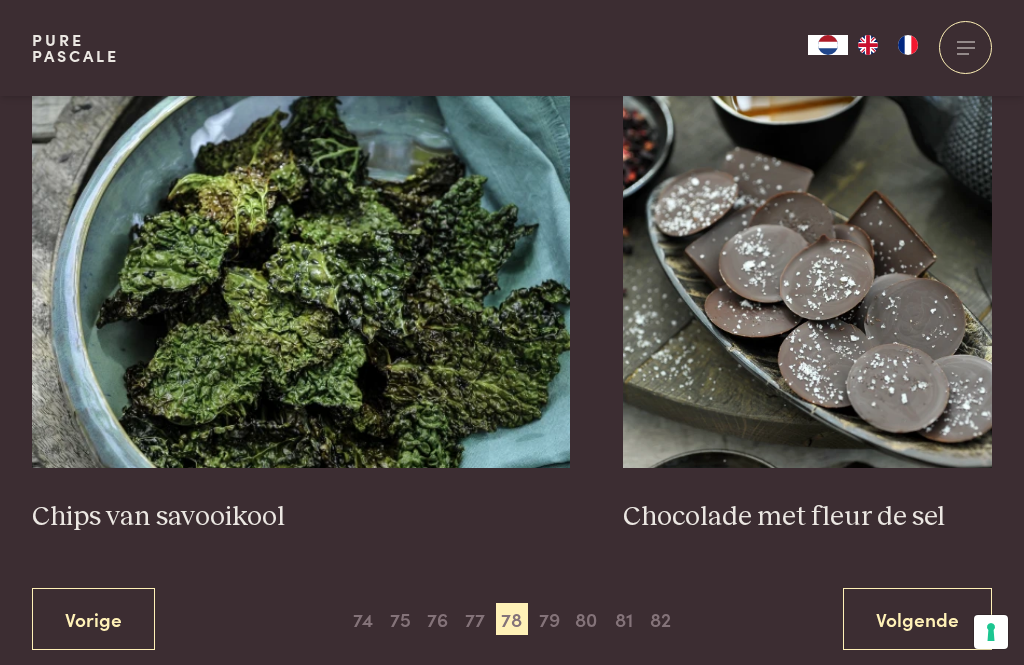 click on "80" at bounding box center (586, 619) 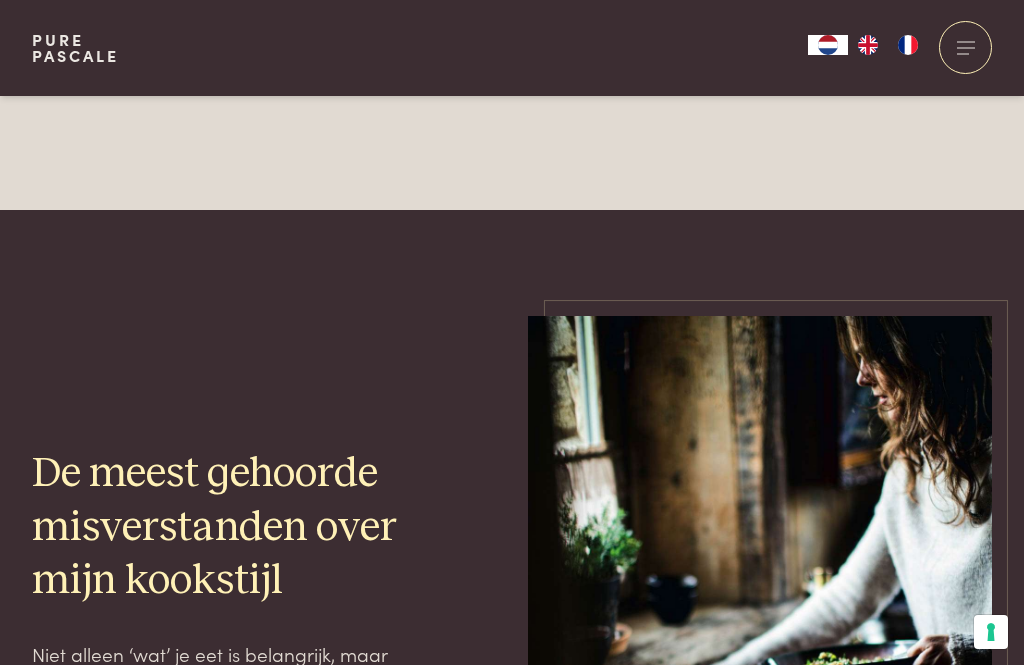 click at bounding box center [760, 663] 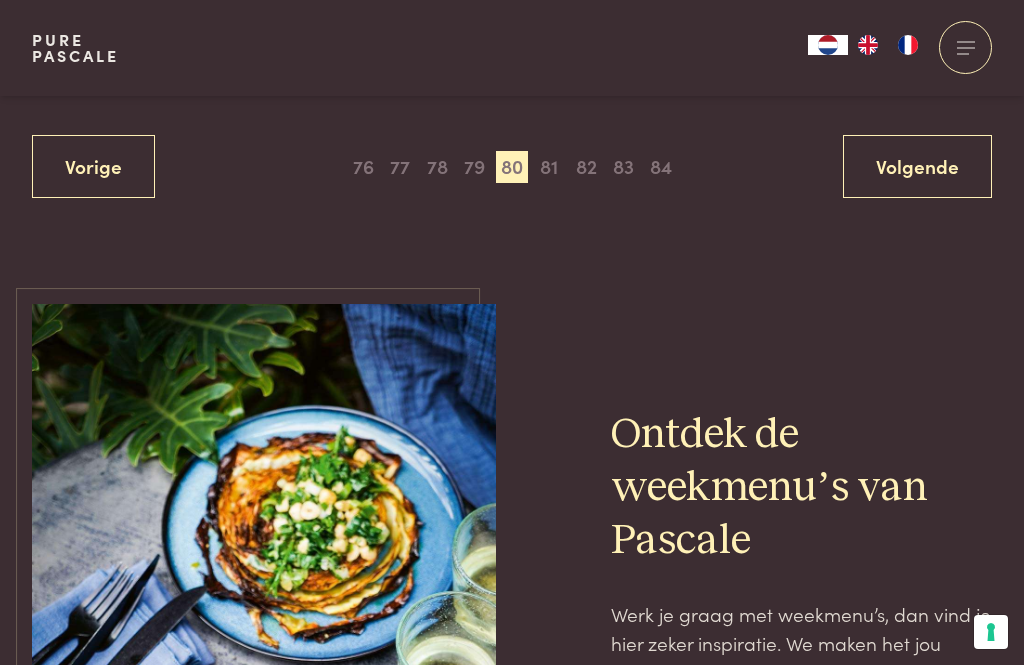 scroll, scrollTop: 4080, scrollLeft: 0, axis: vertical 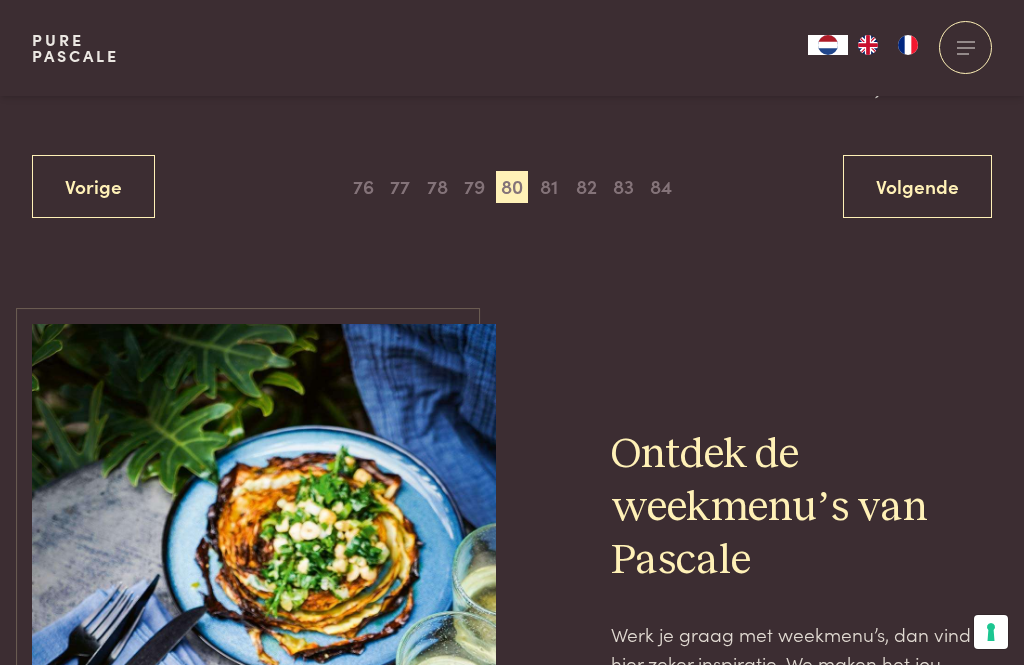 click on "81" at bounding box center [549, 187] 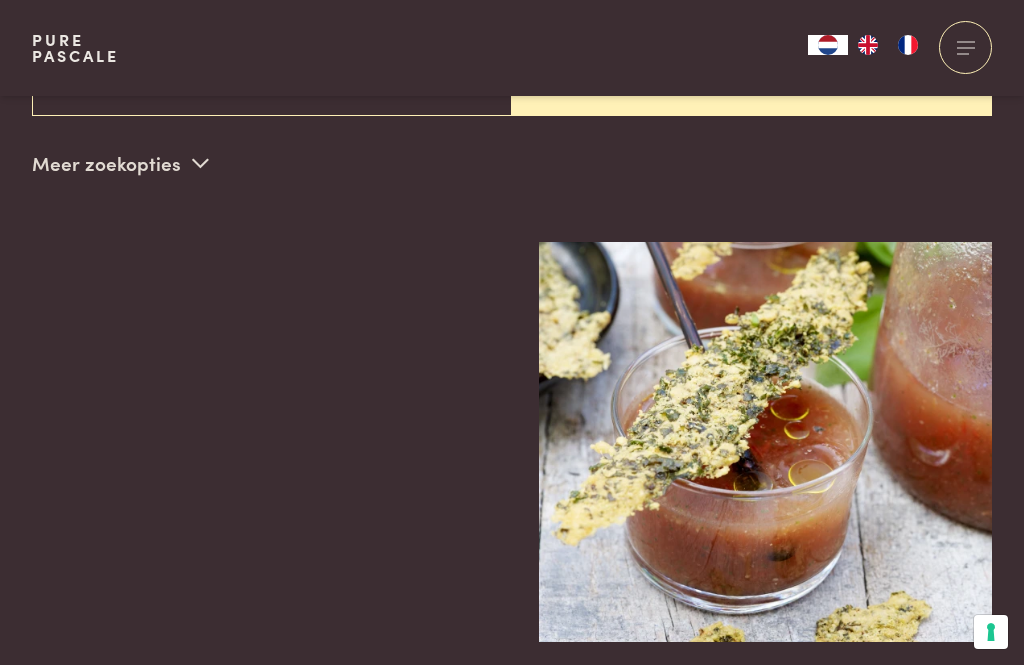 scroll, scrollTop: 511, scrollLeft: 0, axis: vertical 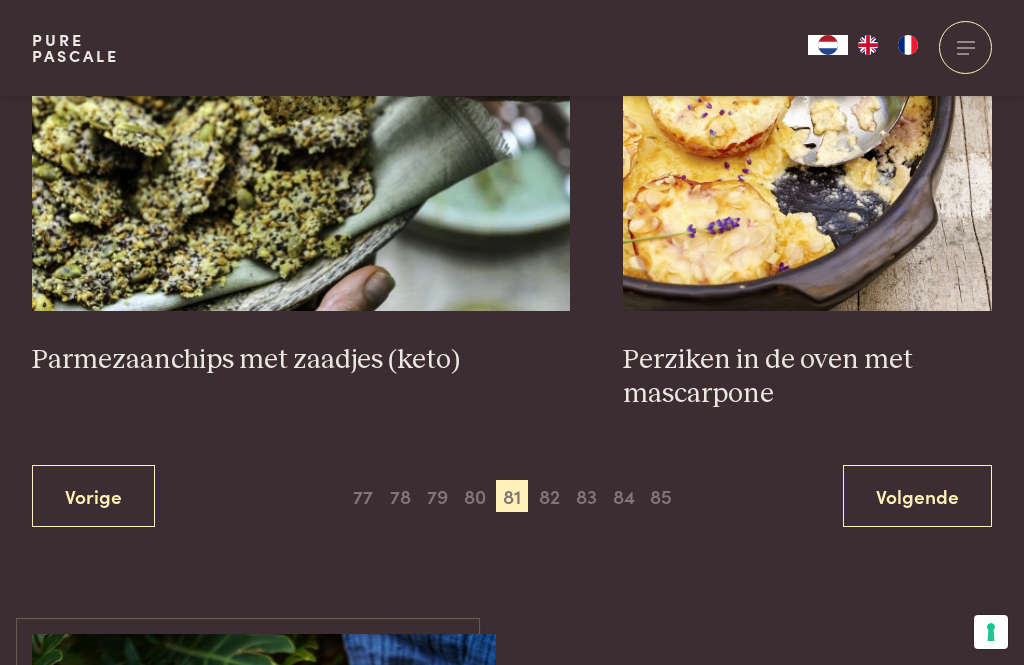 click on "82" at bounding box center [549, 496] 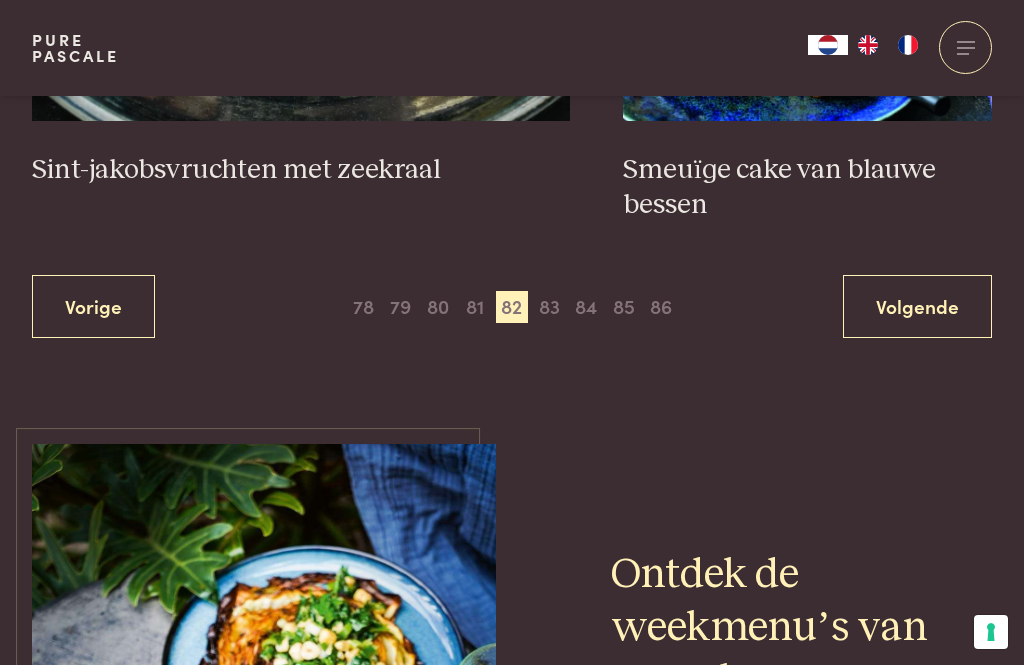 scroll, scrollTop: 3983, scrollLeft: 0, axis: vertical 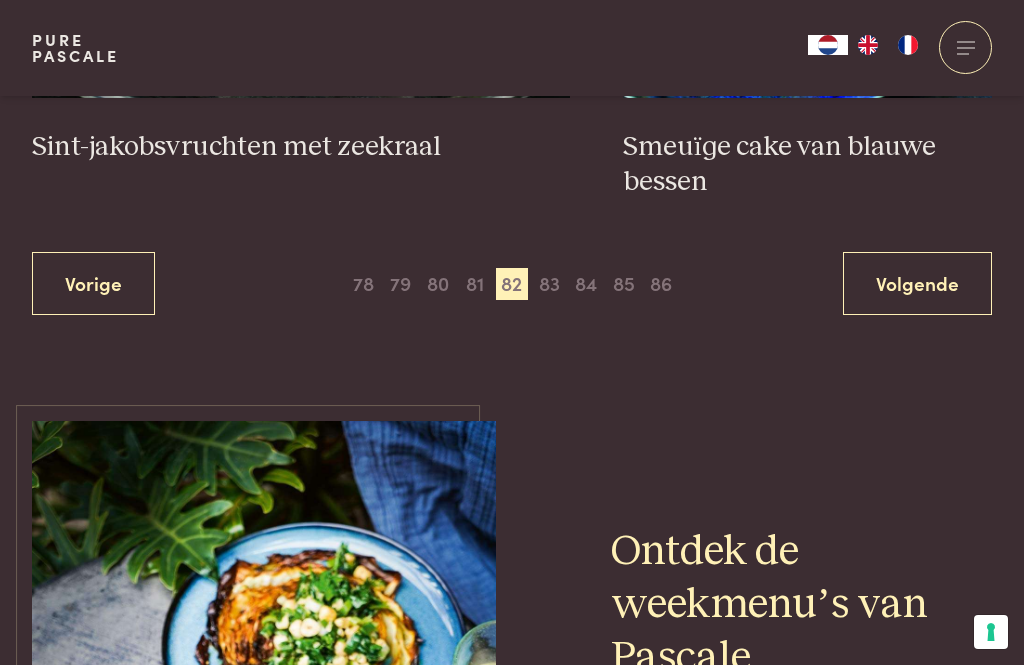 click on "83" at bounding box center [549, 284] 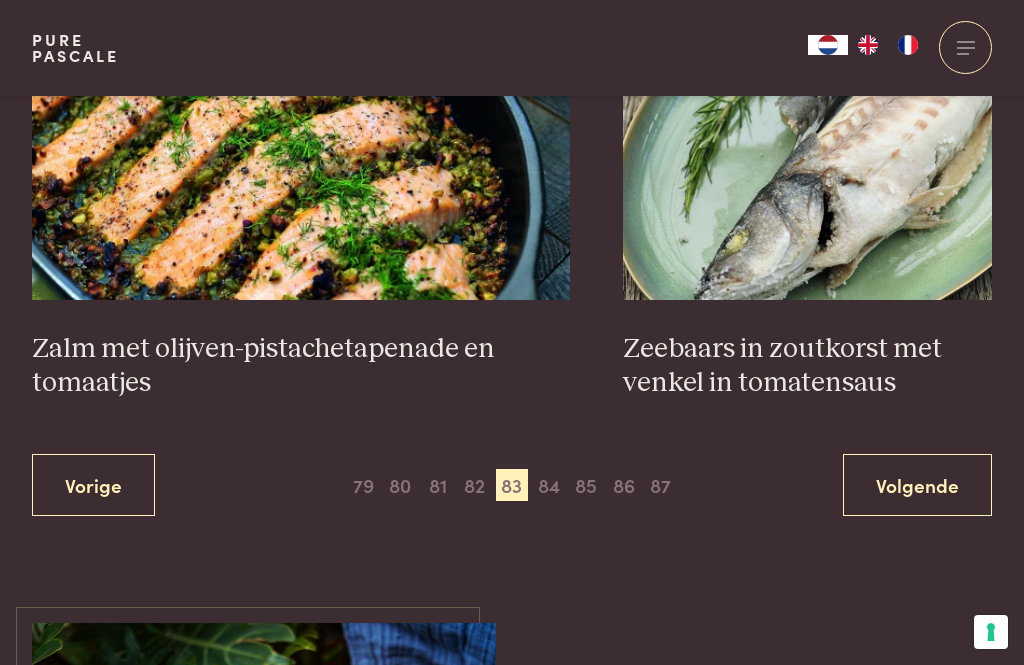 click on "84" at bounding box center [549, 485] 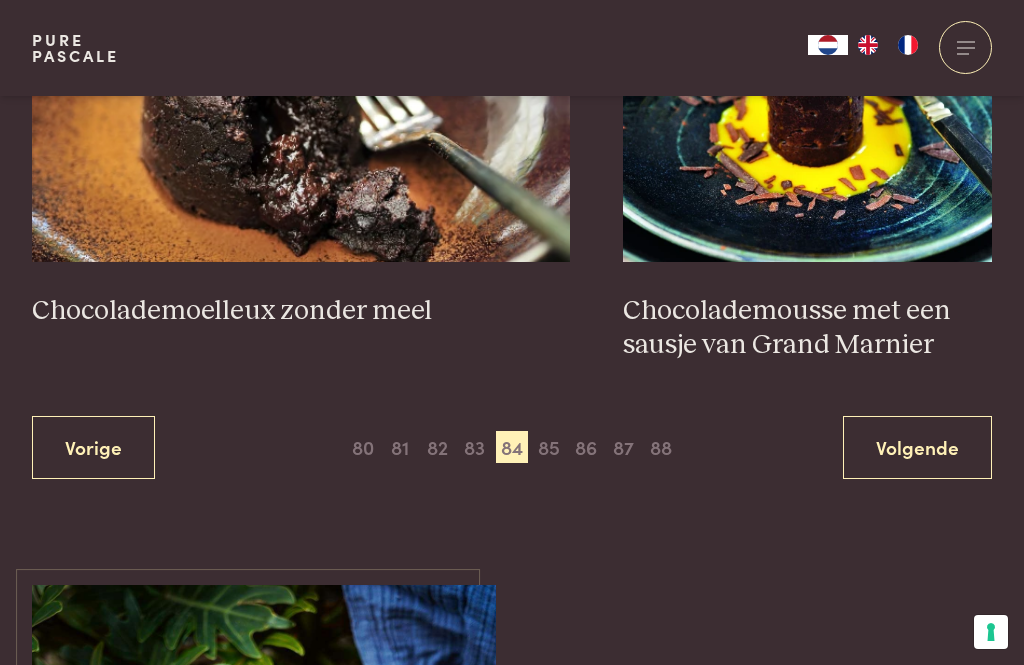 scroll, scrollTop: 3967, scrollLeft: 0, axis: vertical 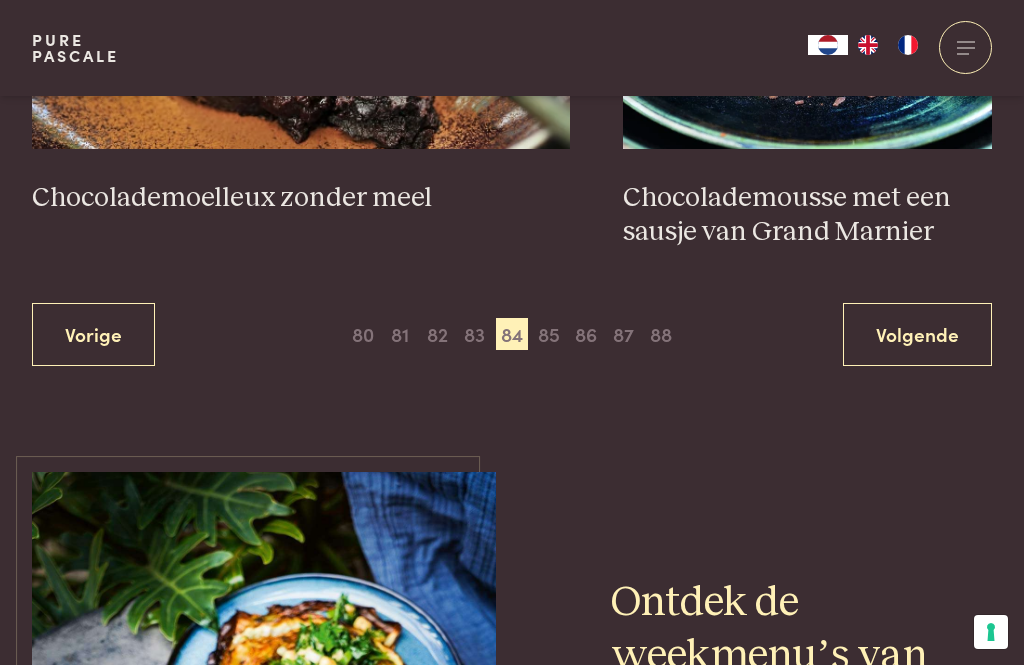 click on "85" at bounding box center [549, 334] 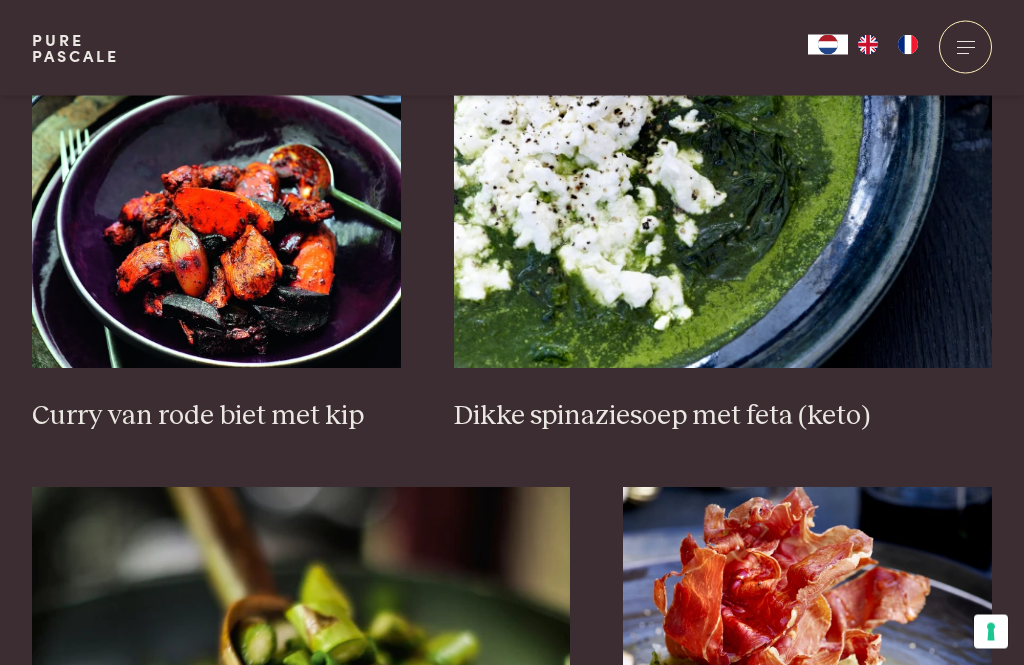 scroll, scrollTop: 1509, scrollLeft: 0, axis: vertical 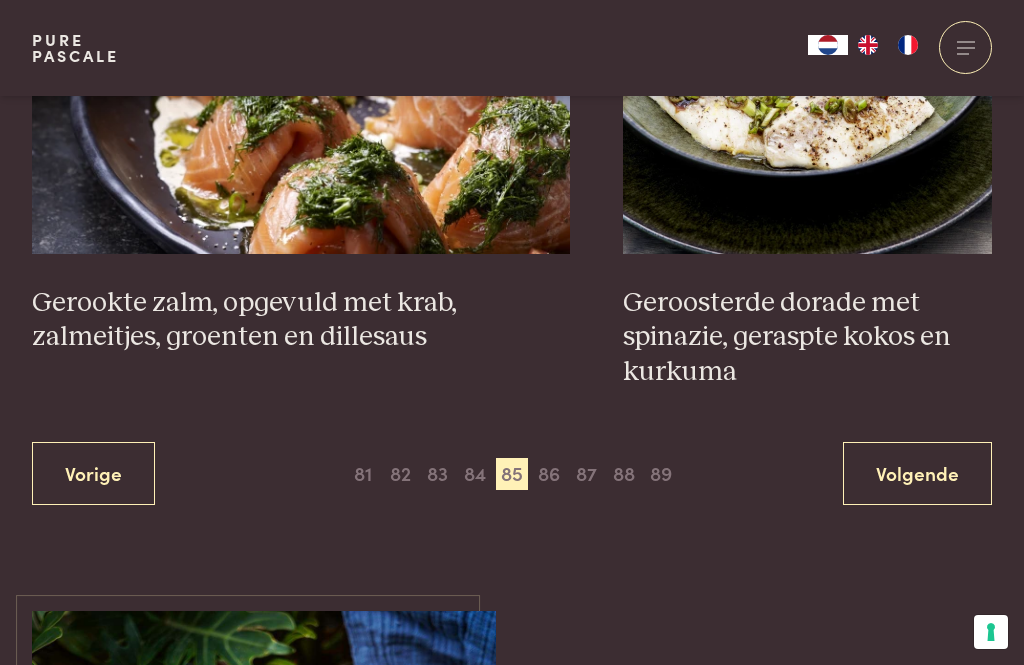 click on "86" at bounding box center [549, 474] 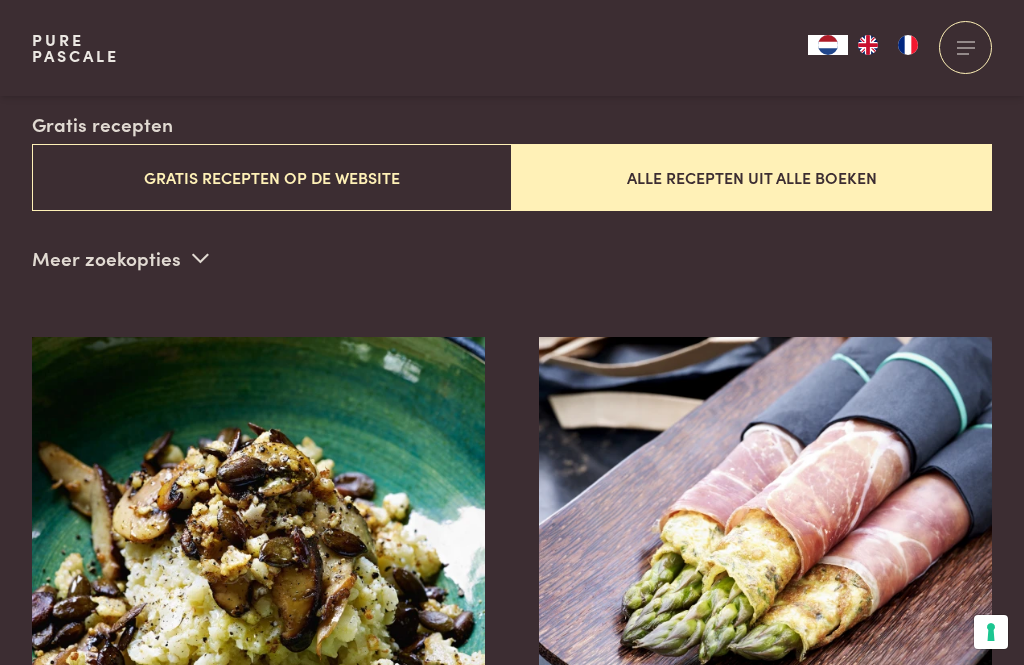 scroll, scrollTop: 511, scrollLeft: 0, axis: vertical 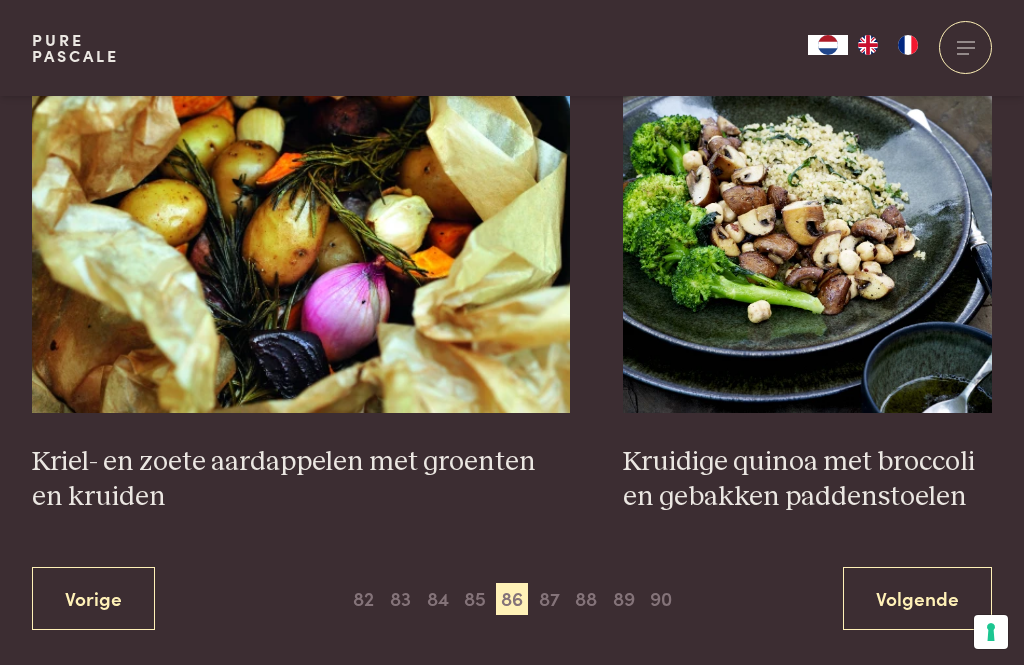 click on "87" at bounding box center (549, 599) 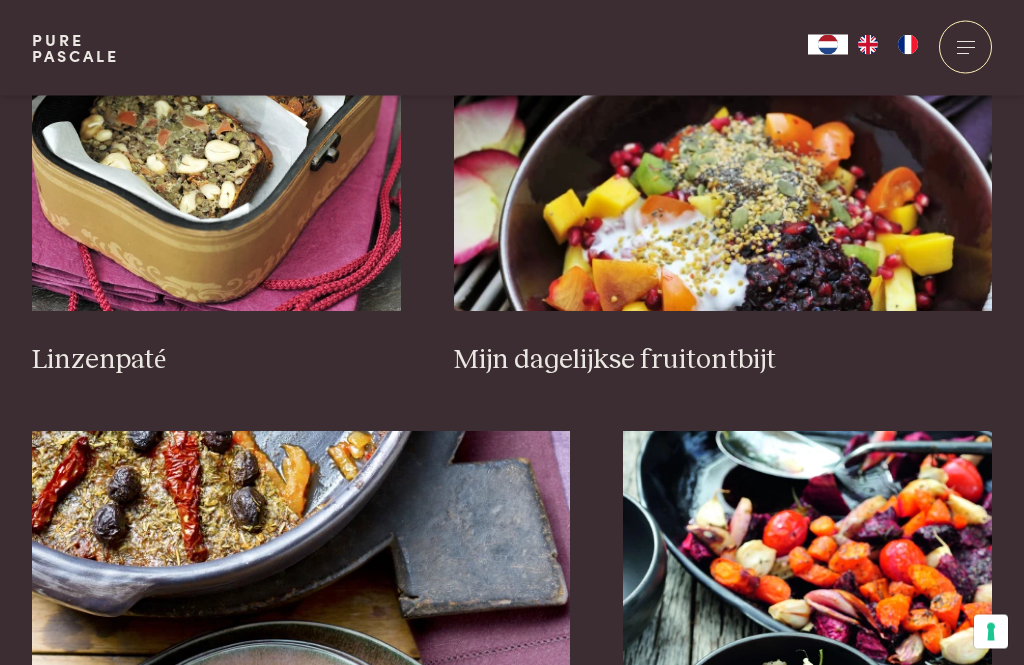 scroll, scrollTop: 1485, scrollLeft: 0, axis: vertical 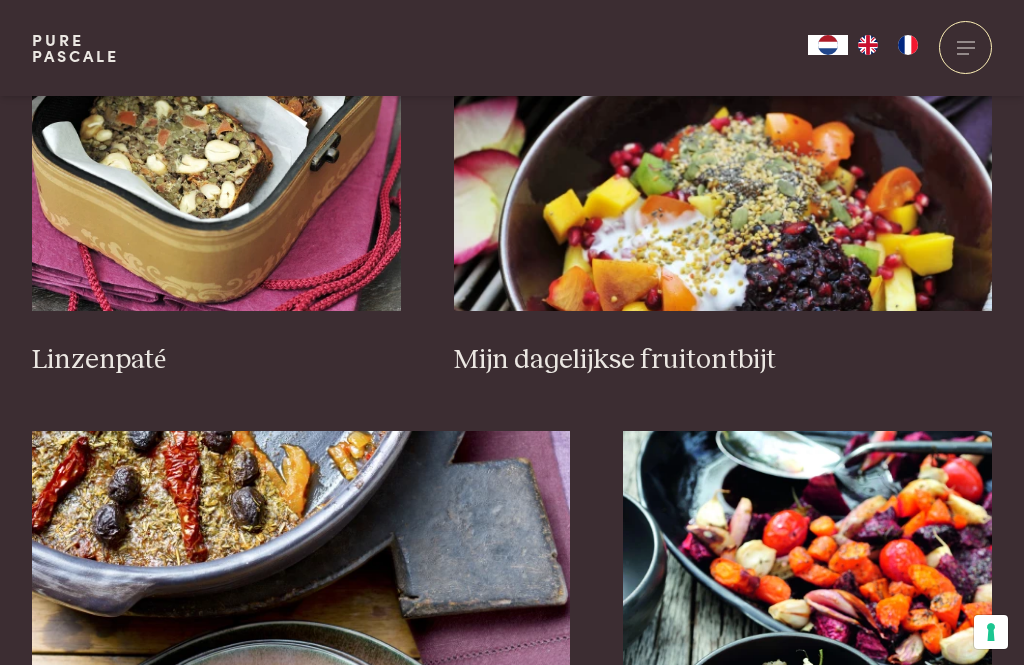 click at bounding box center [723, 111] 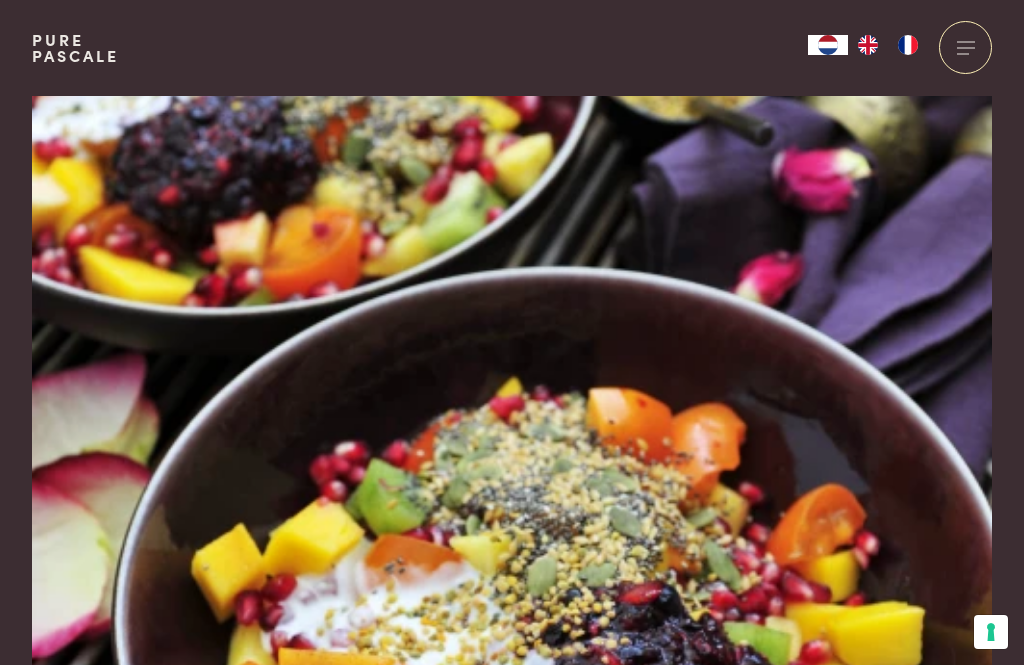 scroll, scrollTop: 366, scrollLeft: 0, axis: vertical 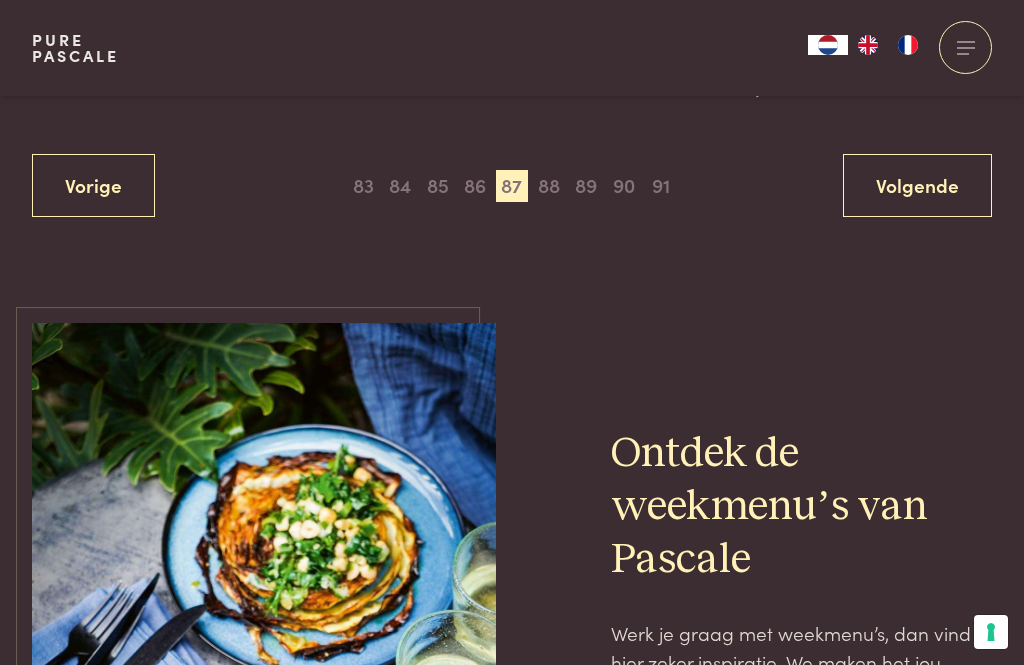 click on "88" at bounding box center (549, 186) 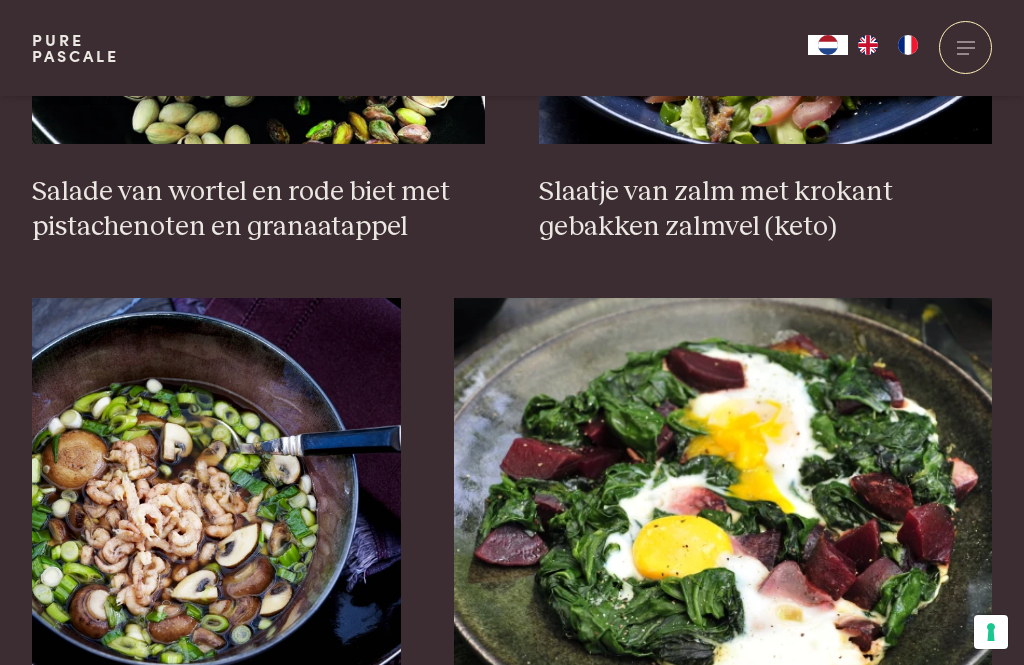 scroll, scrollTop: 511, scrollLeft: 0, axis: vertical 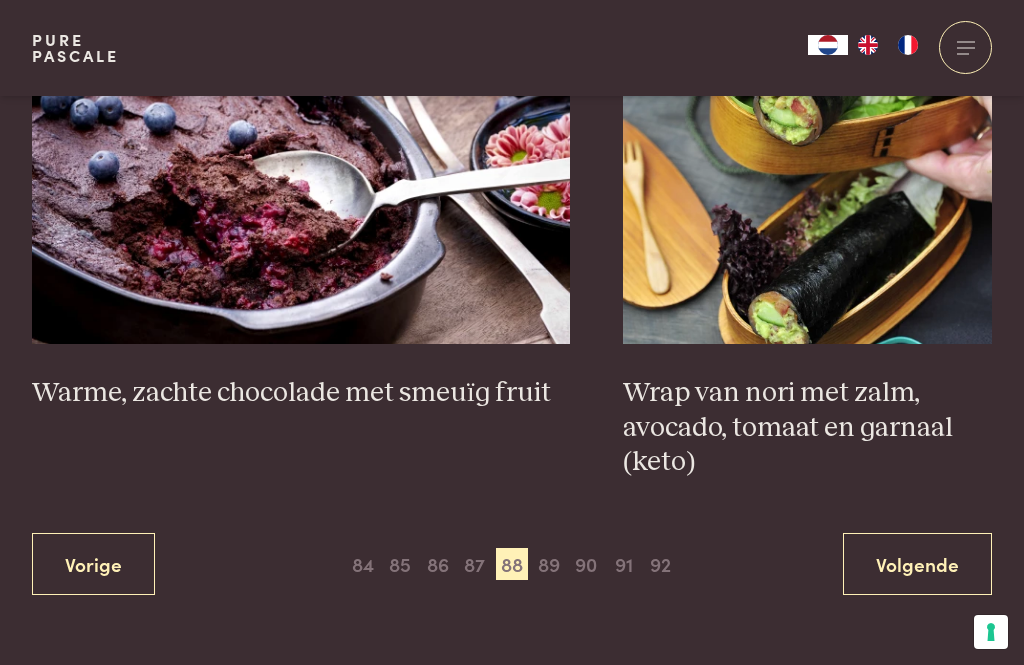 click on "89" at bounding box center [549, 564] 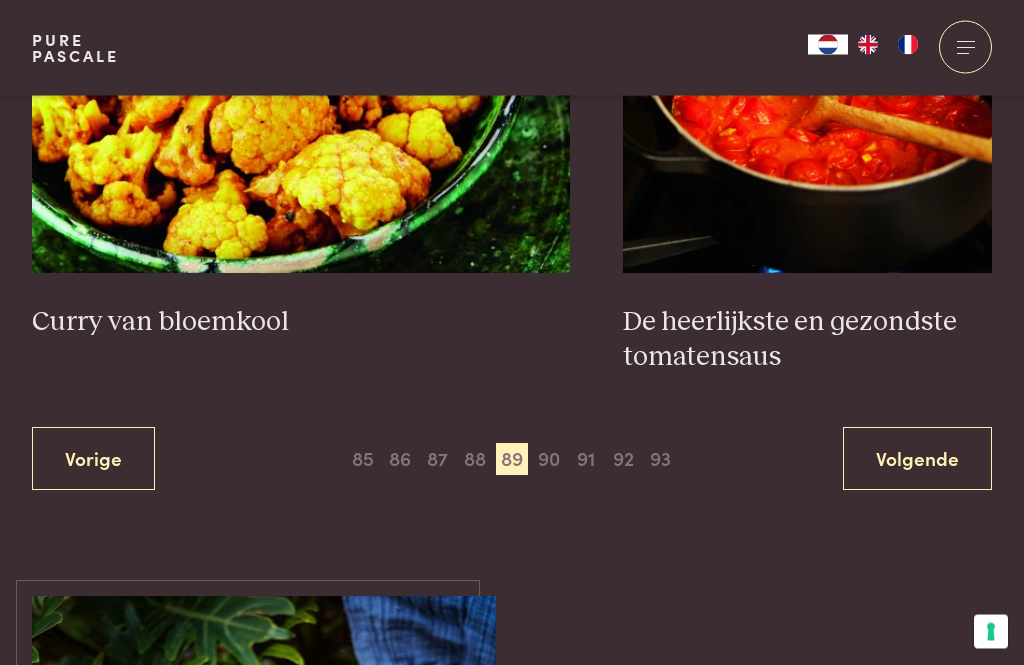 scroll, scrollTop: 3754, scrollLeft: 0, axis: vertical 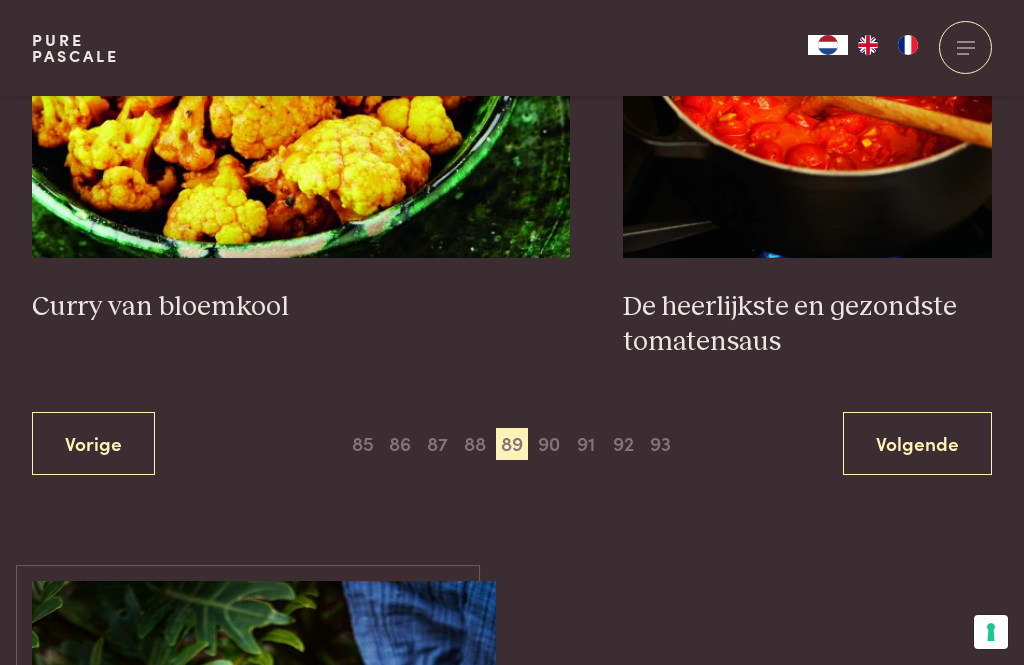 click on "90" at bounding box center (549, 444) 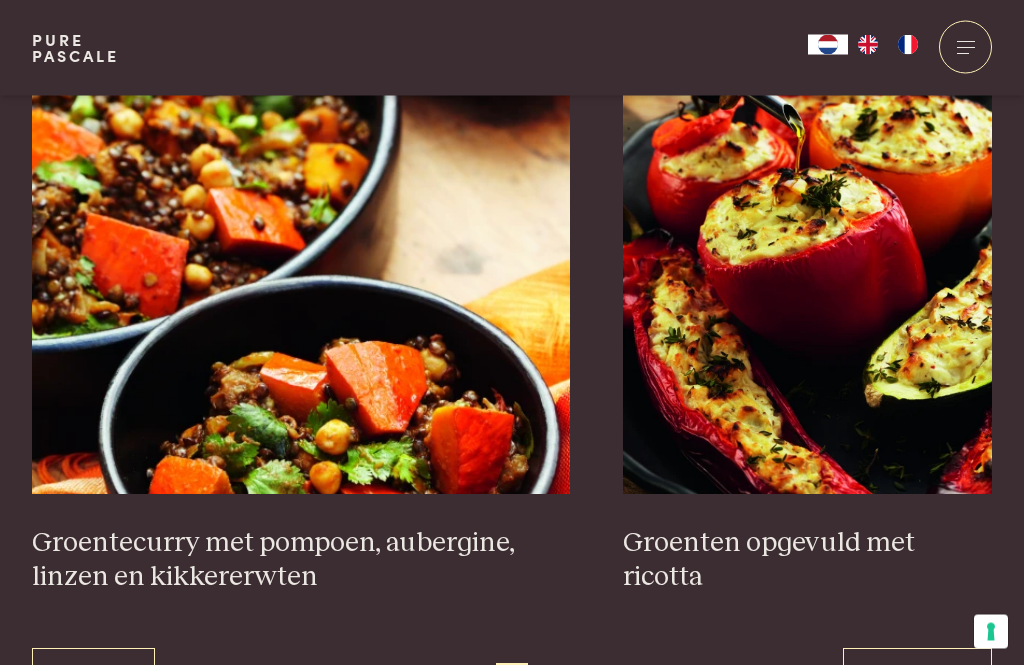 scroll, scrollTop: 3553, scrollLeft: 0, axis: vertical 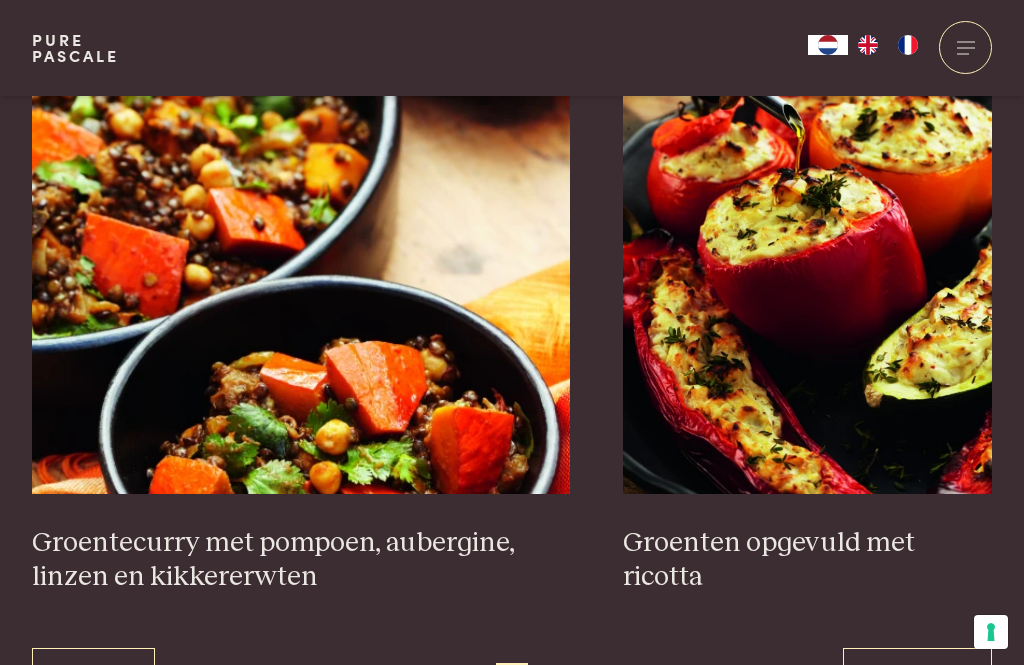 click on "91" at bounding box center [549, 679] 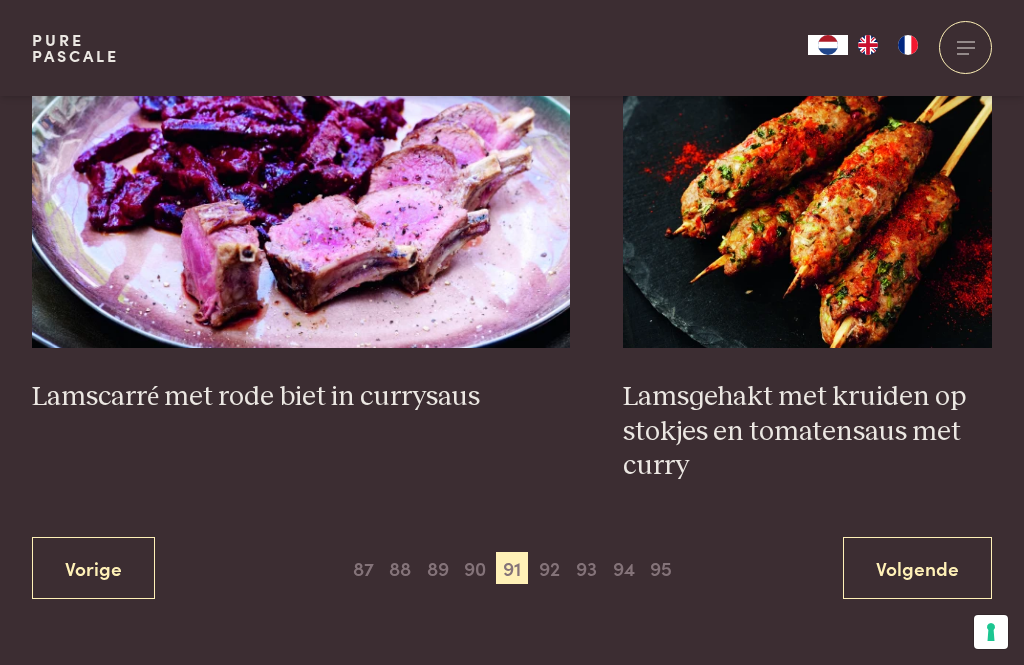 click on "92" at bounding box center [549, 568] 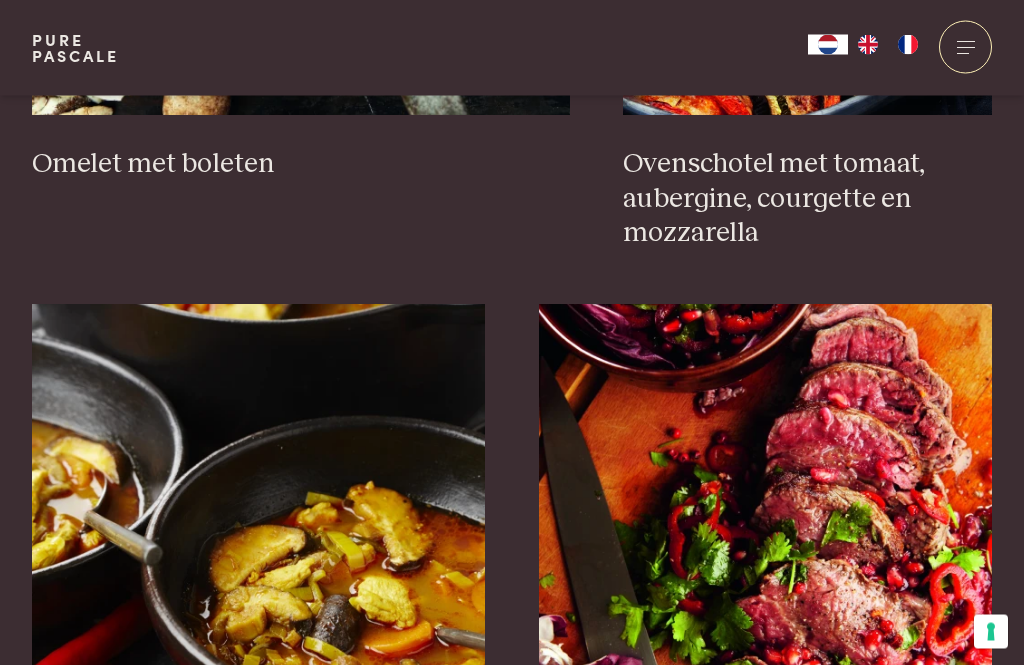 scroll, scrollTop: 2305, scrollLeft: 0, axis: vertical 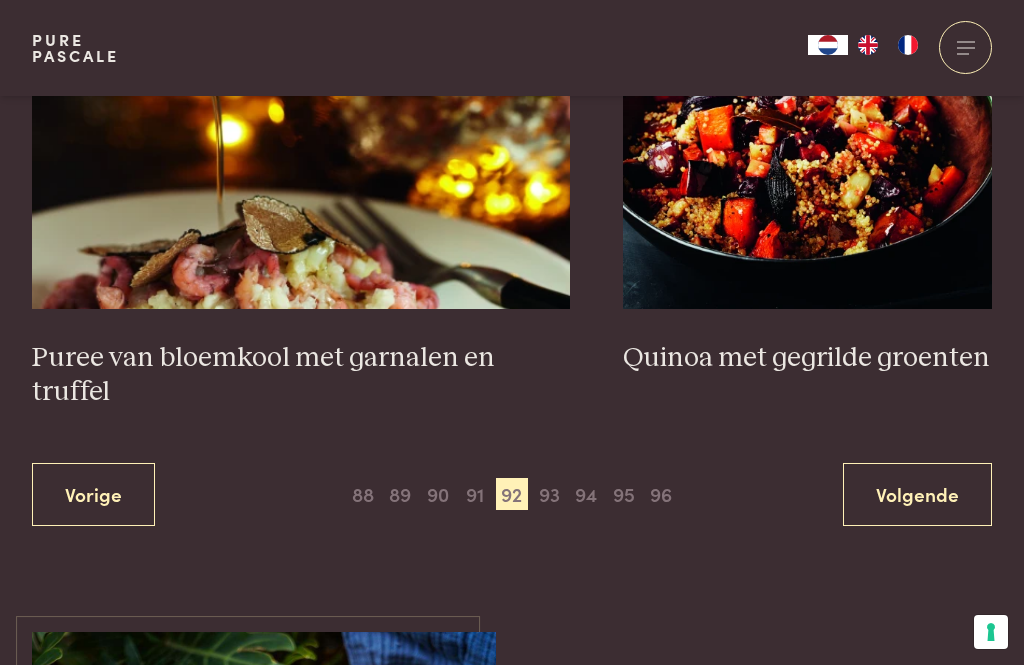 click on "93" at bounding box center (549, 494) 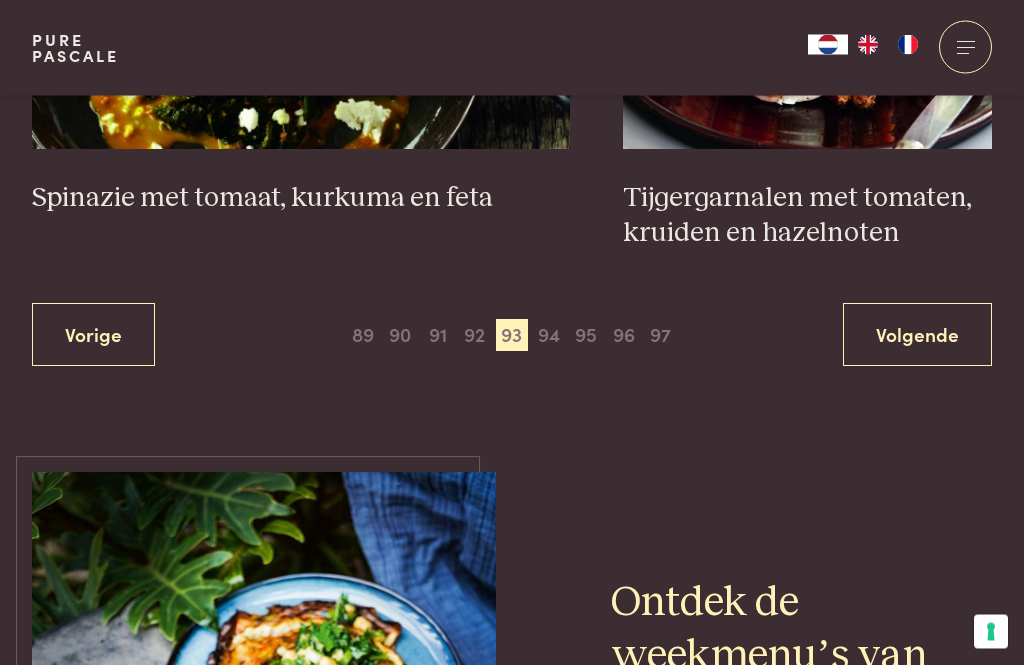 scroll, scrollTop: 3888, scrollLeft: 0, axis: vertical 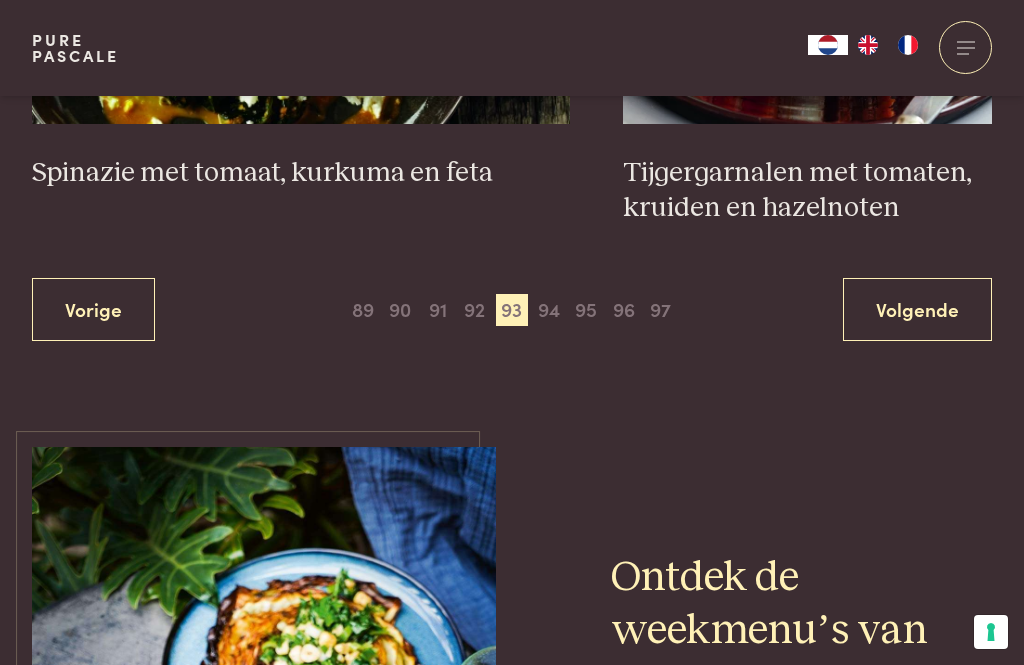 click on "94" at bounding box center (549, 310) 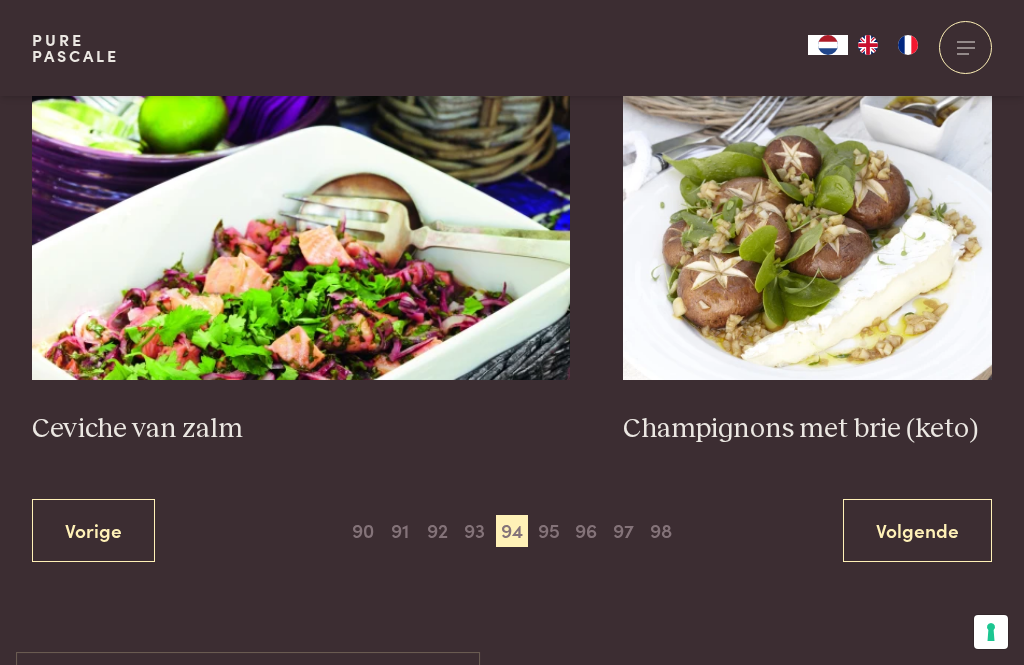 click on "95" at bounding box center [549, 531] 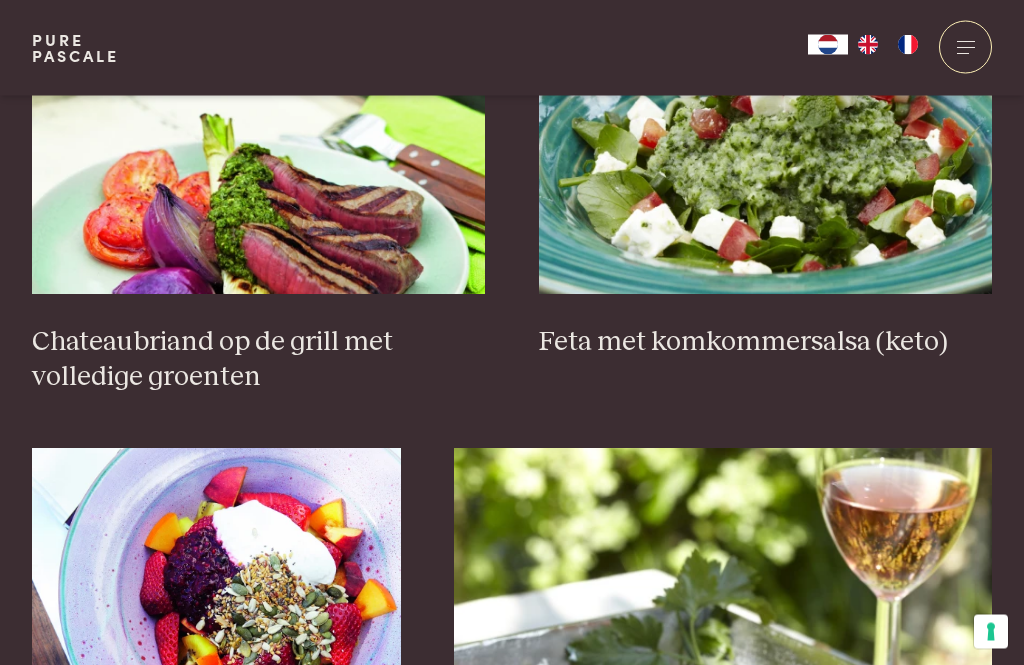 scroll, scrollTop: 984, scrollLeft: 0, axis: vertical 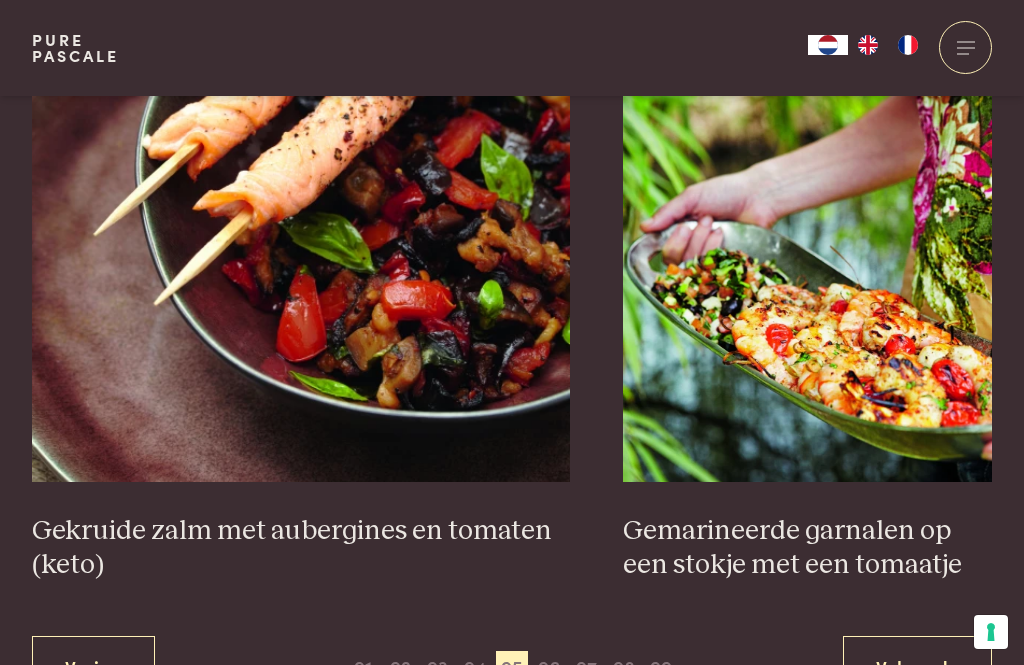 click on "96" at bounding box center [549, 667] 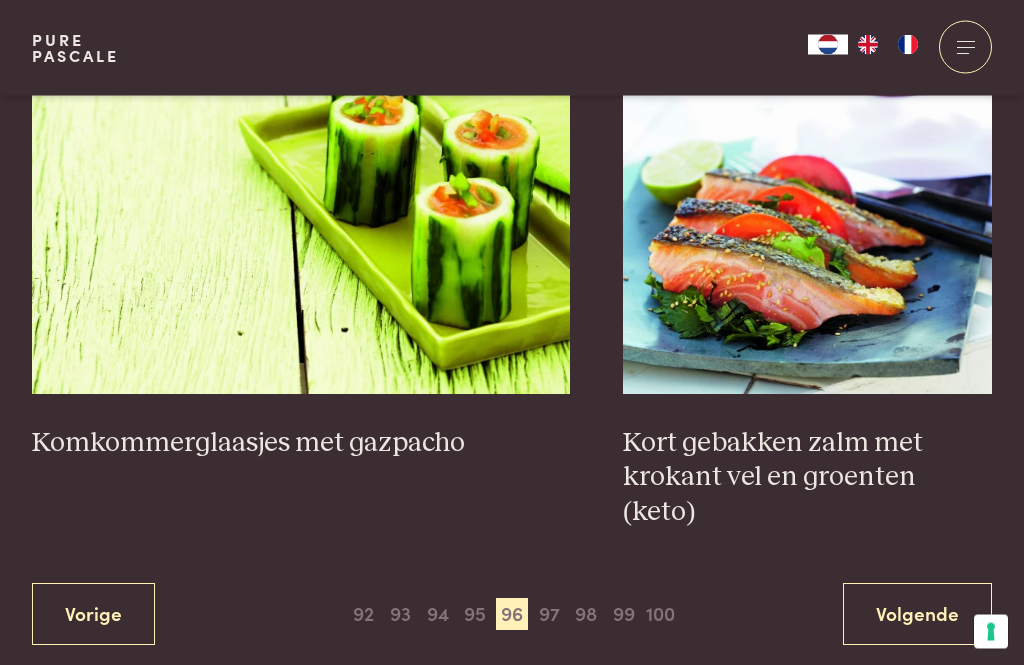 scroll, scrollTop: 3722, scrollLeft: 0, axis: vertical 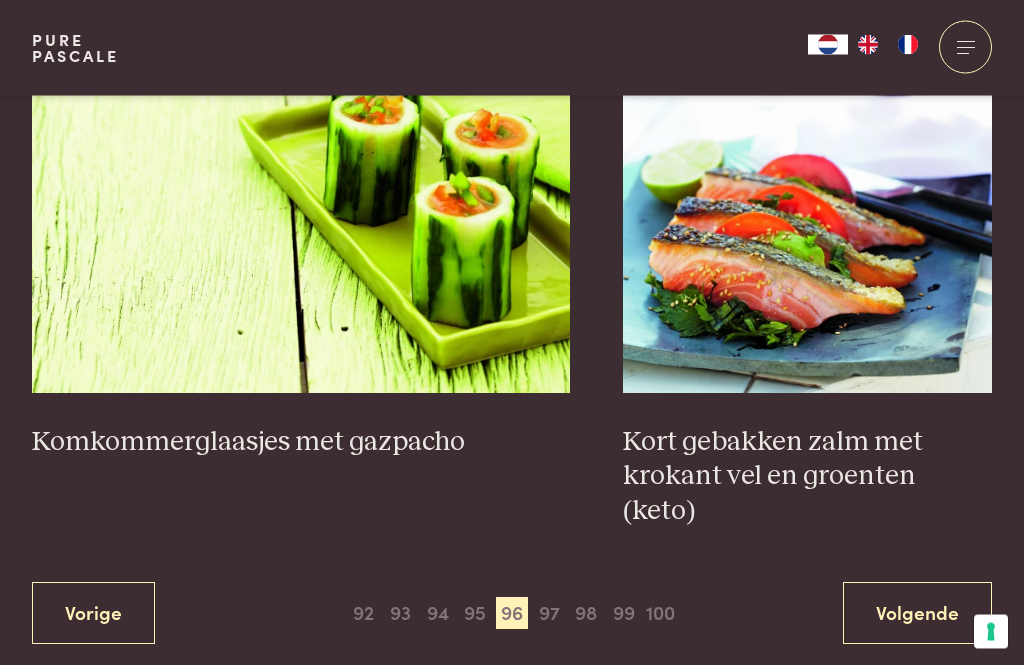 click on "97" at bounding box center (549, 614) 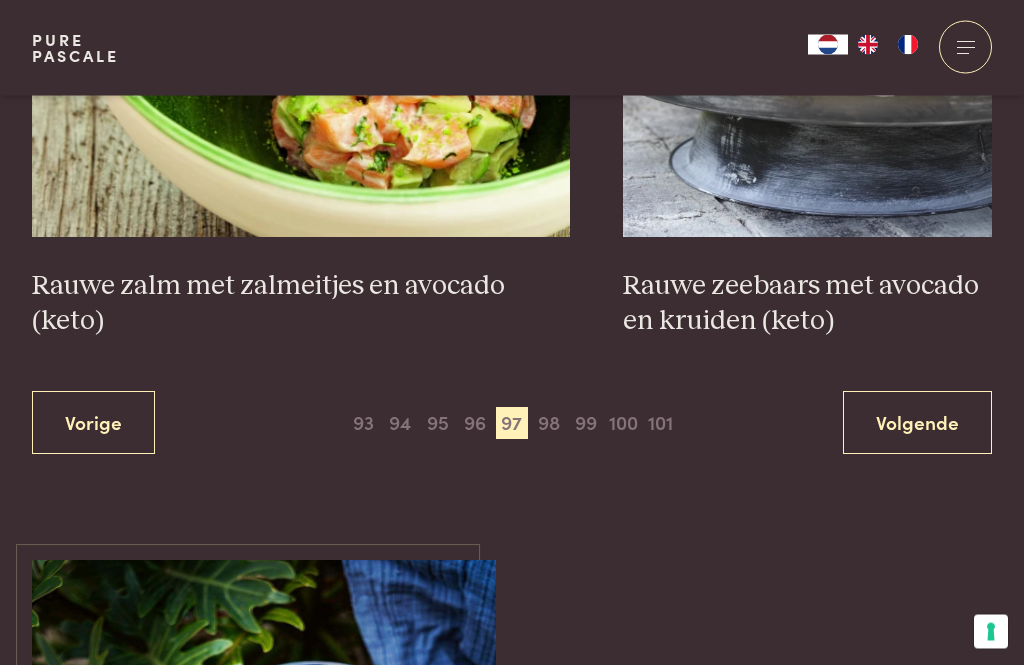 scroll, scrollTop: 3778, scrollLeft: 0, axis: vertical 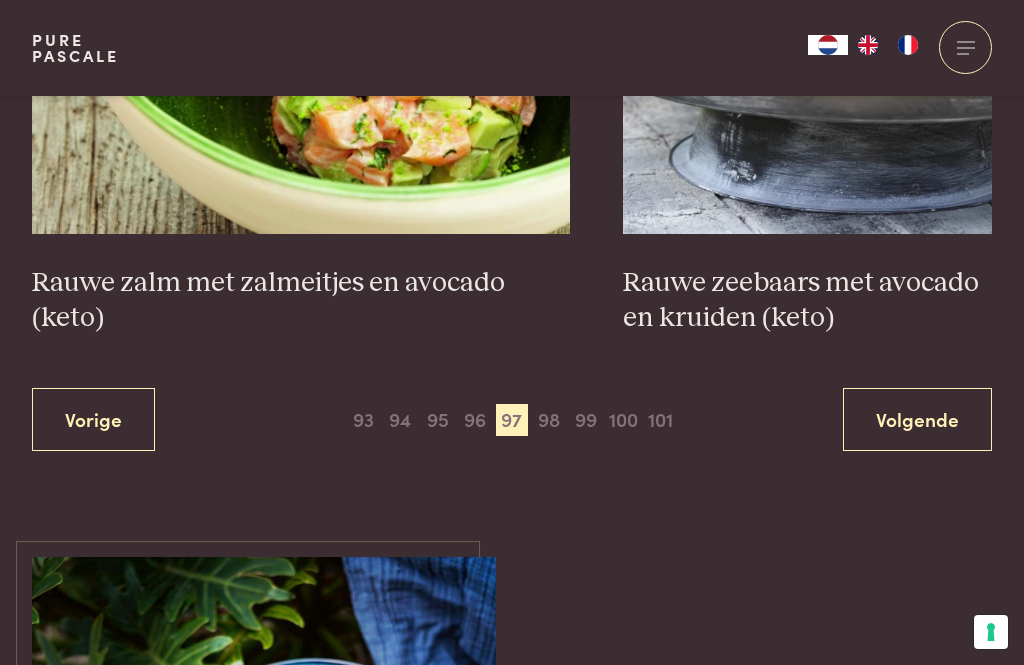 click on "98" at bounding box center [549, 420] 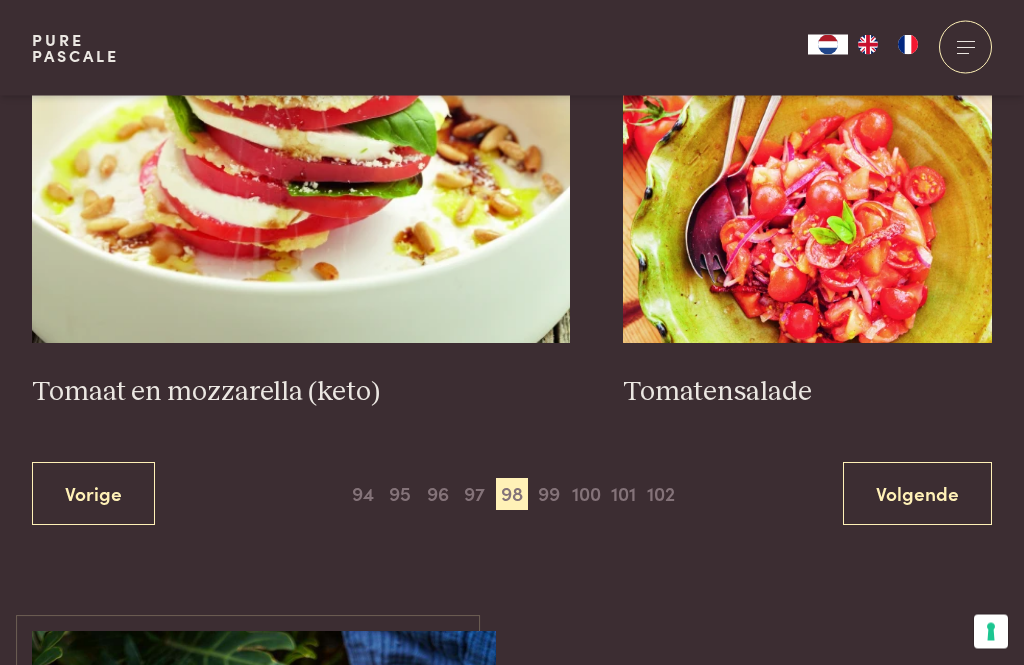 scroll, scrollTop: 3712, scrollLeft: 0, axis: vertical 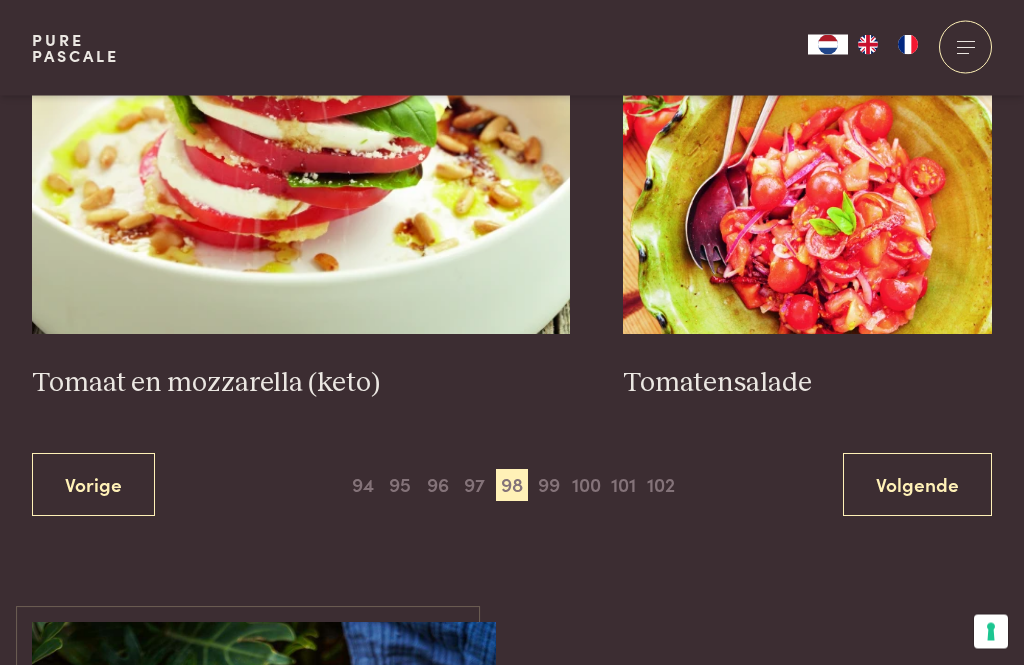 click on "99" at bounding box center (549, 486) 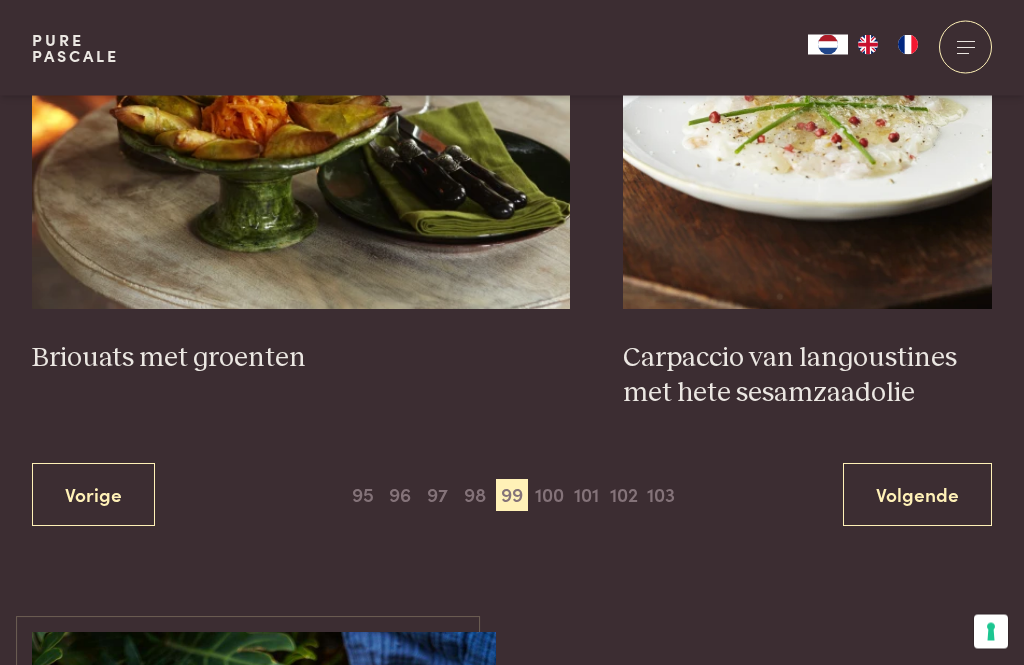 scroll, scrollTop: 3714, scrollLeft: 0, axis: vertical 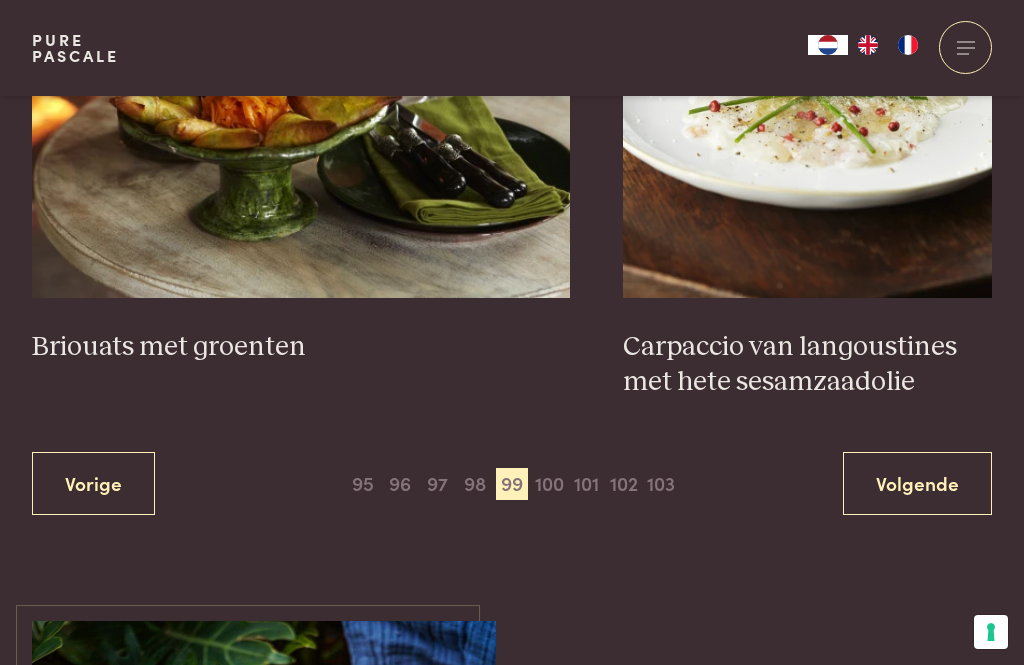 click on "100" at bounding box center [549, 484] 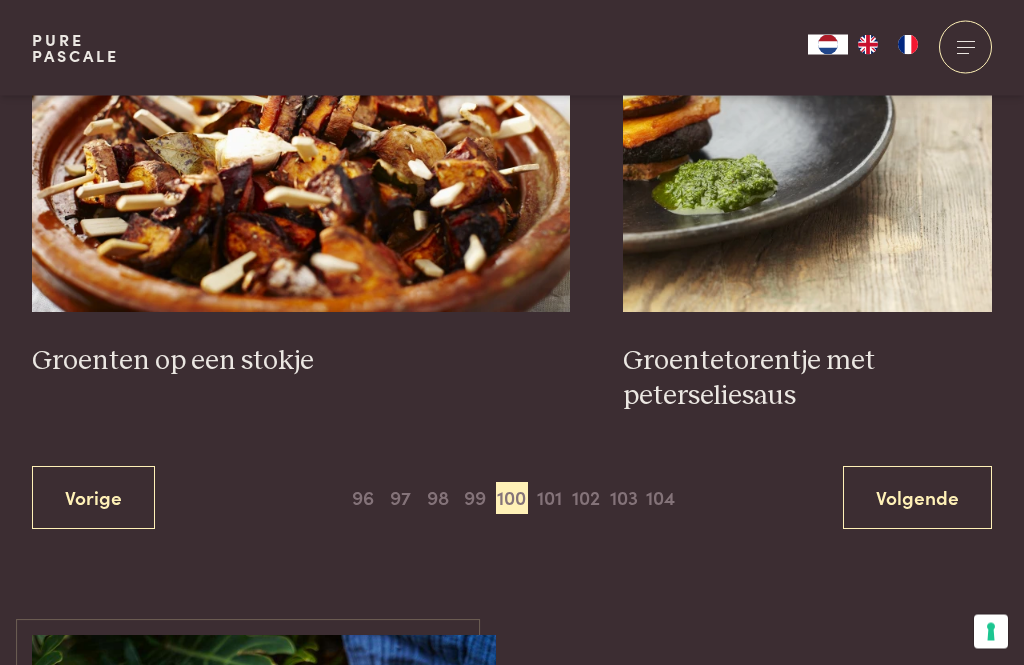 scroll, scrollTop: 3669, scrollLeft: 0, axis: vertical 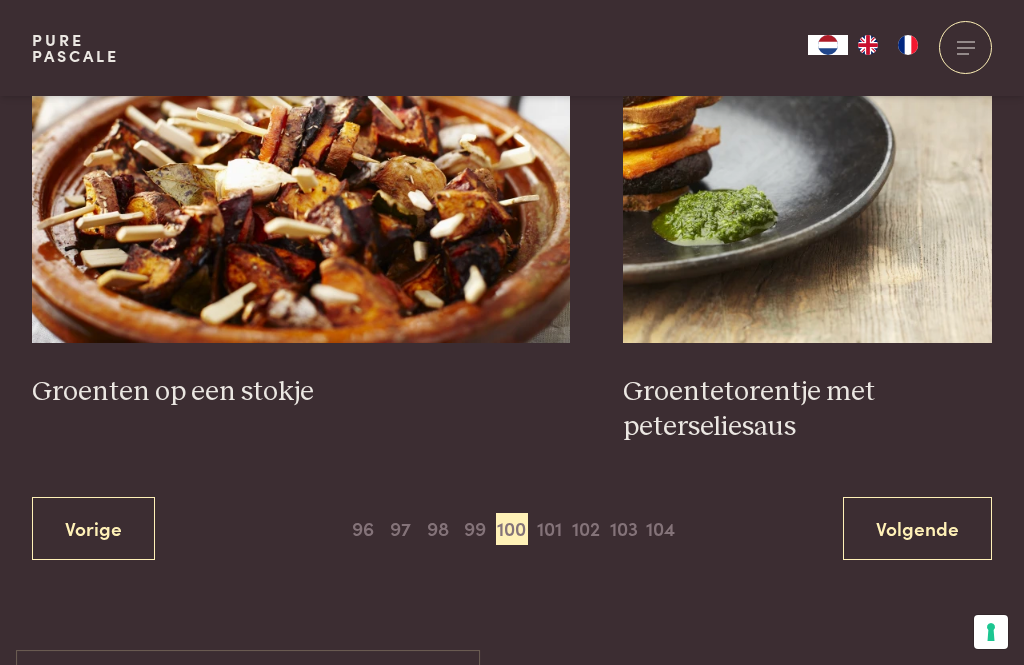 click on "101" at bounding box center [549, 529] 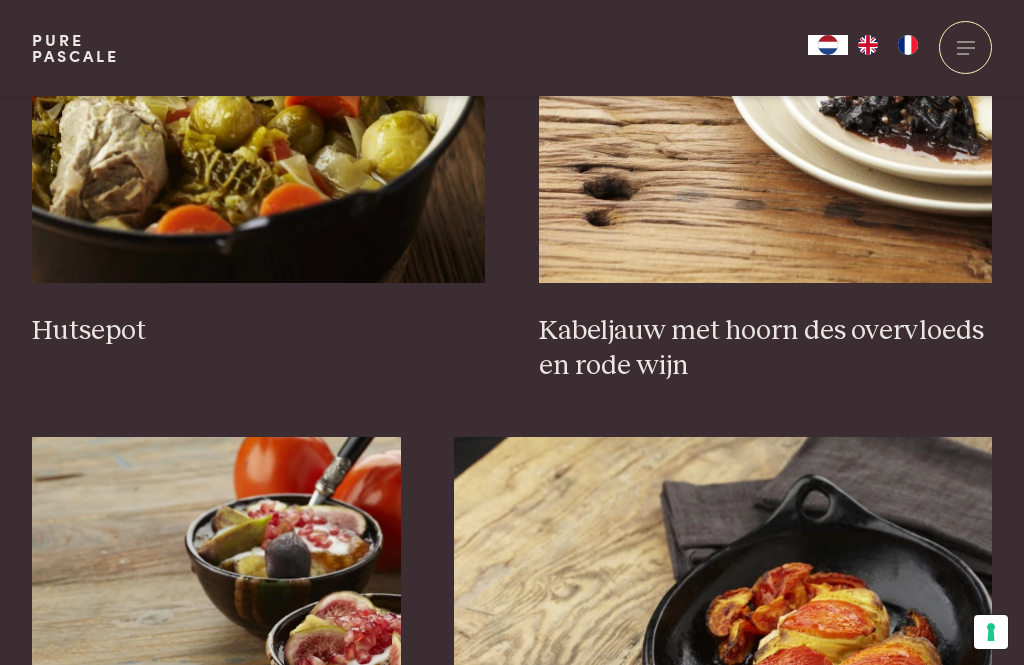 scroll, scrollTop: 1057, scrollLeft: 0, axis: vertical 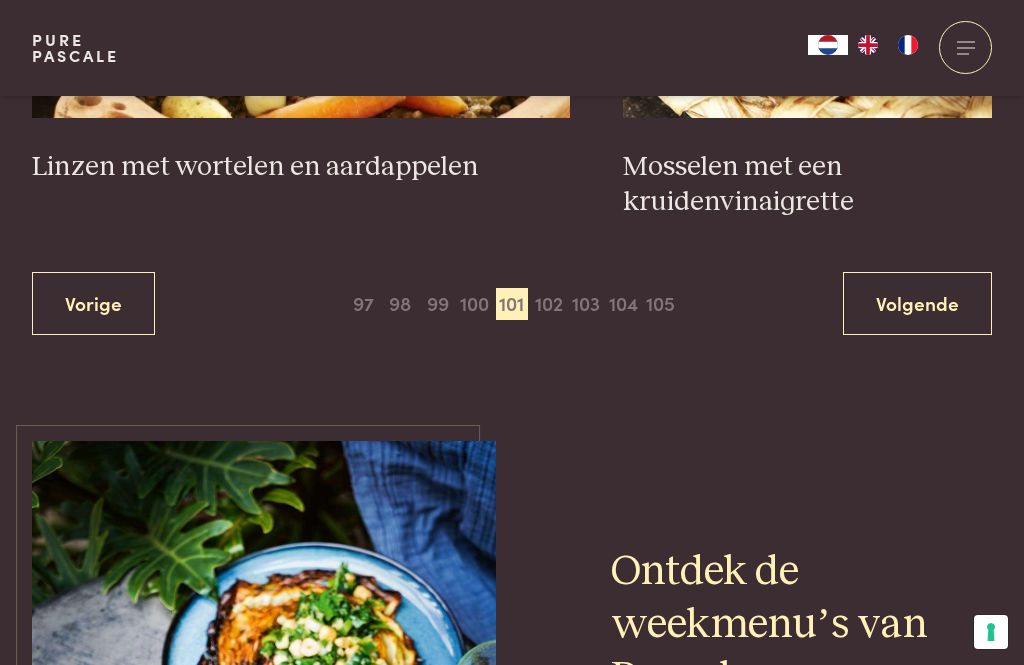 click on "102" at bounding box center [549, 304] 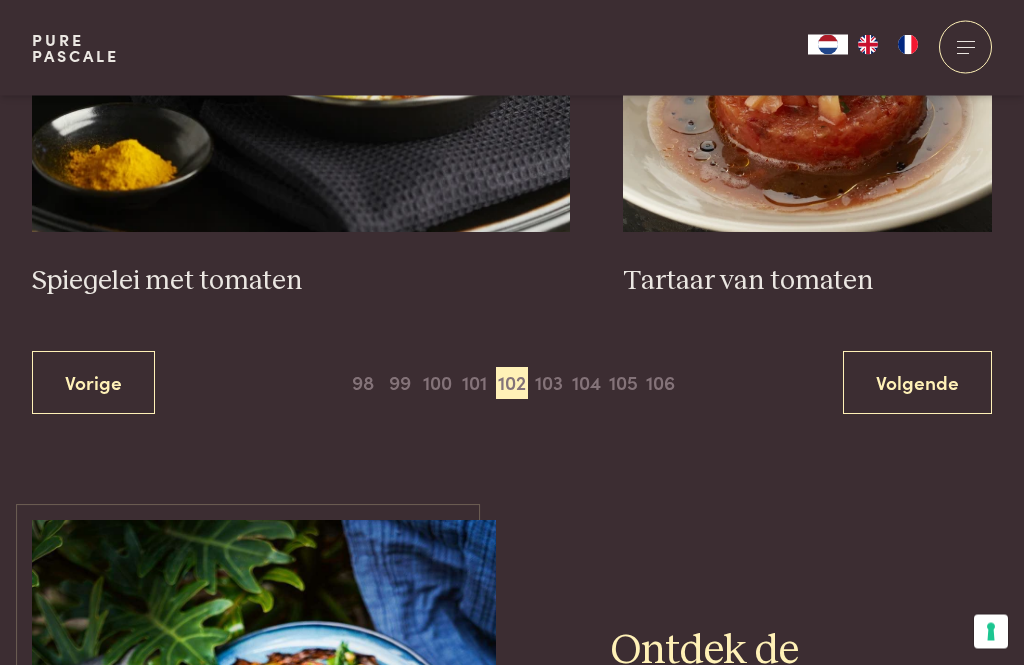 scroll, scrollTop: 3816, scrollLeft: 0, axis: vertical 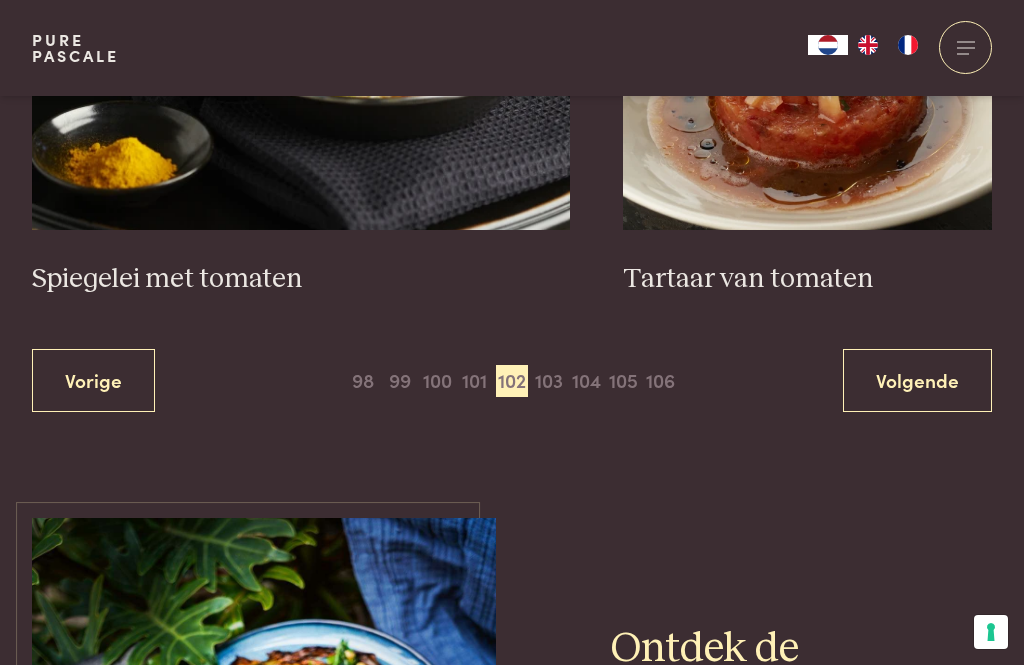 click on "103" at bounding box center [549, 381] 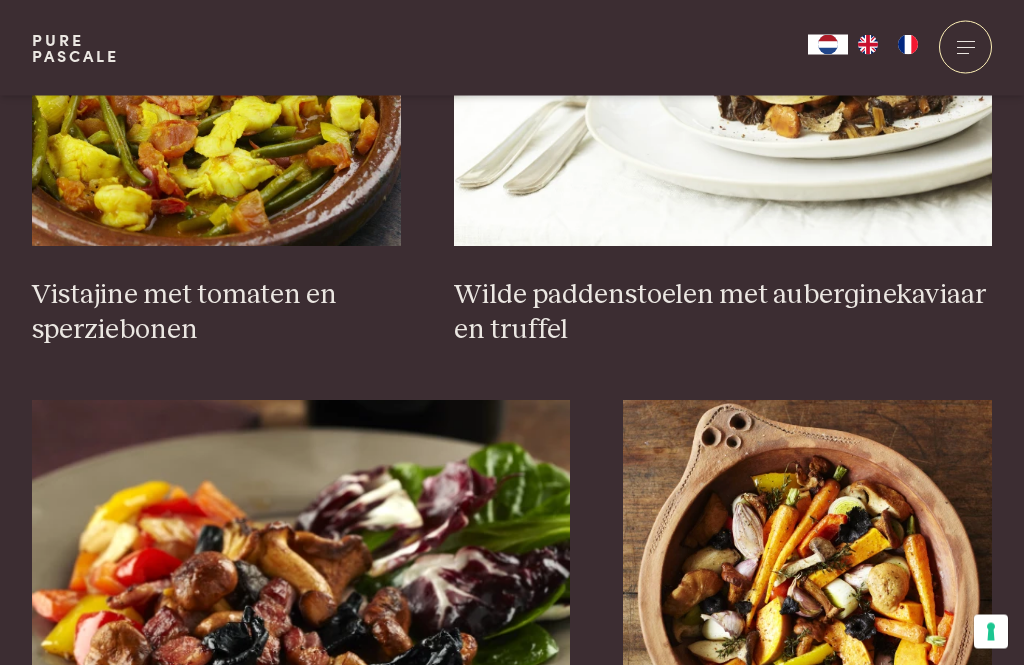 scroll, scrollTop: 3213, scrollLeft: 0, axis: vertical 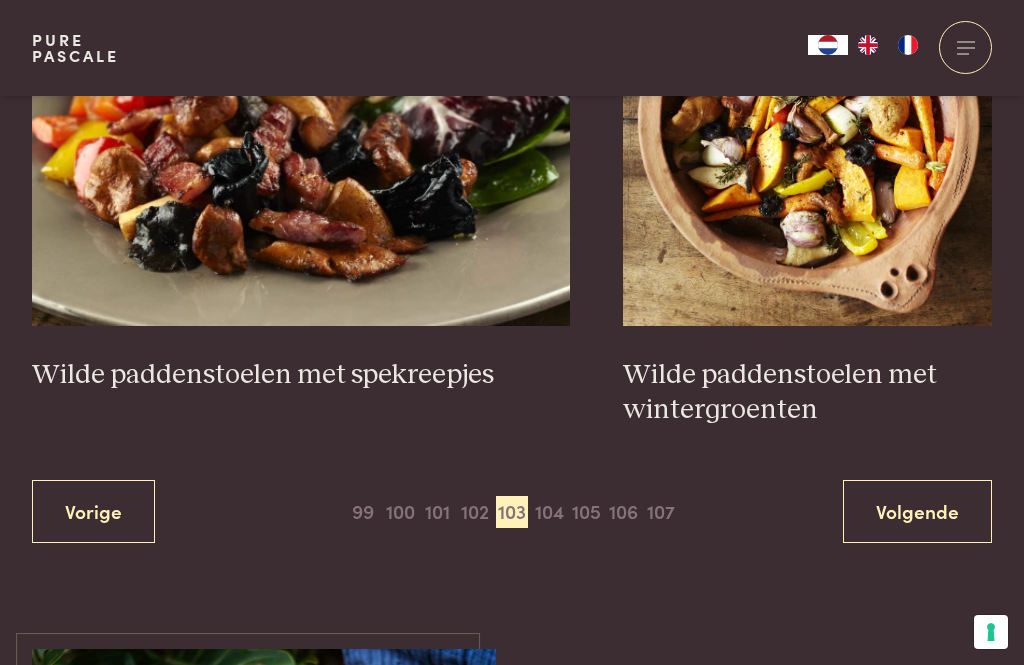 click on "104" at bounding box center (549, 512) 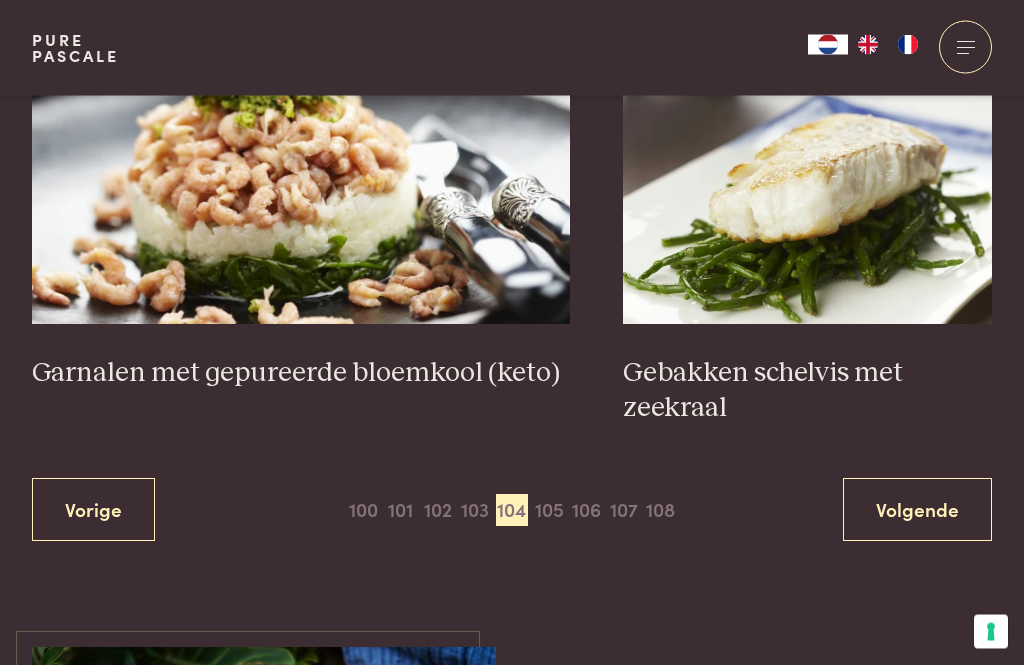 scroll, scrollTop: 3699, scrollLeft: 0, axis: vertical 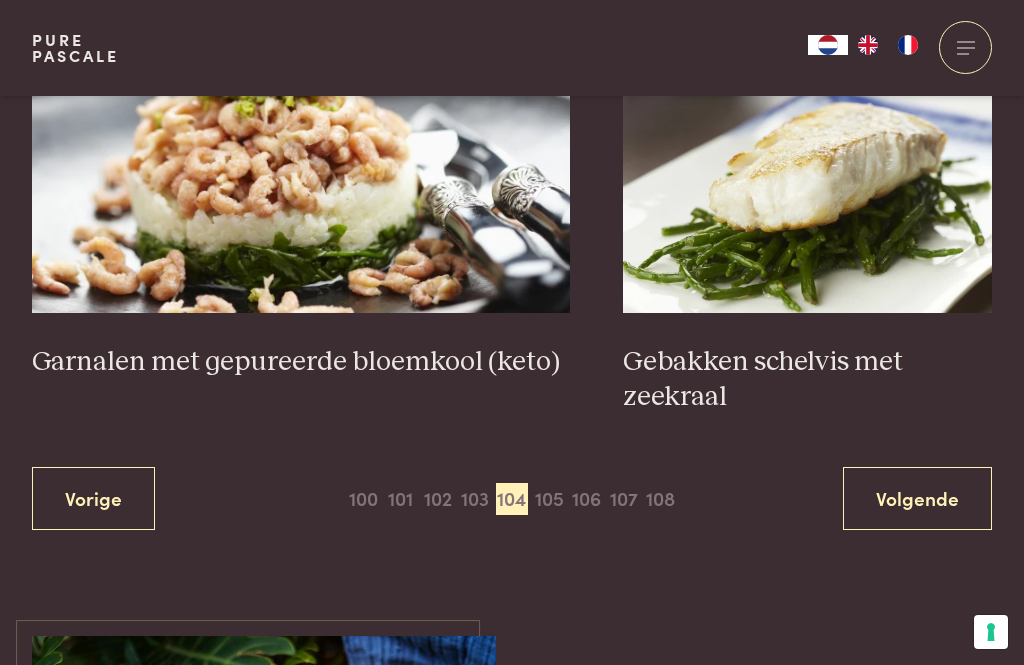 click on "105" at bounding box center (549, 499) 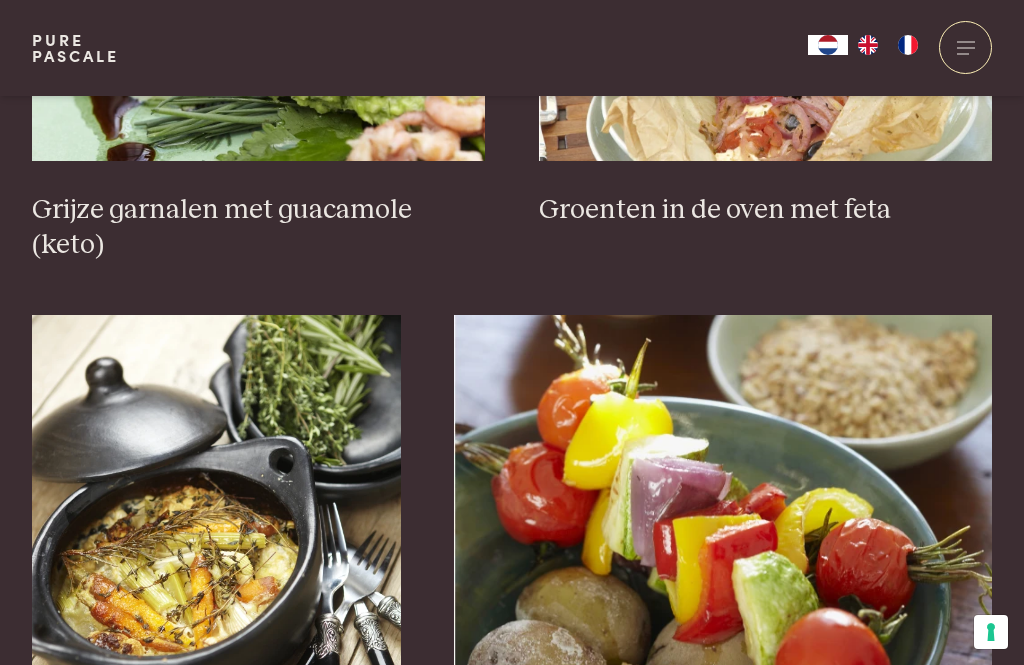 scroll, scrollTop: 2767, scrollLeft: 0, axis: vertical 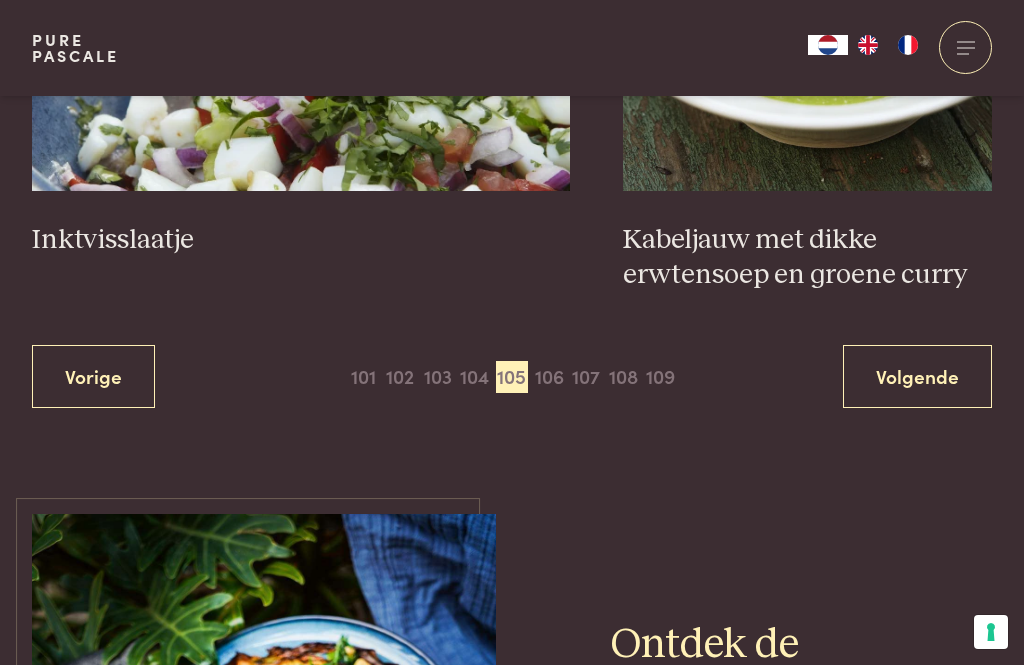 click on "106" at bounding box center [549, 377] 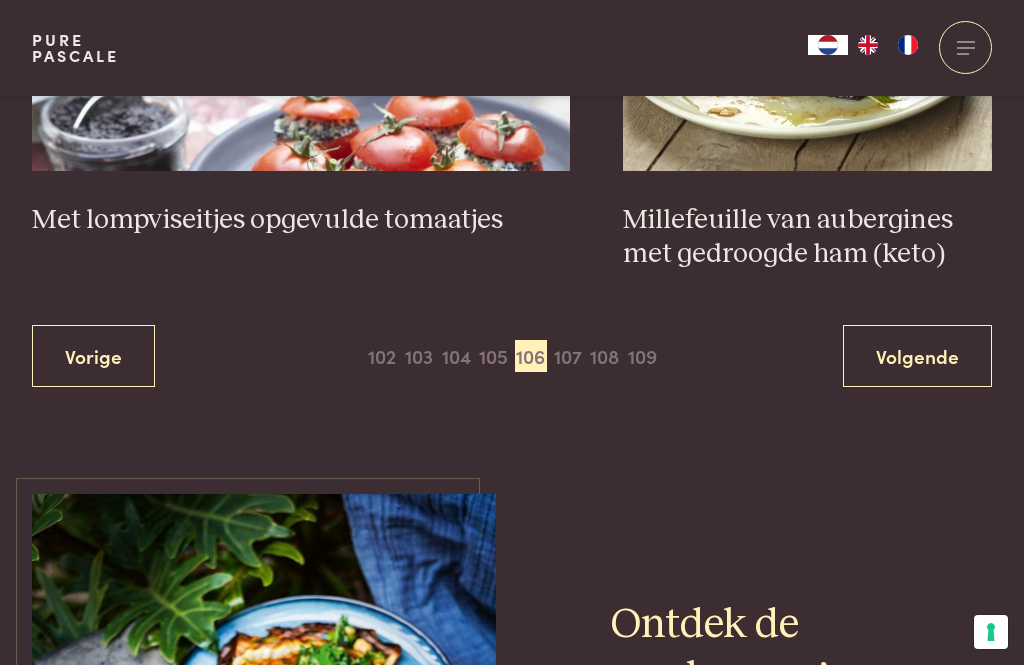 scroll, scrollTop: 3891, scrollLeft: 0, axis: vertical 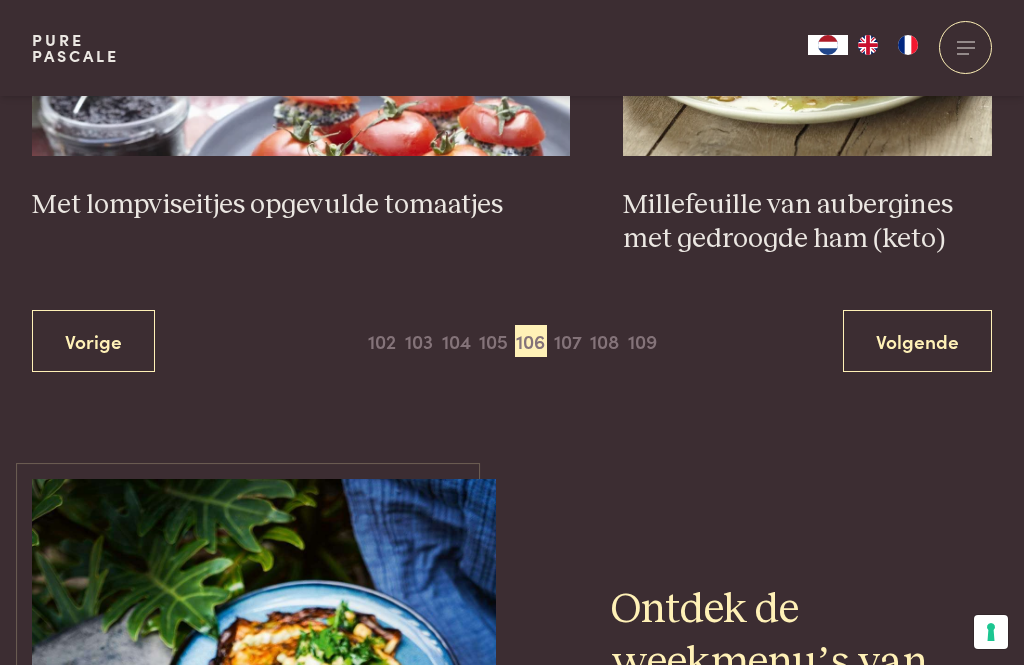 click on "107" at bounding box center (568, 341) 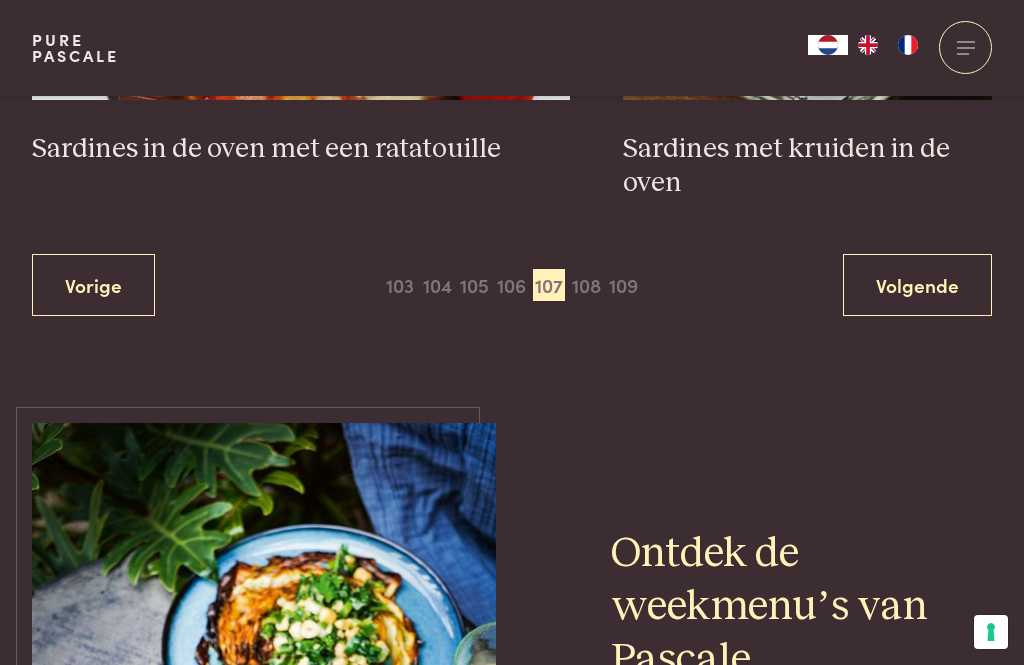 scroll, scrollTop: 3944, scrollLeft: 0, axis: vertical 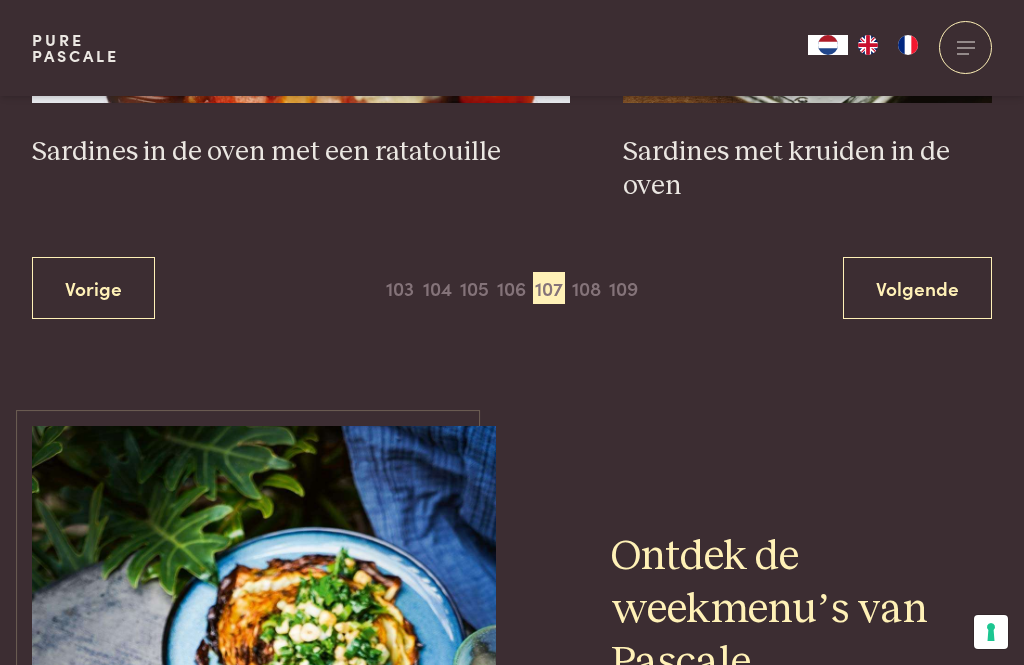 click on "Vorige
1
2
3
4
5
6
7
8
9
10
11
12
13
14
15
16
17
18
19
20
21
22
23
24
25
26
27
28
29
30
31
32
33
34
35
36
37
38
39
40
Volgende" at bounding box center (512, 288) 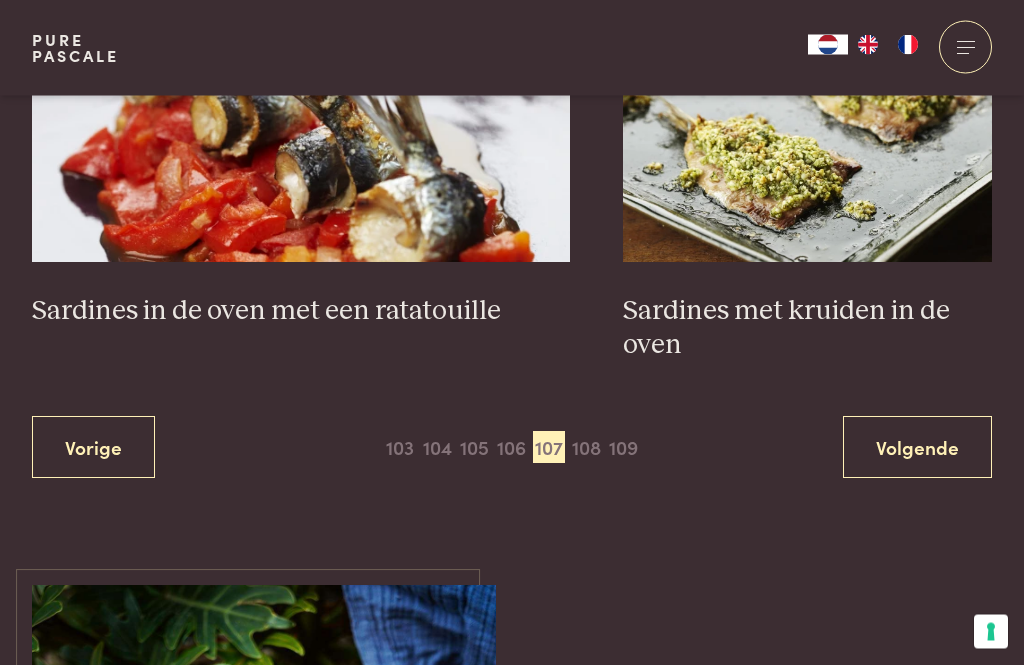 click on "108" at bounding box center (586, 448) 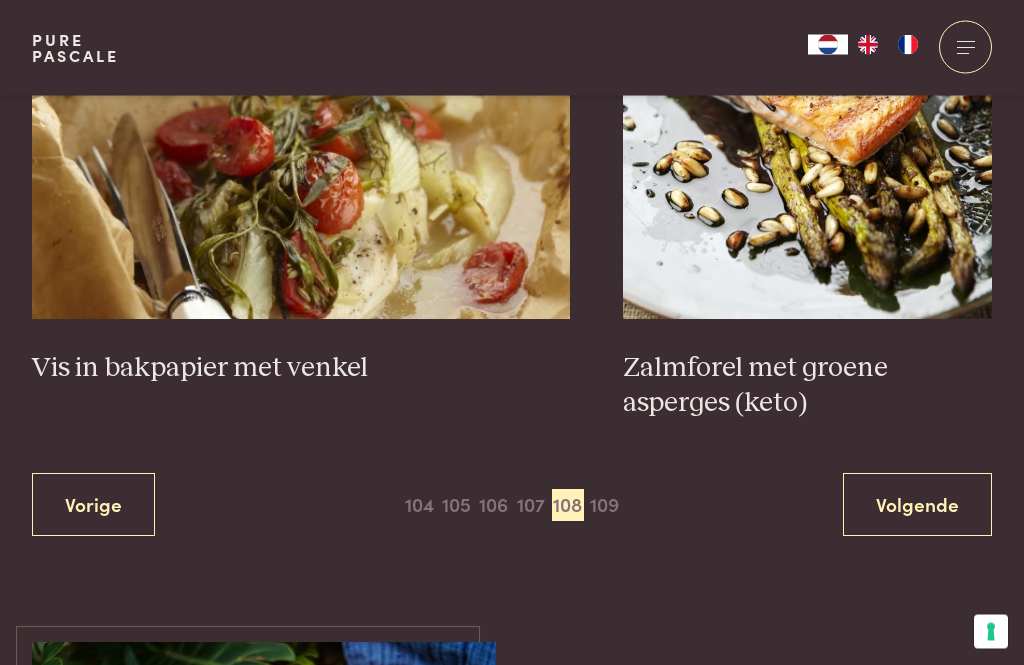 scroll, scrollTop: 3695, scrollLeft: 0, axis: vertical 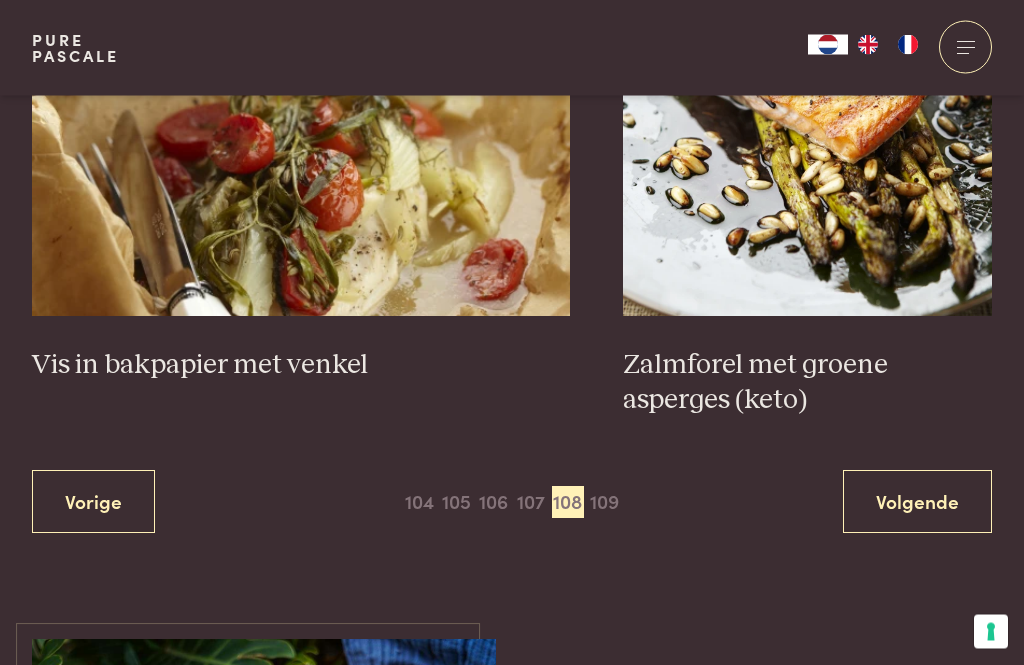 click on "109" at bounding box center (605, 503) 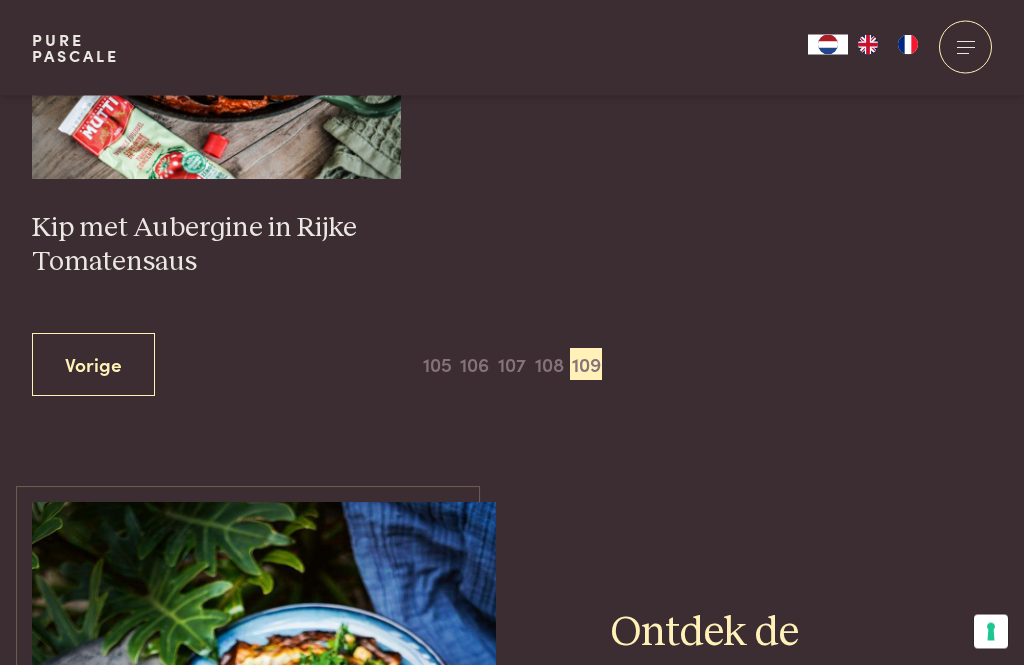 scroll, scrollTop: 1618, scrollLeft: 0, axis: vertical 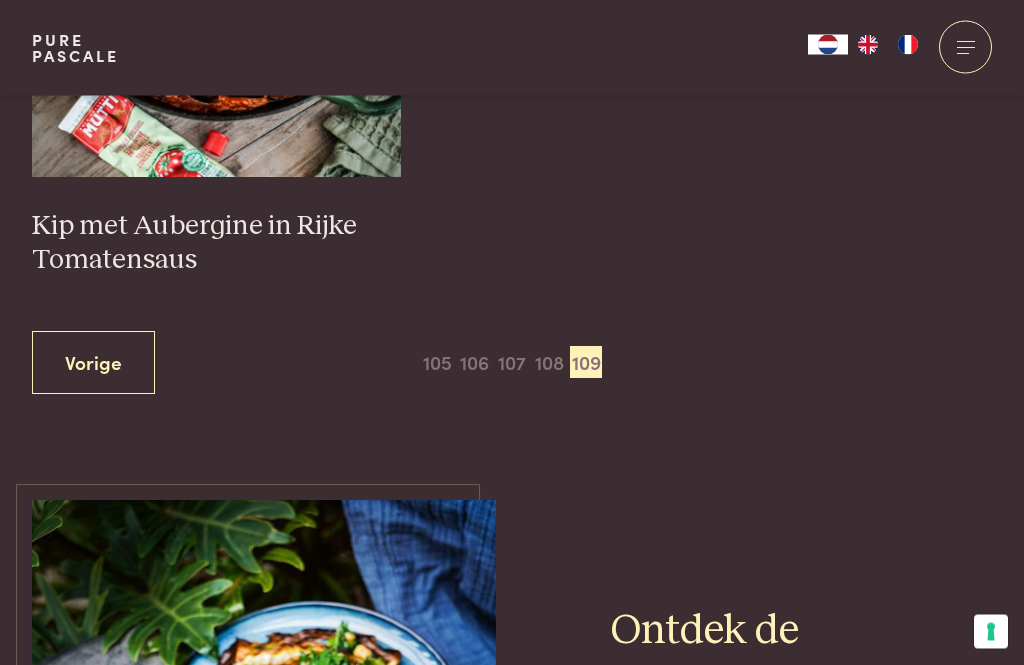 click on "105" at bounding box center [438, 363] 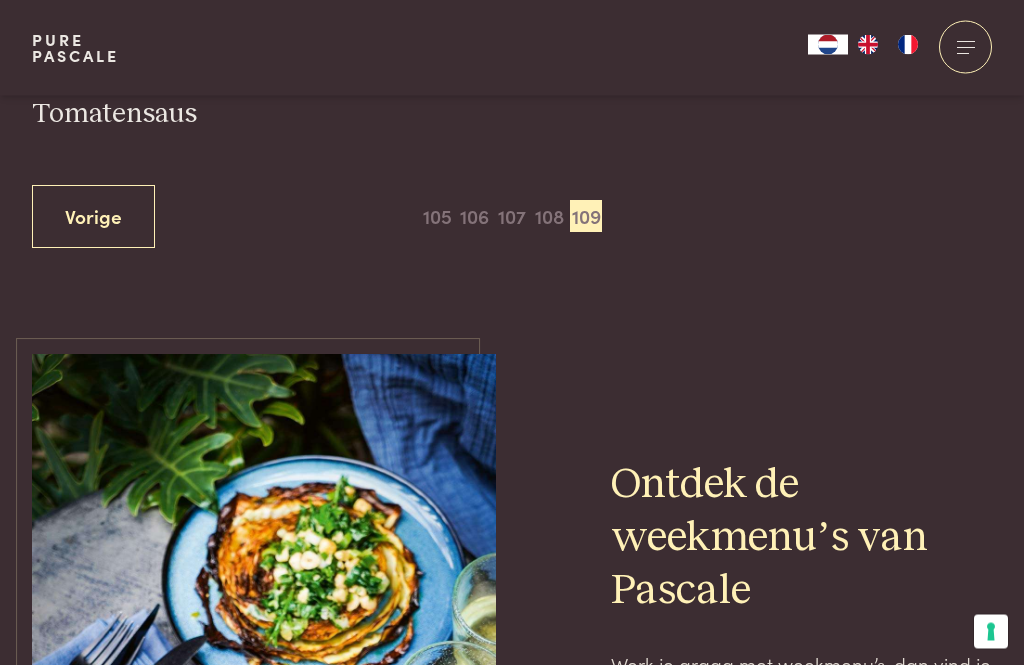 scroll, scrollTop: 1786, scrollLeft: 0, axis: vertical 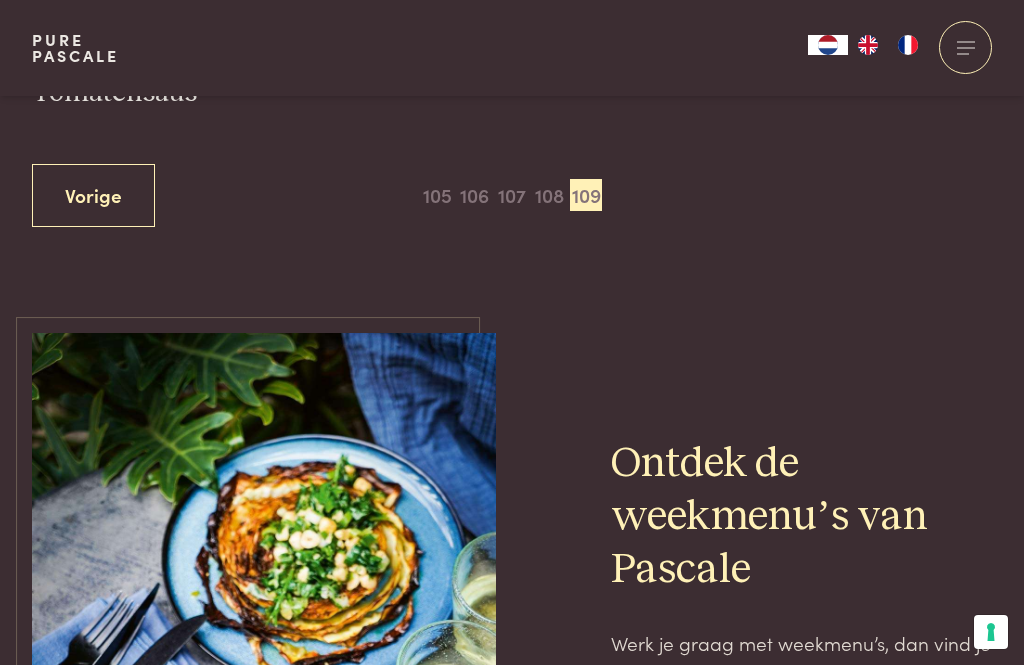 click on "105" at bounding box center [438, 195] 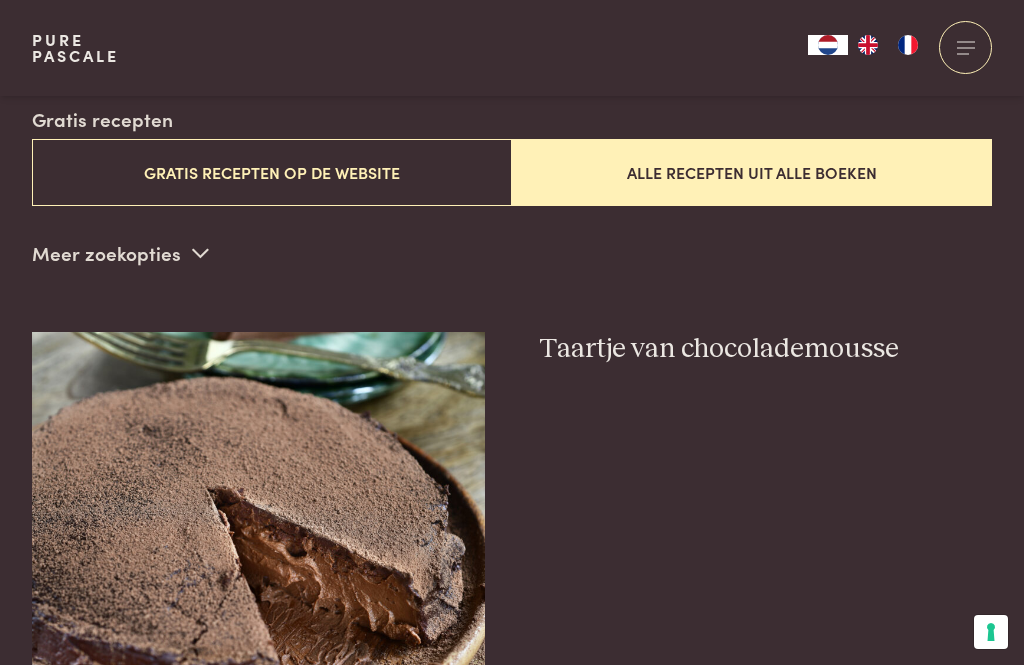 scroll, scrollTop: 511, scrollLeft: 0, axis: vertical 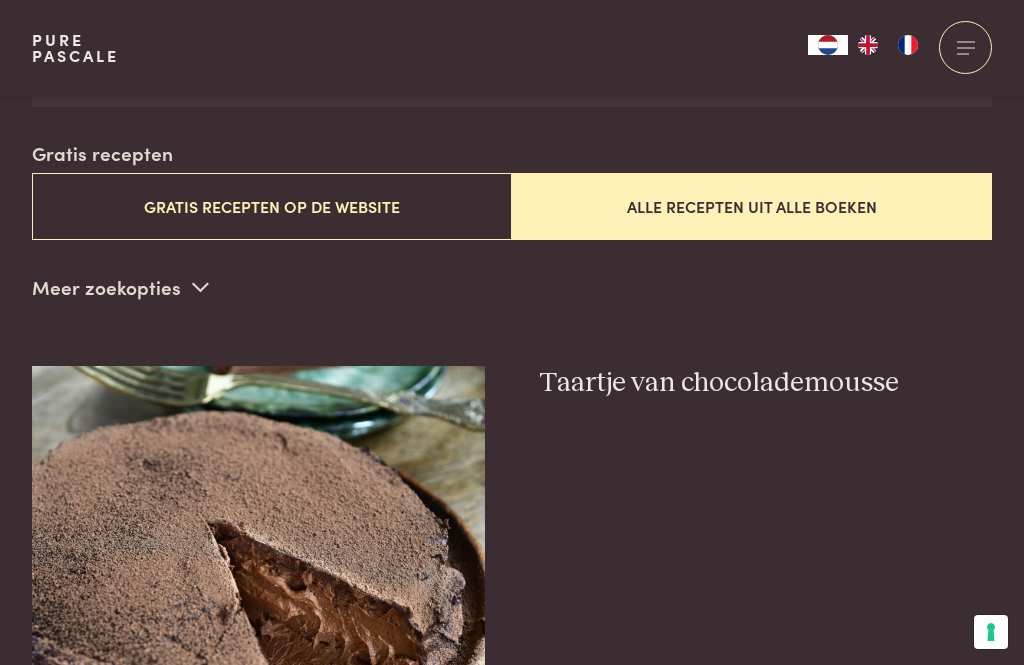 click on "Alle recepten uit alle boeken" at bounding box center [752, 206] 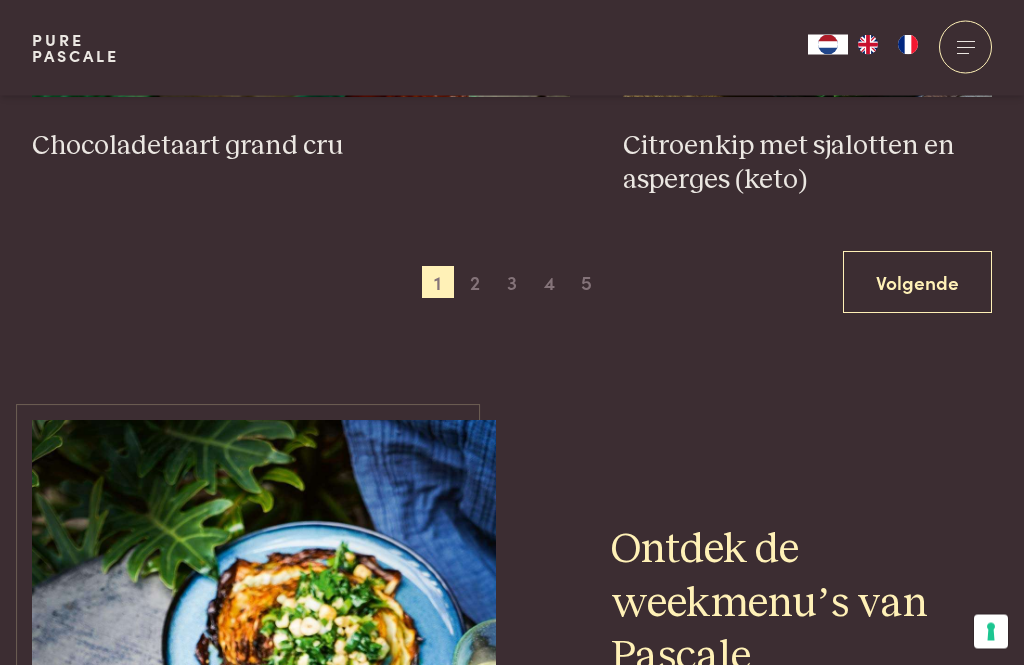 scroll, scrollTop: 3809, scrollLeft: 0, axis: vertical 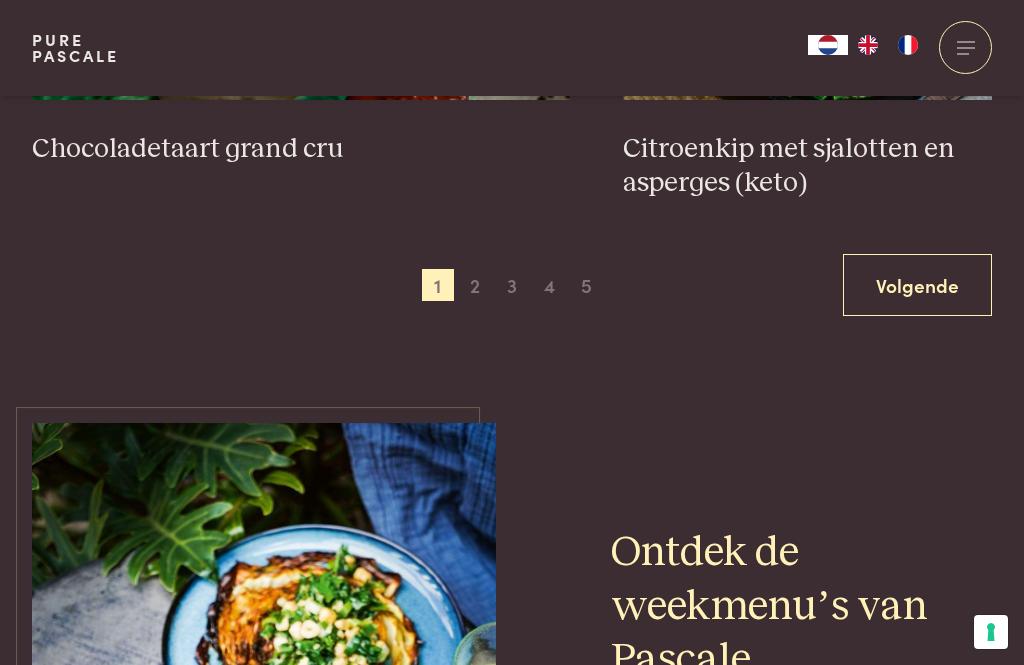click on "2" at bounding box center (475, 285) 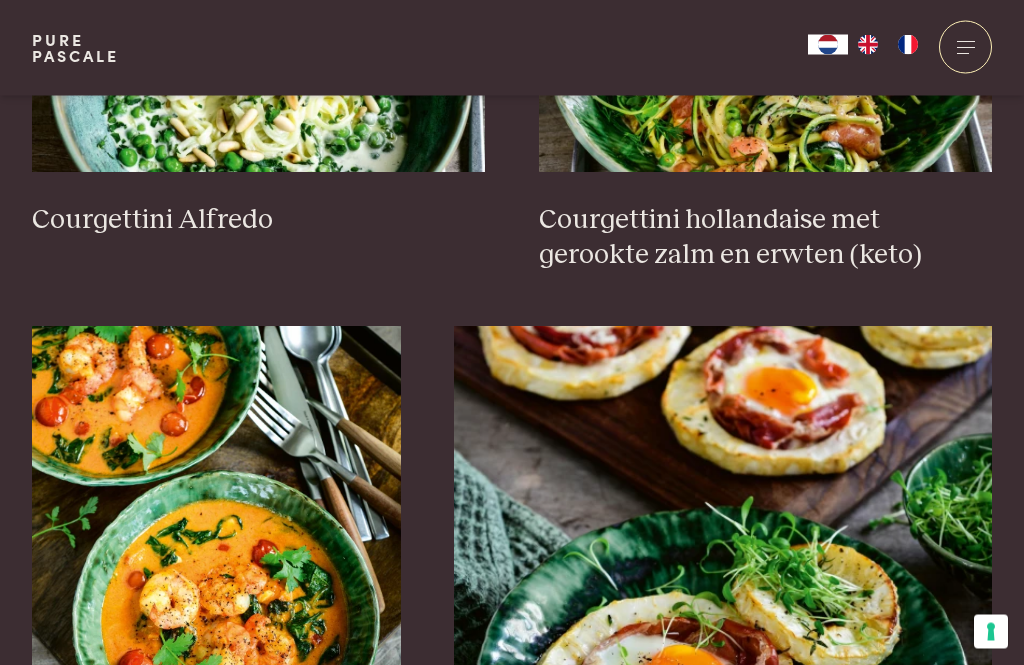 scroll, scrollTop: 1105, scrollLeft: 0, axis: vertical 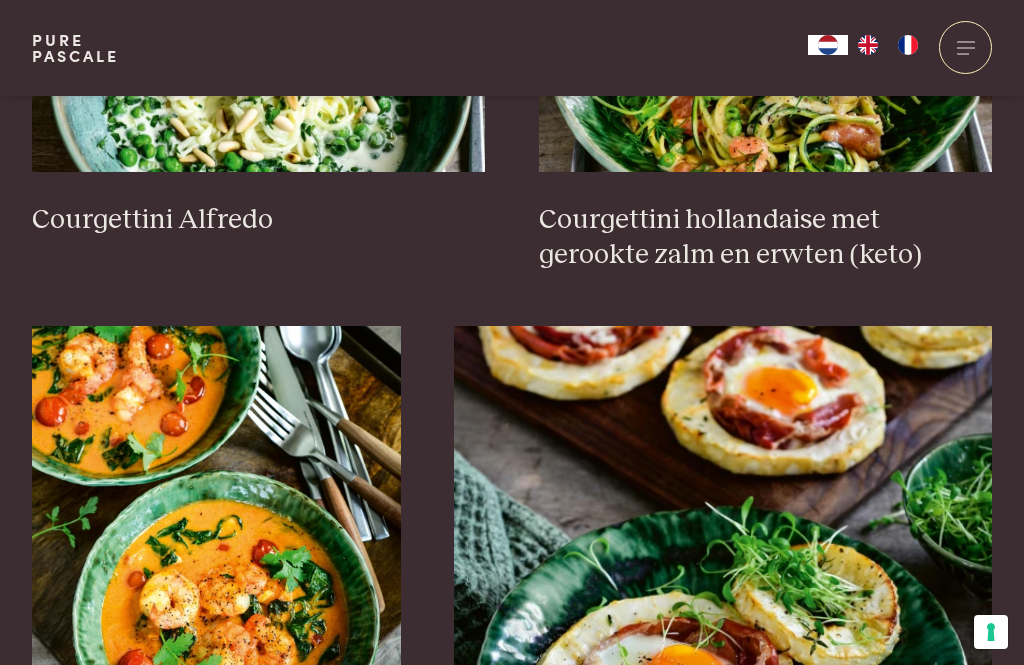 click on "Courgettini Alfredo" at bounding box center (259, 220) 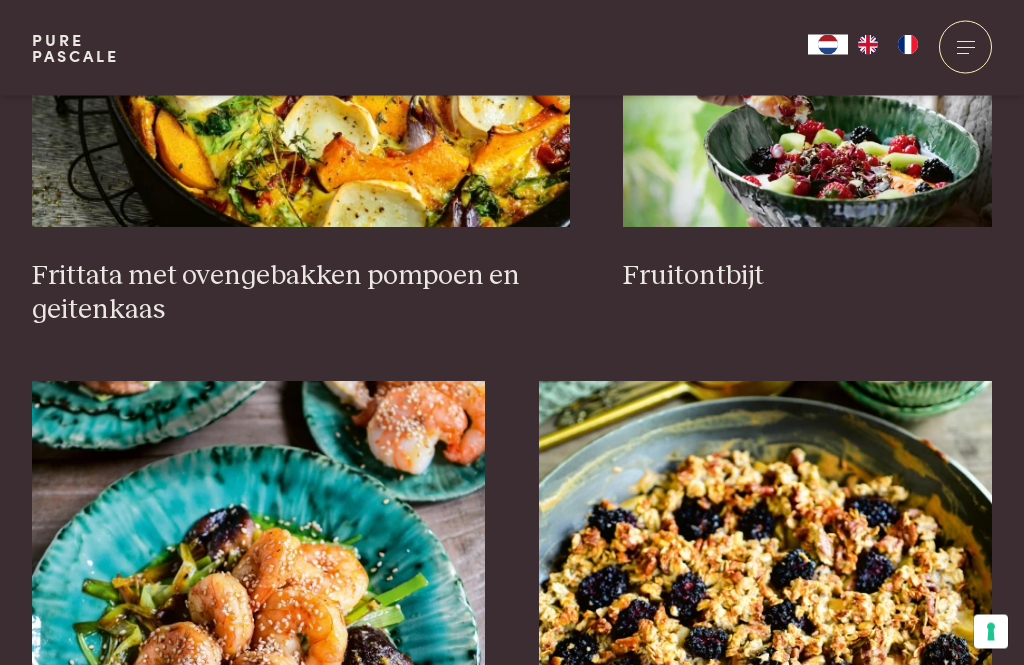 scroll, scrollTop: 2158, scrollLeft: 0, axis: vertical 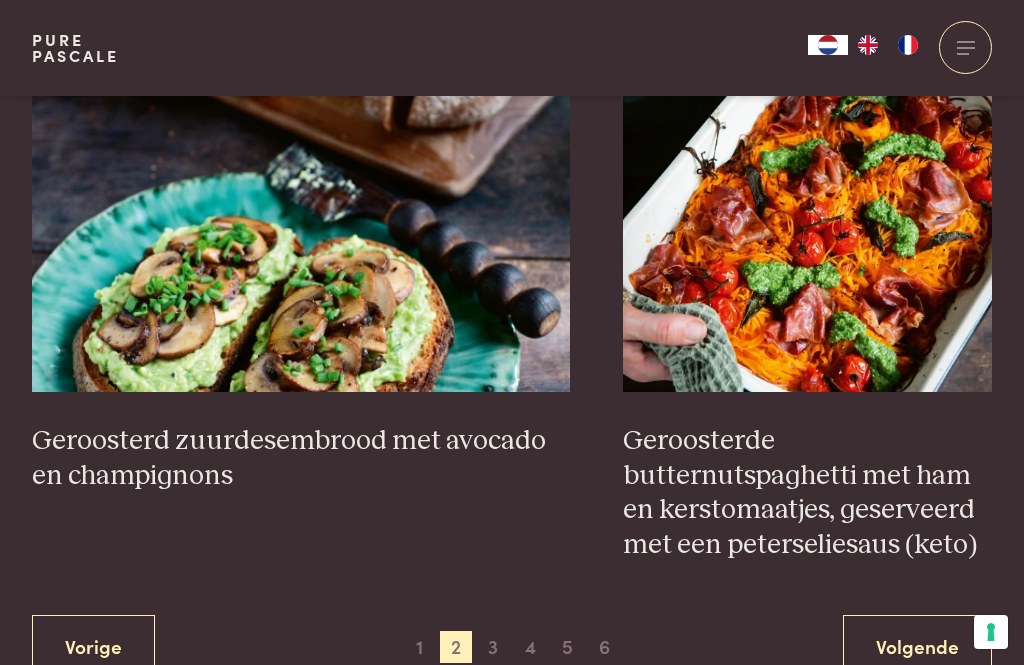 click on "3" at bounding box center [493, 647] 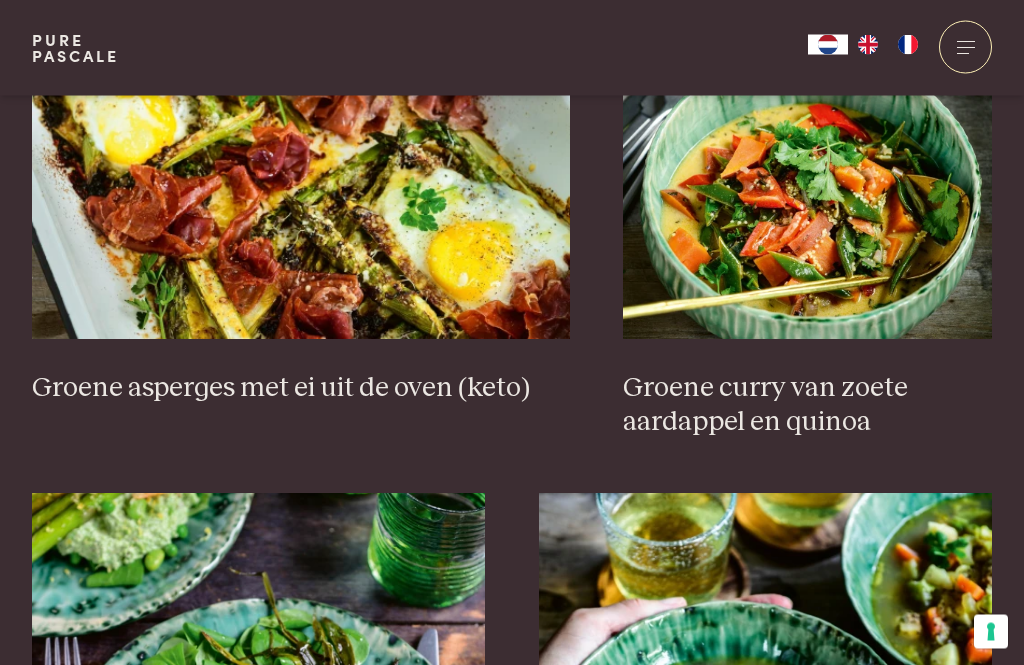scroll, scrollTop: 2045, scrollLeft: 0, axis: vertical 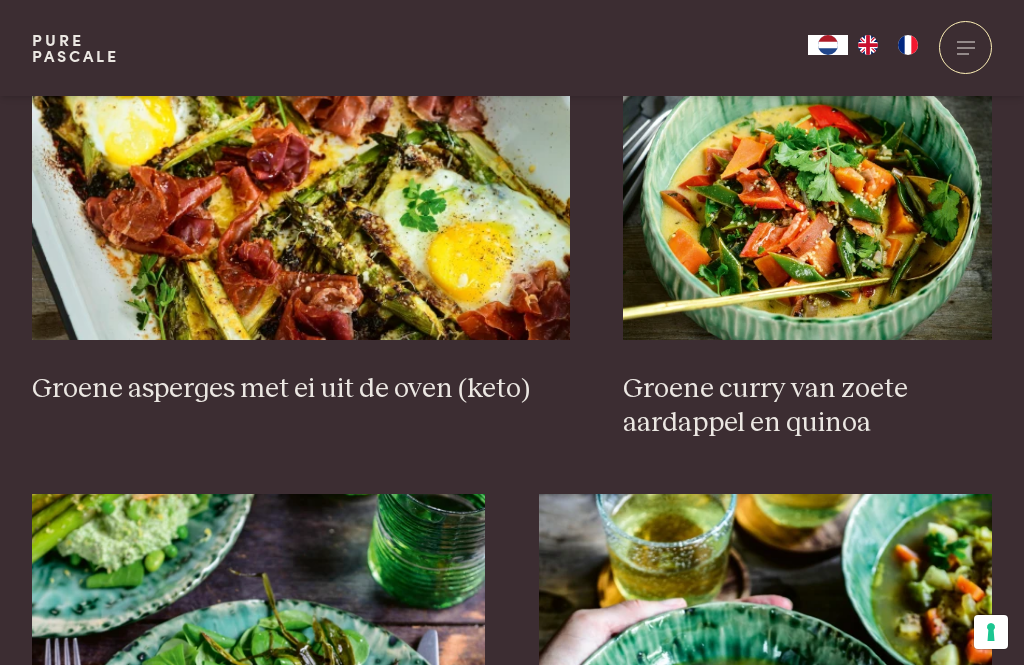 click on "Groene asperges met ei uit de oven (keto)" at bounding box center (301, 389) 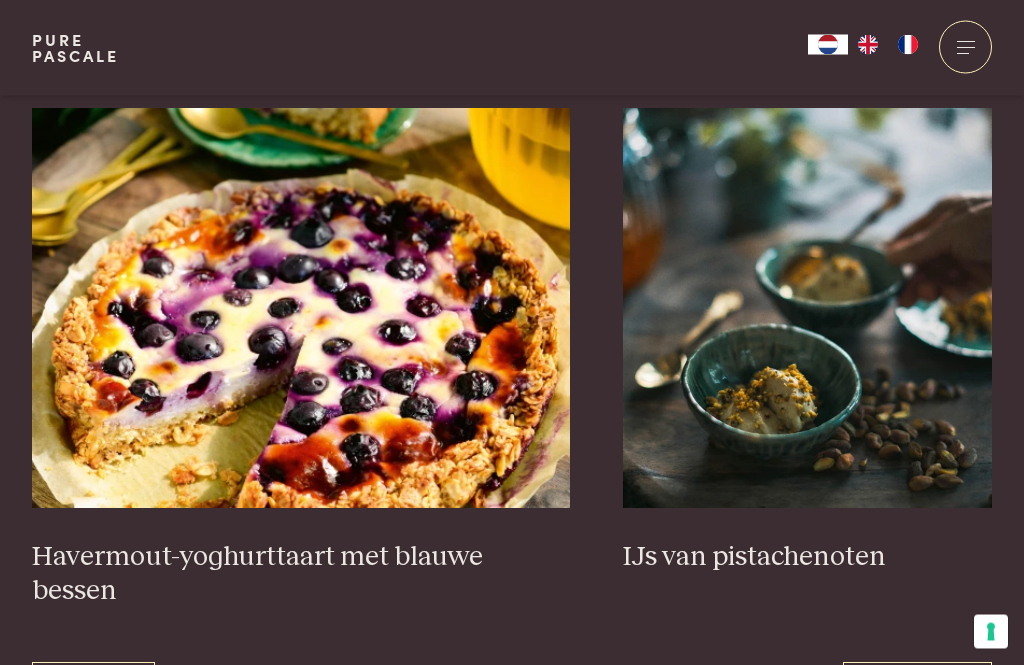 scroll, scrollTop: 3470, scrollLeft: 0, axis: vertical 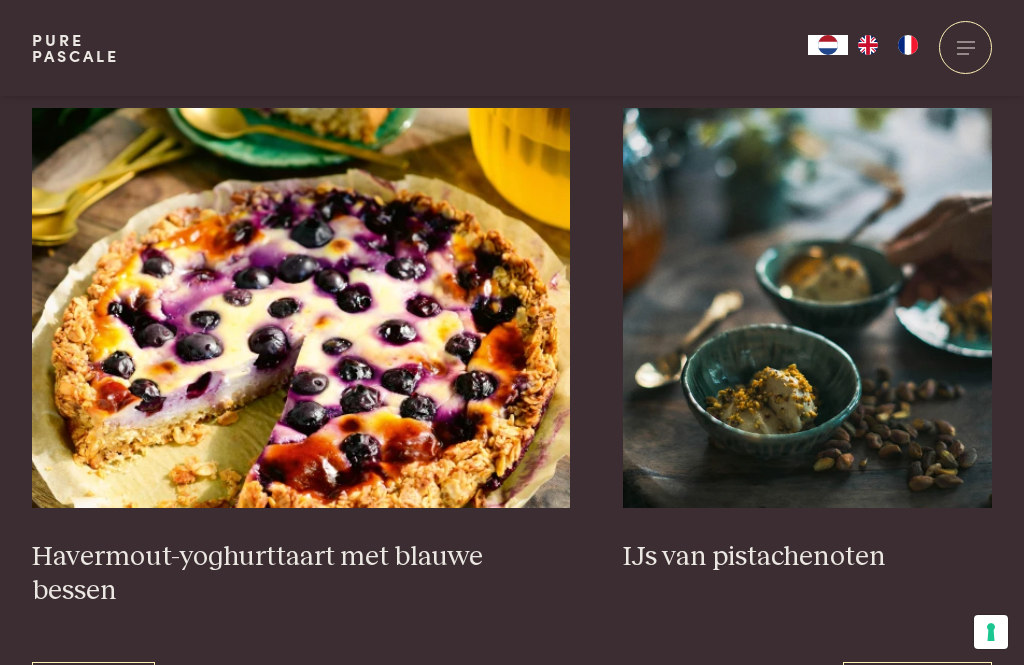 click on "4" at bounding box center (512, 693) 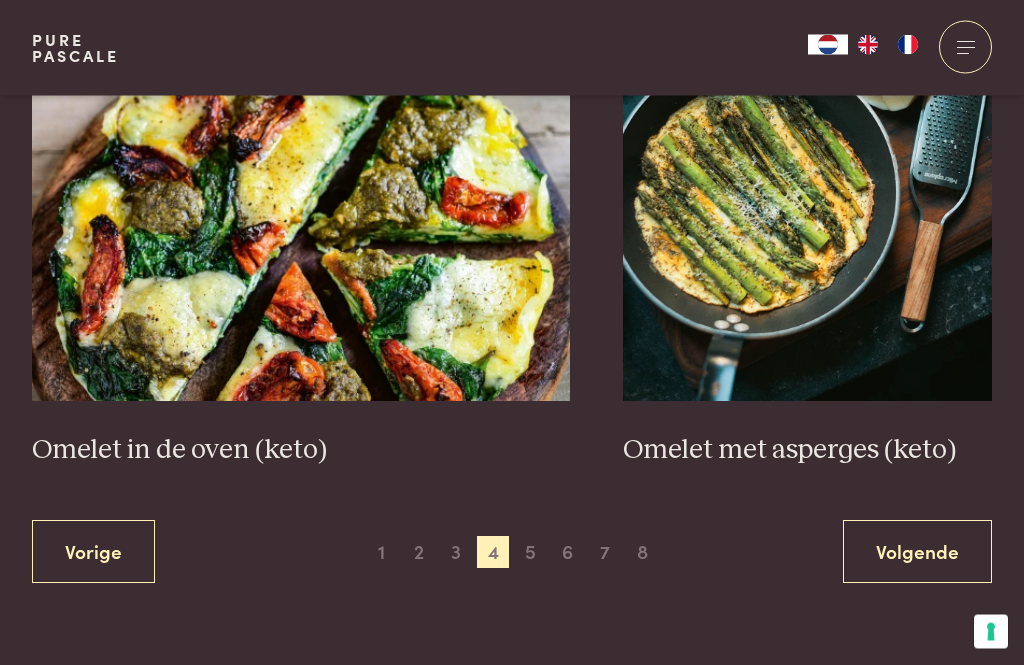 scroll, scrollTop: 3577, scrollLeft: 0, axis: vertical 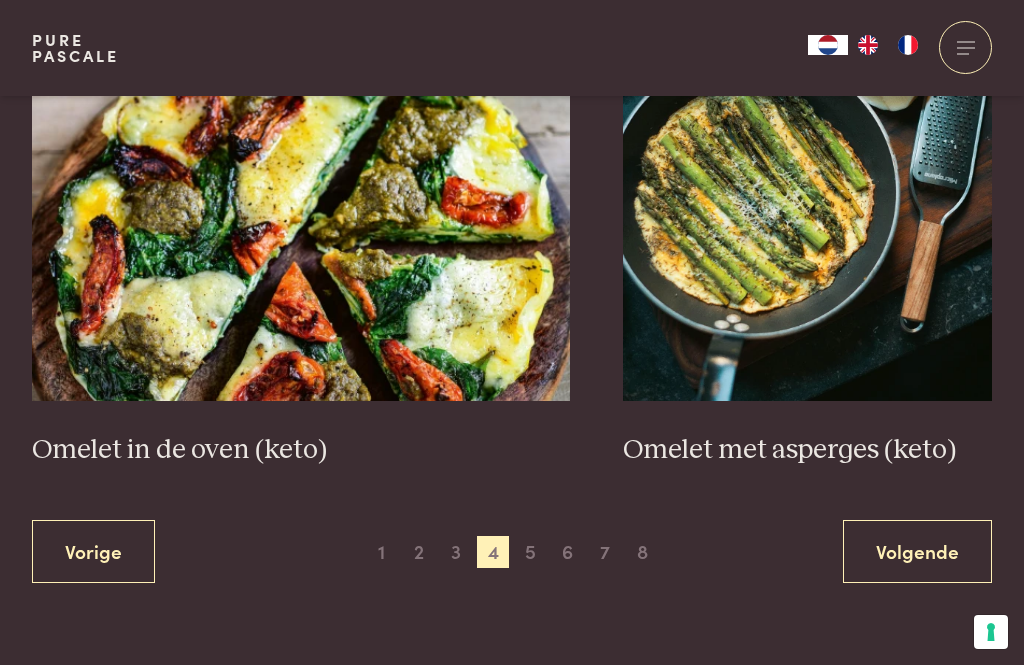 click on "Omelet in de oven (keto)" at bounding box center (301, 450) 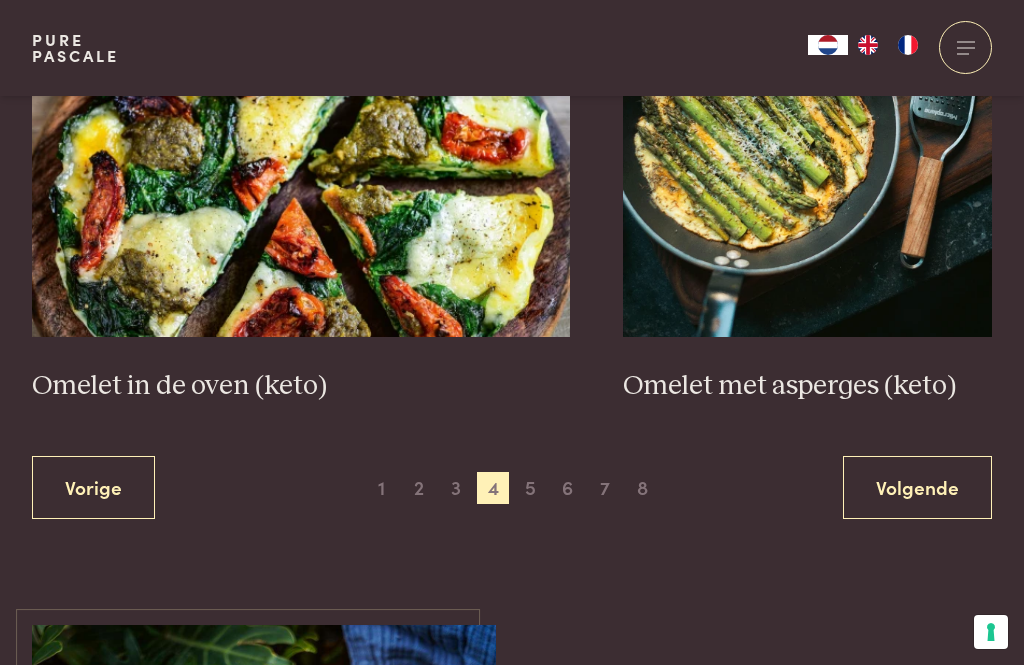 click on "5" at bounding box center (531, 488) 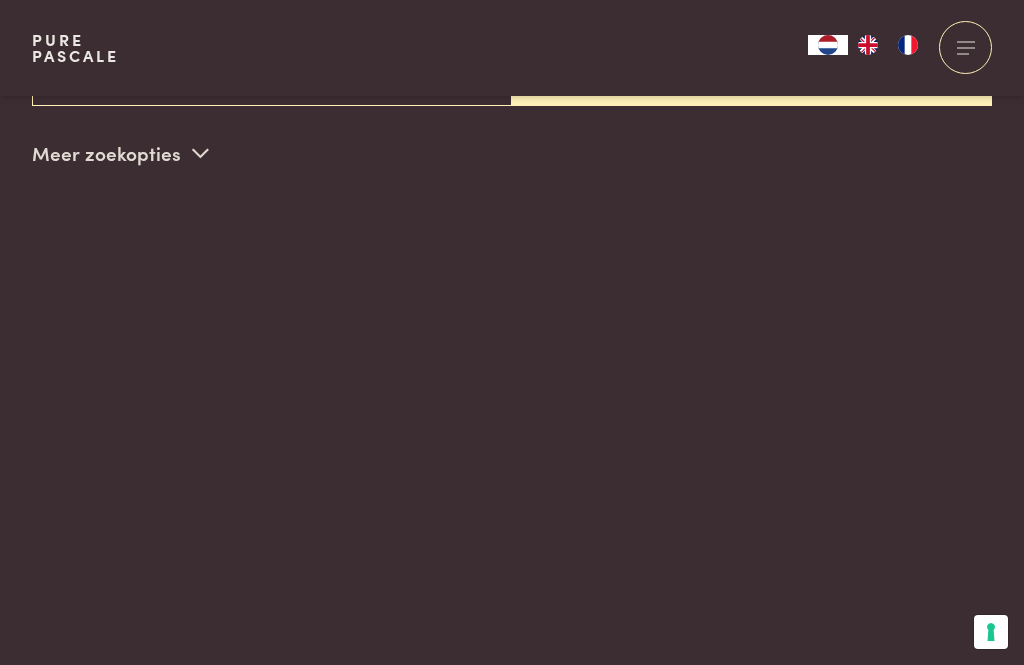 scroll, scrollTop: 511, scrollLeft: 0, axis: vertical 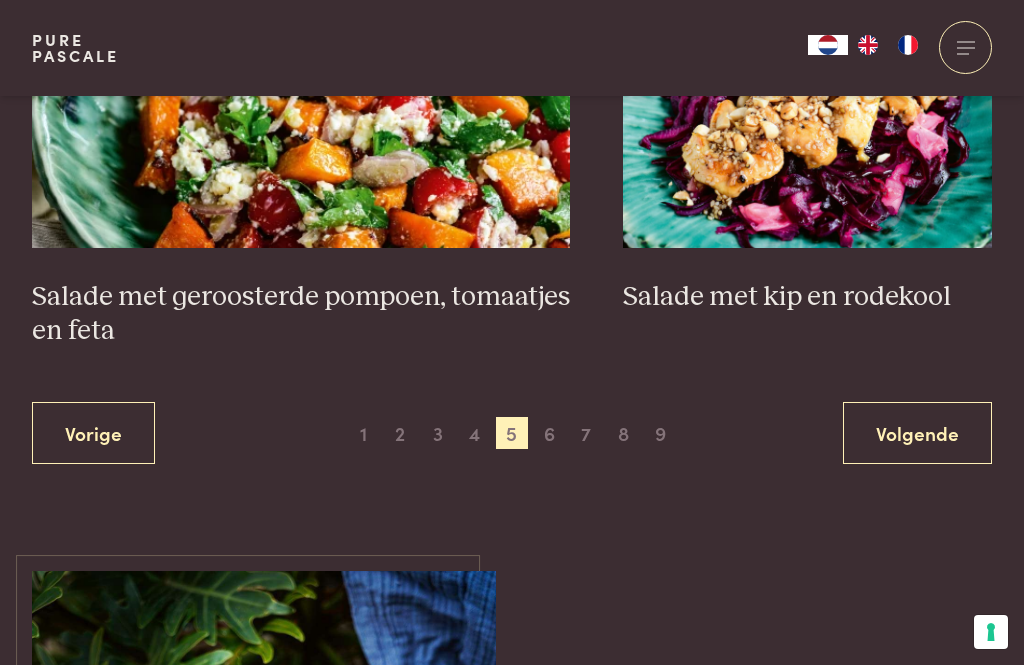 click on "6" at bounding box center [549, 433] 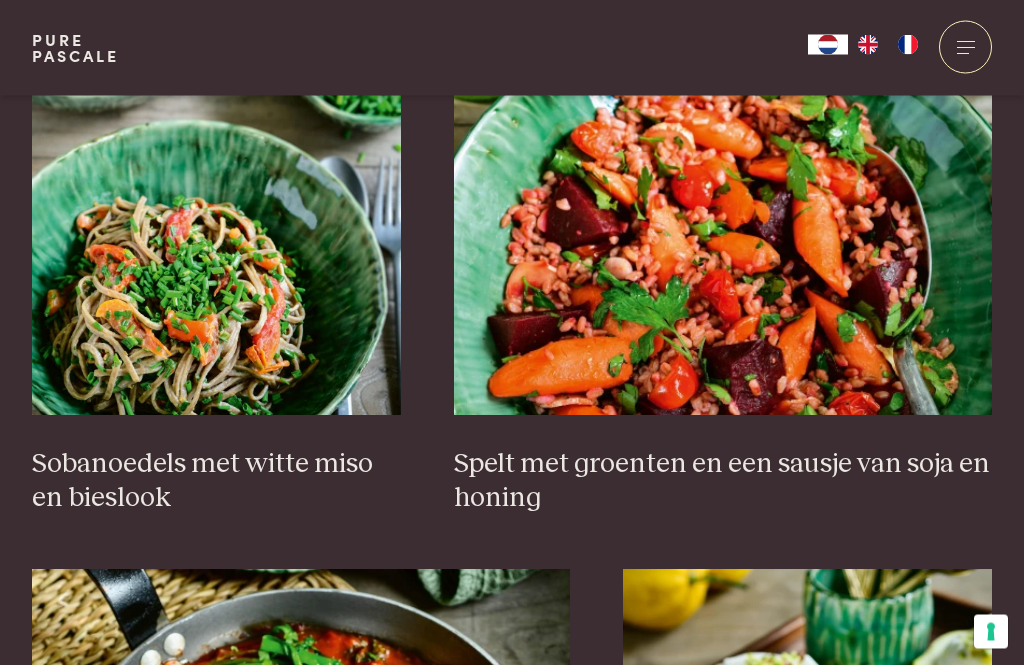 scroll, scrollTop: 1381, scrollLeft: 0, axis: vertical 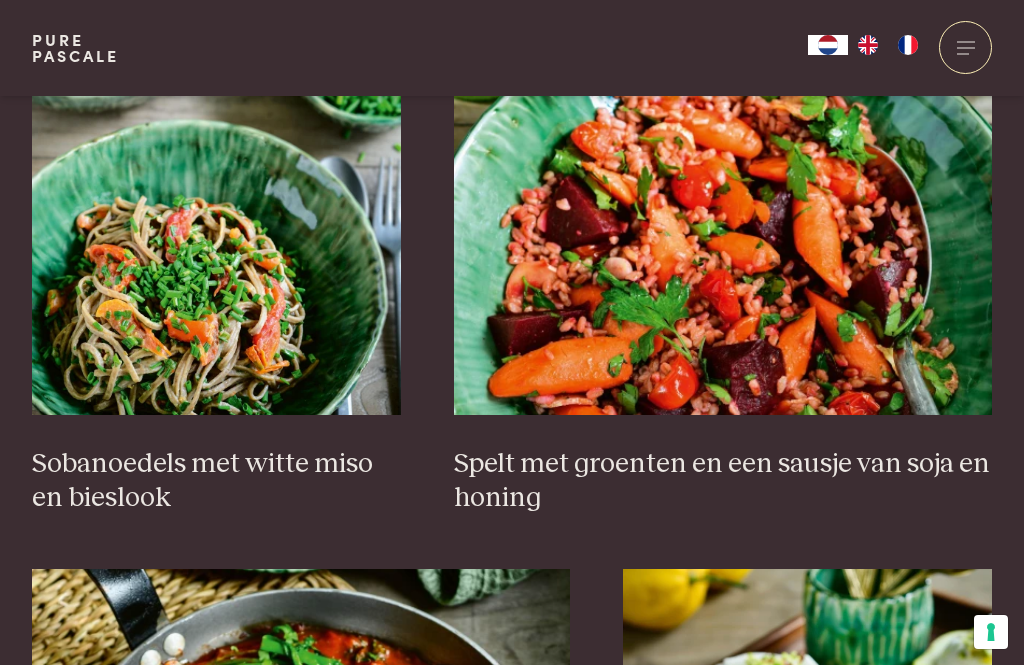 click at bounding box center [216, 215] 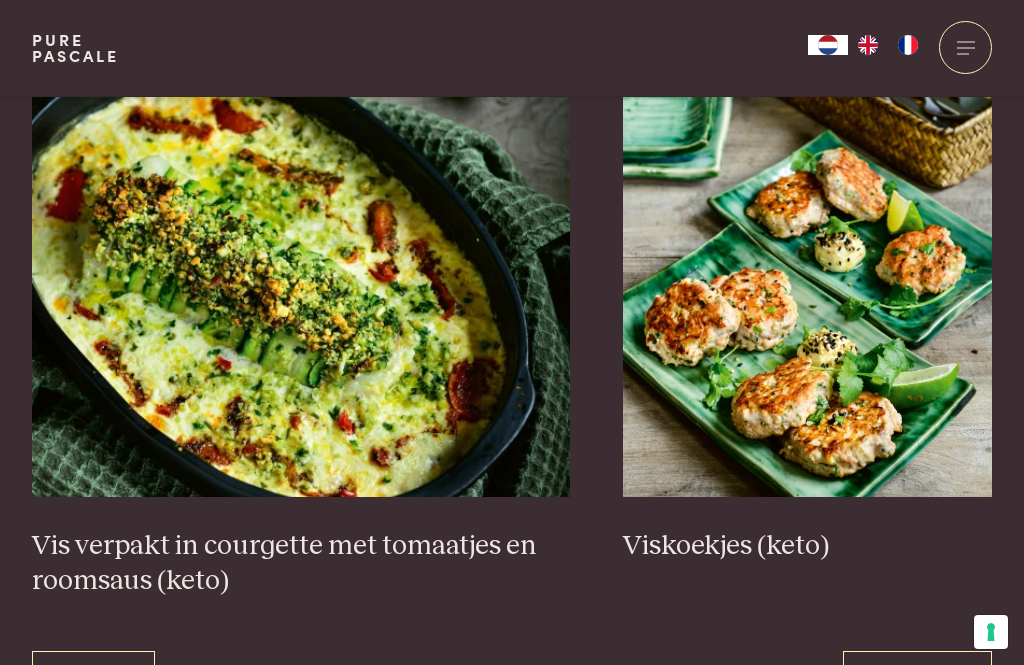 scroll, scrollTop: 3582, scrollLeft: 0, axis: vertical 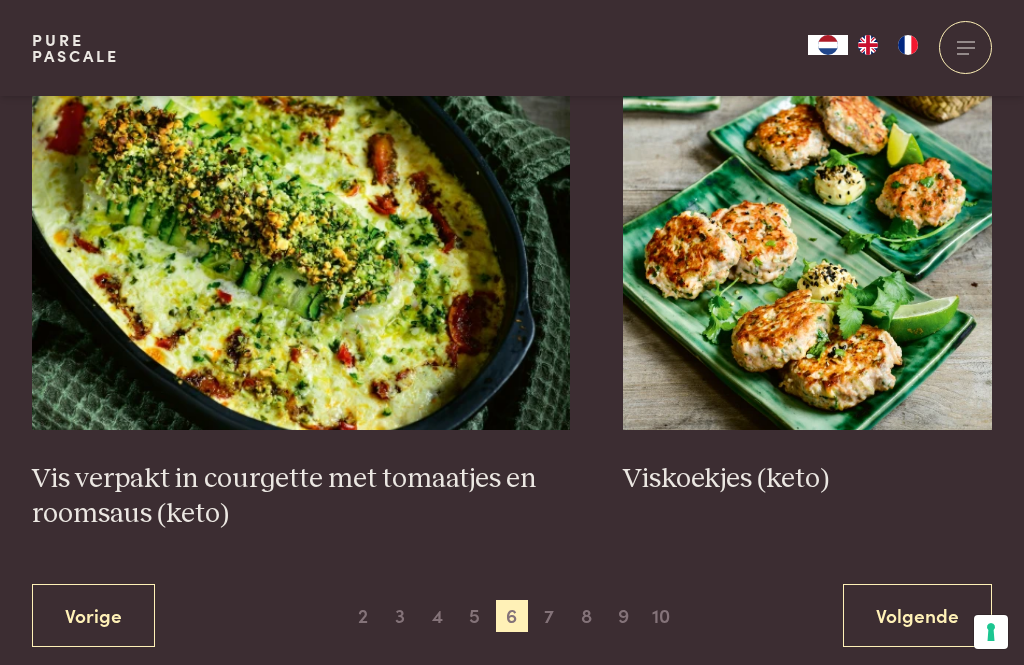 click on "7" at bounding box center (549, 616) 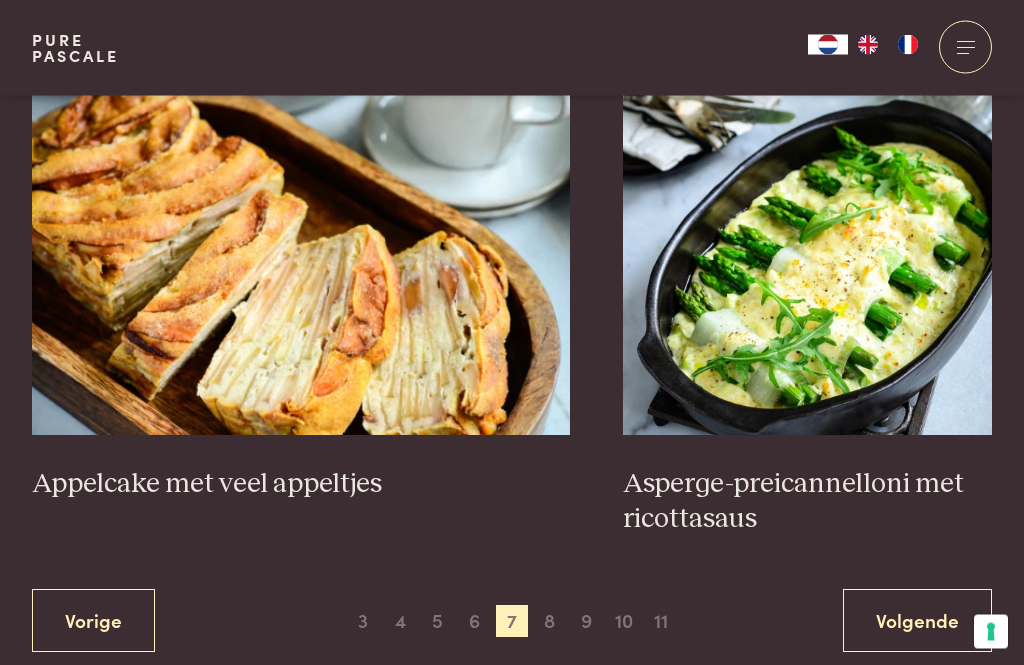 scroll, scrollTop: 3647, scrollLeft: 0, axis: vertical 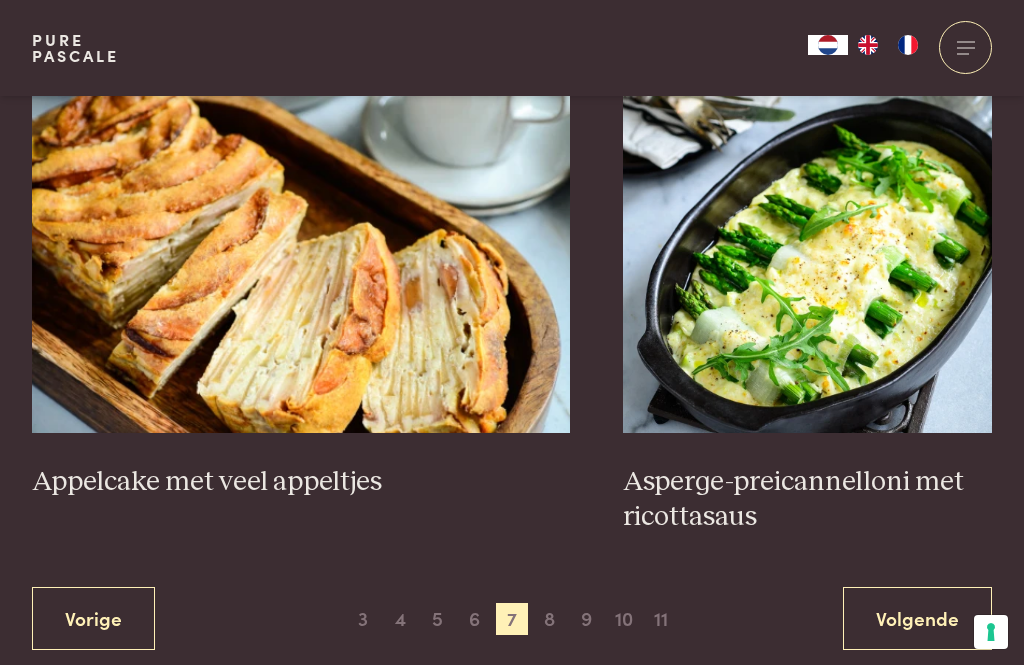 click on "8" at bounding box center [549, 619] 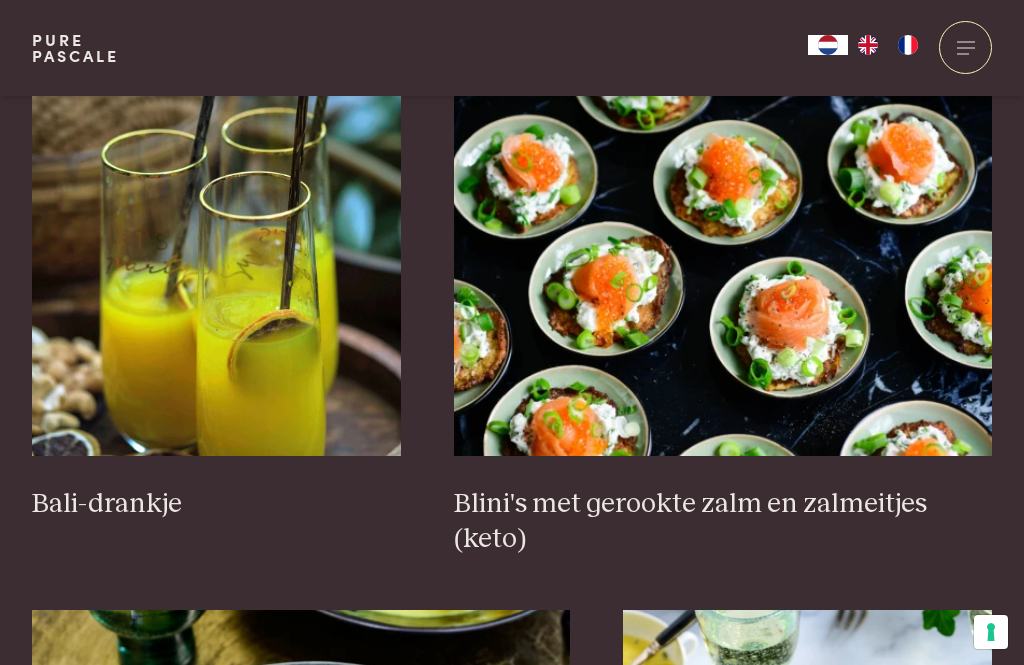 scroll, scrollTop: 1282, scrollLeft: 0, axis: vertical 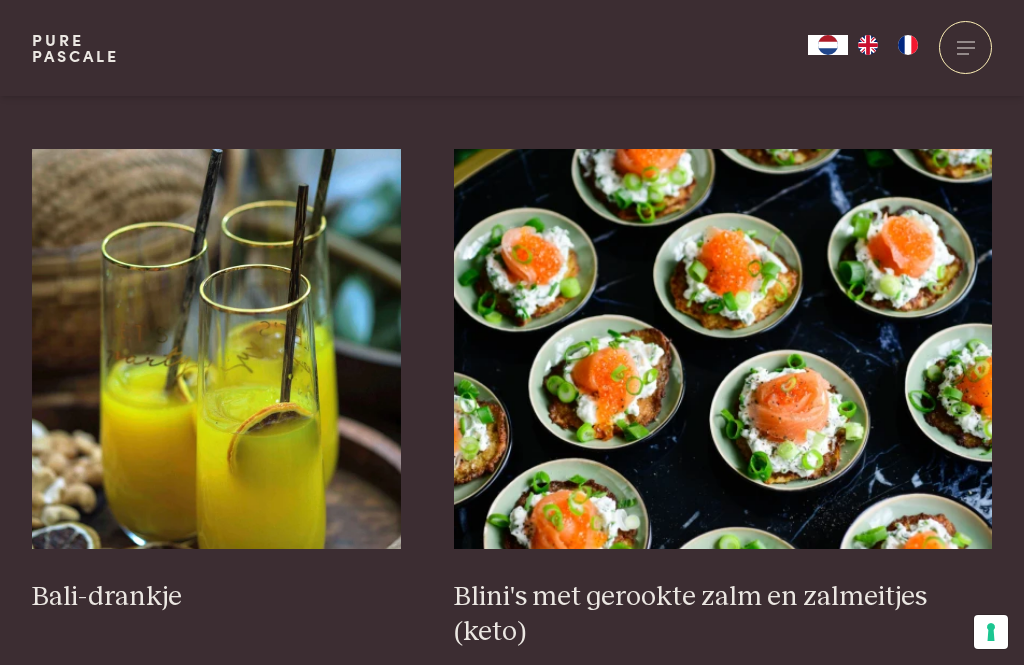 click at bounding box center [723, 349] 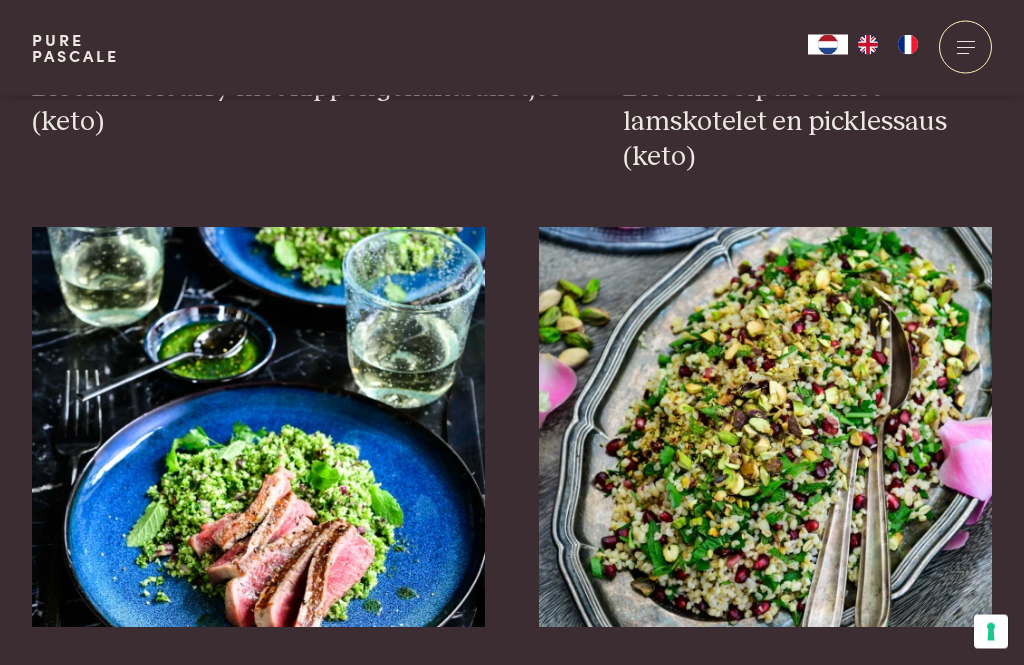 scroll, scrollTop: 2346, scrollLeft: 0, axis: vertical 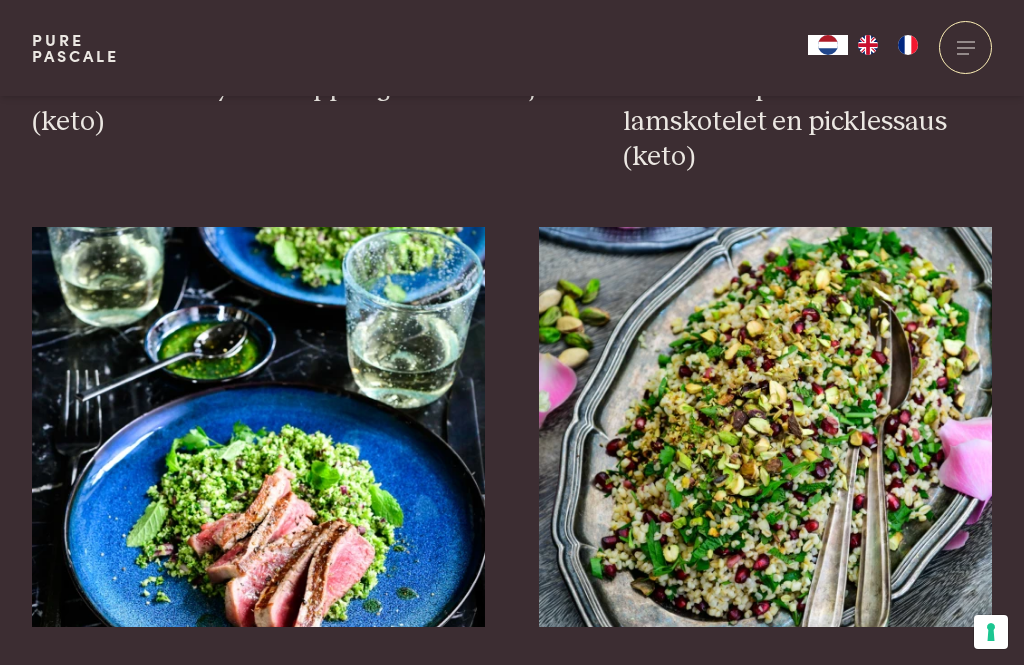 click at bounding box center [259, 427] 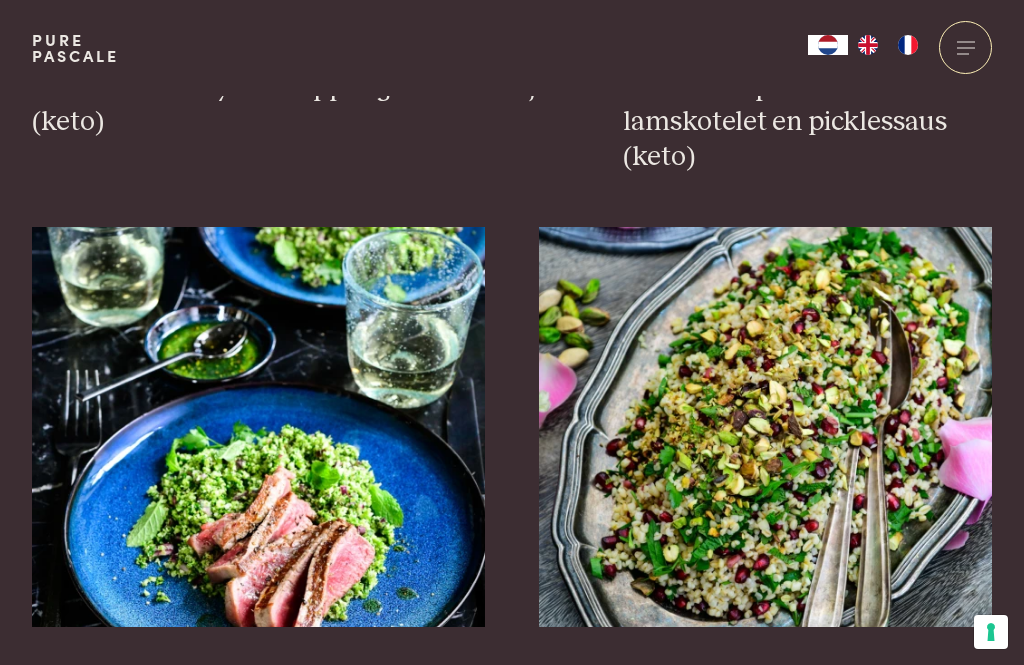 scroll, scrollTop: 2410, scrollLeft: 0, axis: vertical 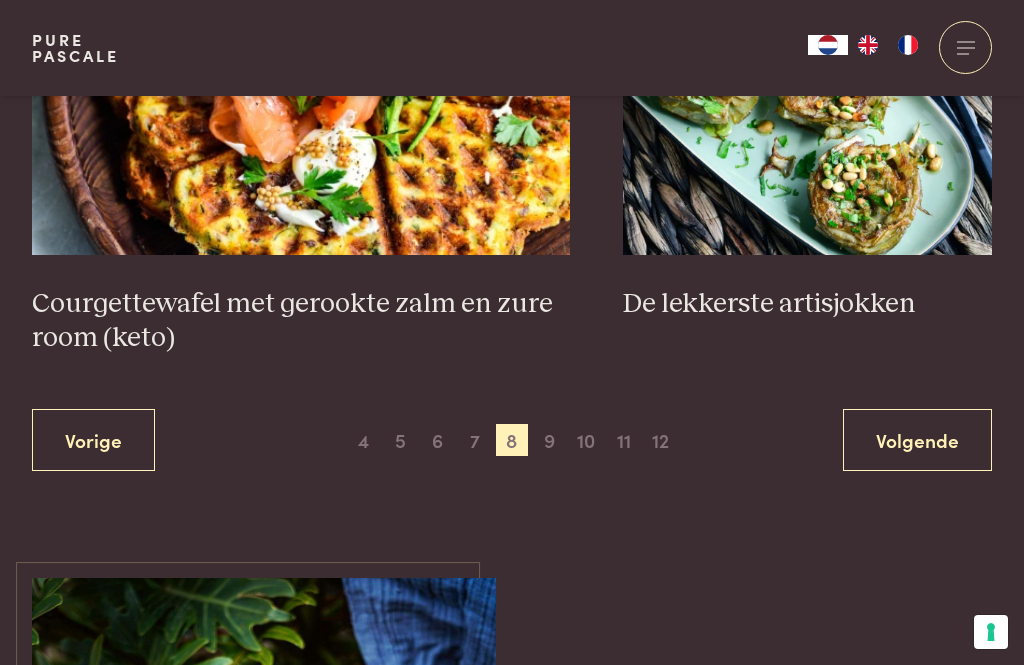 click on "9" at bounding box center (549, 440) 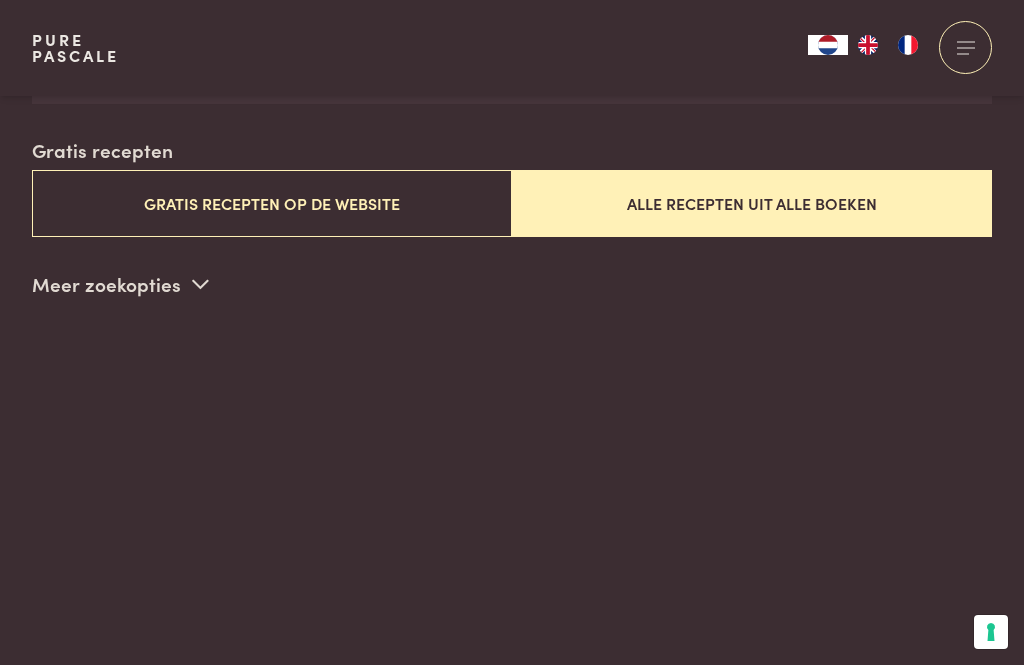 scroll, scrollTop: 511, scrollLeft: 0, axis: vertical 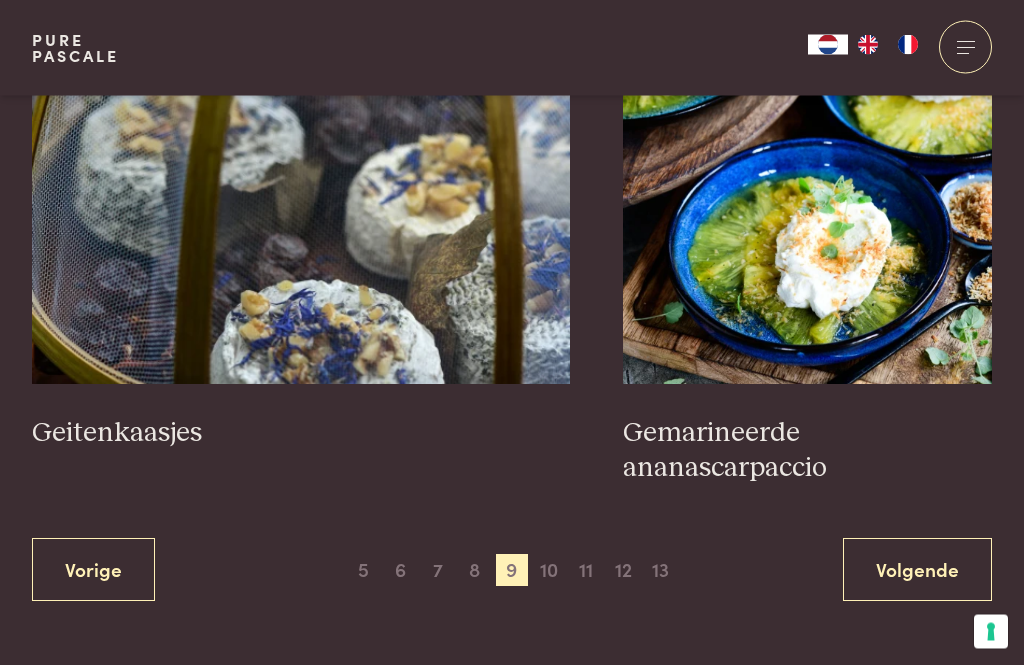 click on "10" at bounding box center [549, 571] 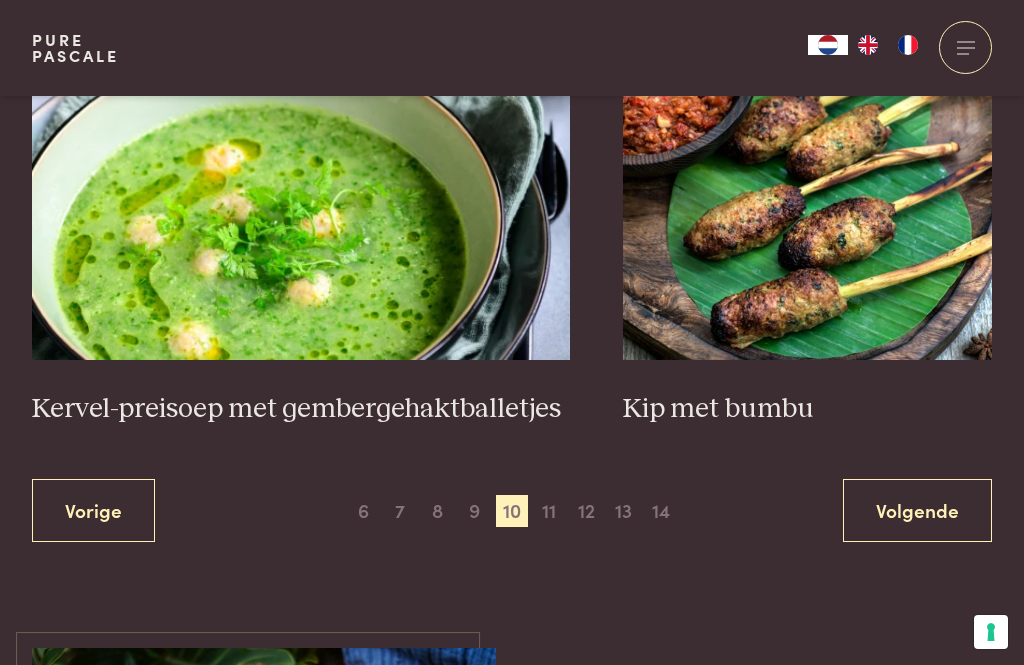 click on "11" at bounding box center (549, 511) 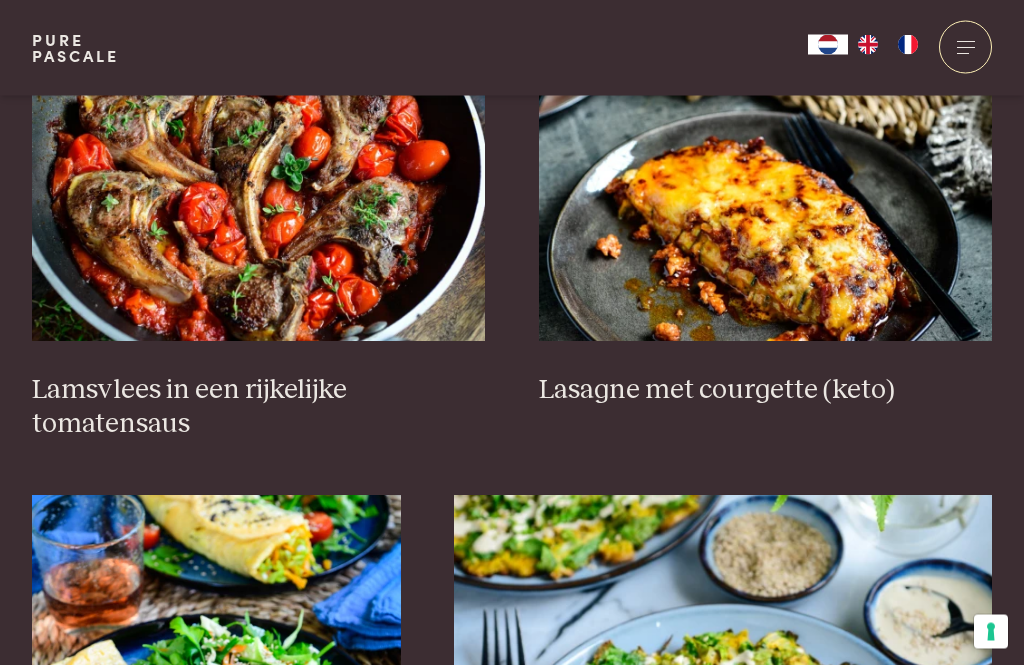 scroll, scrollTop: 2598, scrollLeft: 0, axis: vertical 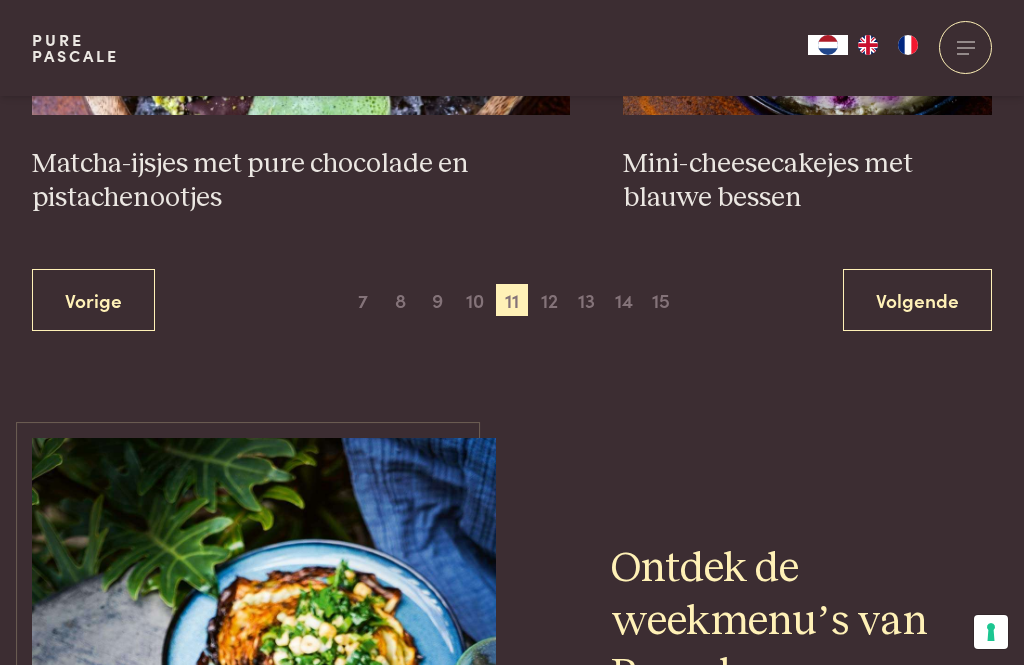 click on "12" at bounding box center (549, 300) 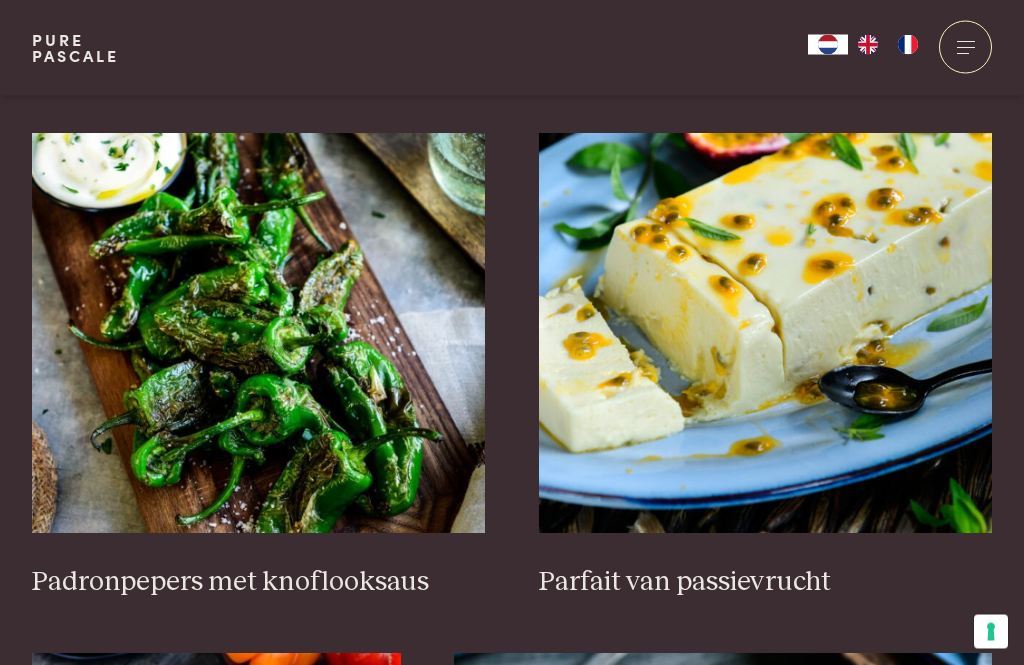 scroll, scrollTop: 2440, scrollLeft: 0, axis: vertical 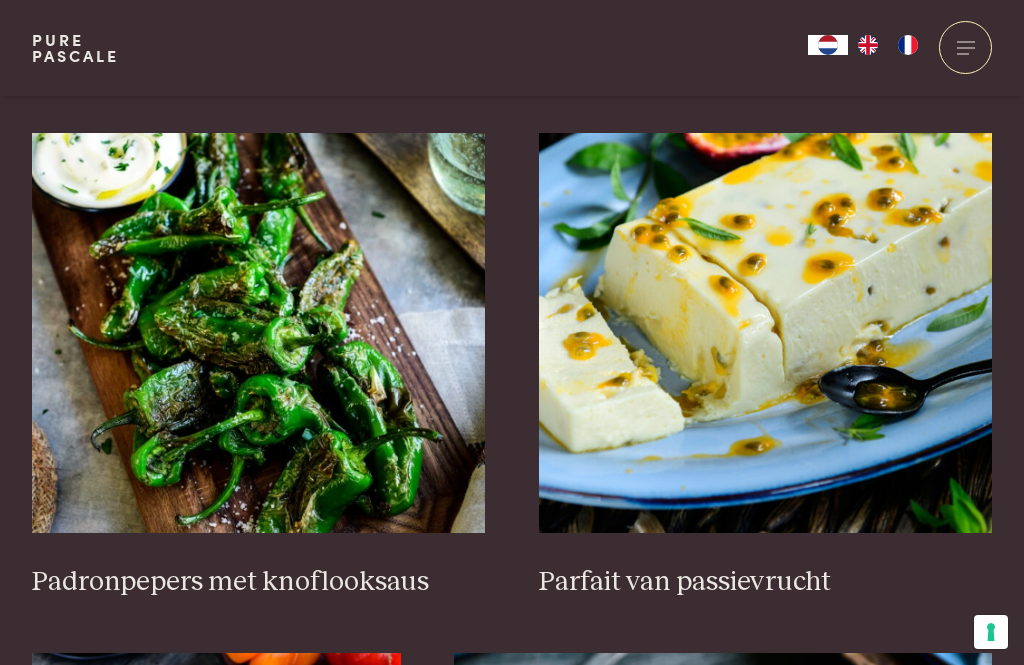 click on "Mosselen in groene kokos-currysaus (keto)       Noordzeegarnalen met gebakken sla en peterselieboter (keto)       Oesterzwammen met kruidige sobanoedels en zongedroogde tomaatjes       Ovengebakken piepkuiken met boontjes en groene asperges (keto)       Ovengebakken vis met saffraantomaten (keto)       Ovenschotel met vis en groenten       Padronpepers met knoflooksaus       Parfait van passievrucht       Pizza margherita van zoete aardappel       Prei in kaassaus       Quinoa met krokante boerenkool en kikkererwten, zoete pompoen en gekaramelliseerde amandelen       Ratatouille uit de oven    Vorige
1
2
3
4
5
6
7
8
9
10
11
12
13
14
15
16
Volgende" at bounding box center [512, 147] 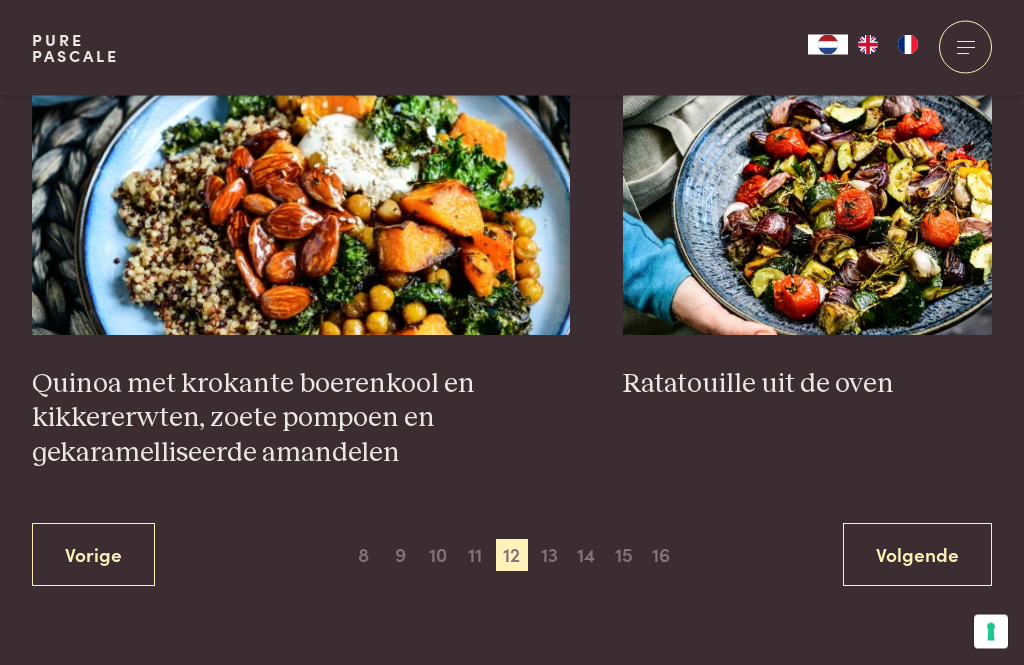 scroll, scrollTop: 3764, scrollLeft: 0, axis: vertical 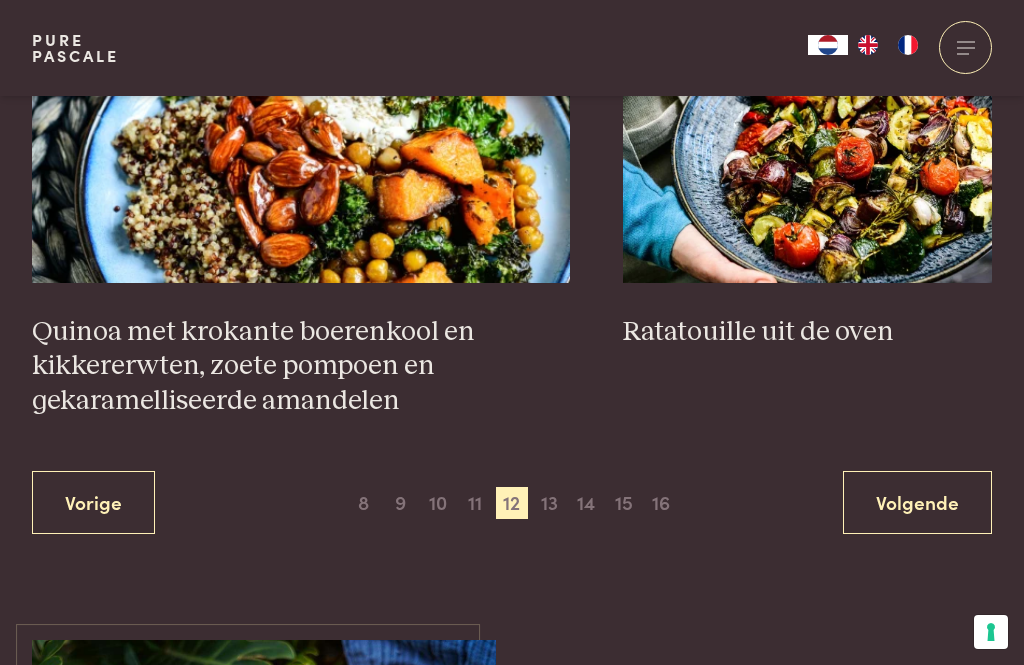 click on "13" at bounding box center (549, 503) 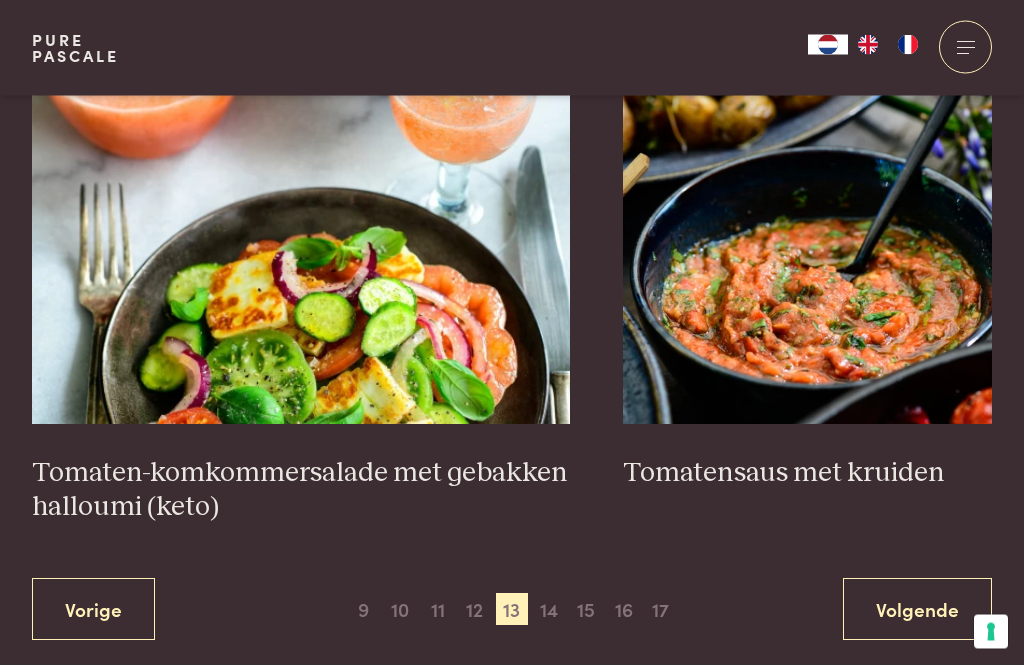 scroll, scrollTop: 3623, scrollLeft: 0, axis: vertical 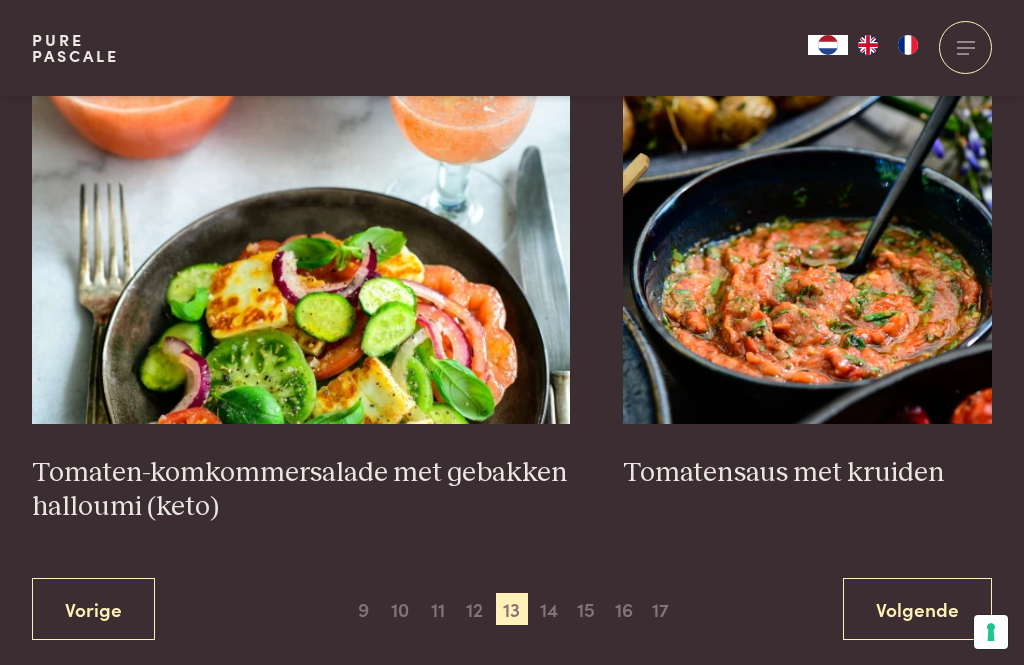 click at bounding box center [807, 224] 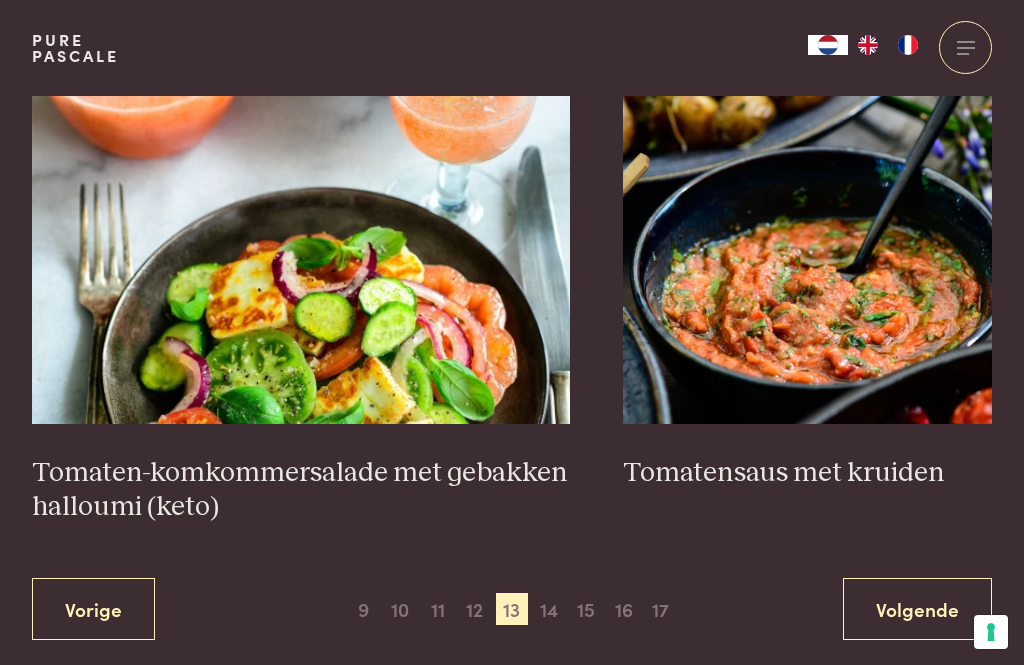 scroll, scrollTop: 3687, scrollLeft: 0, axis: vertical 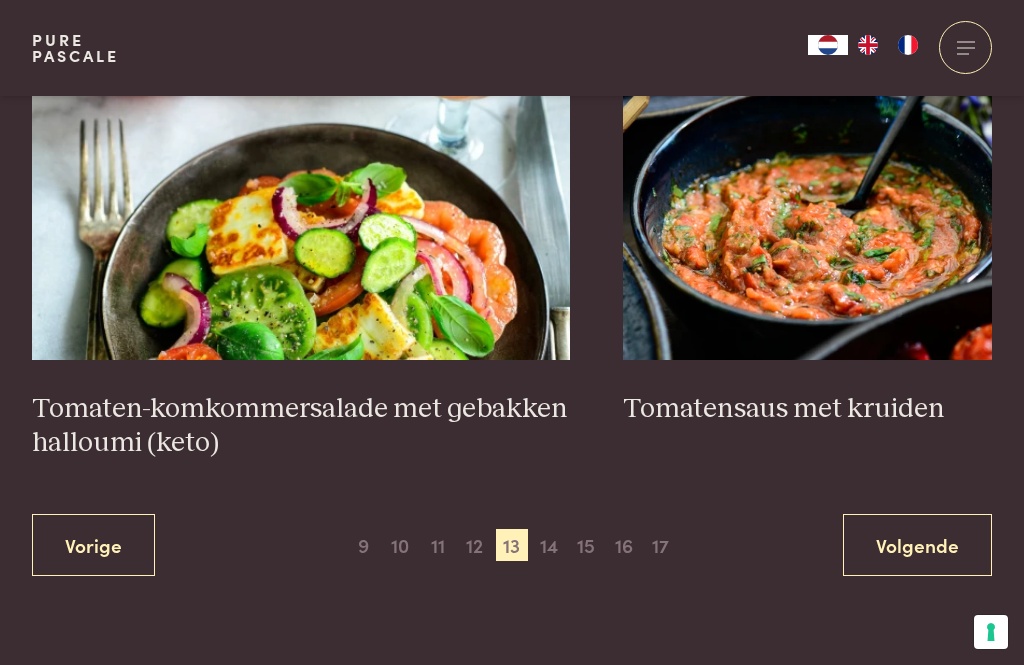 click on "14" at bounding box center [549, 545] 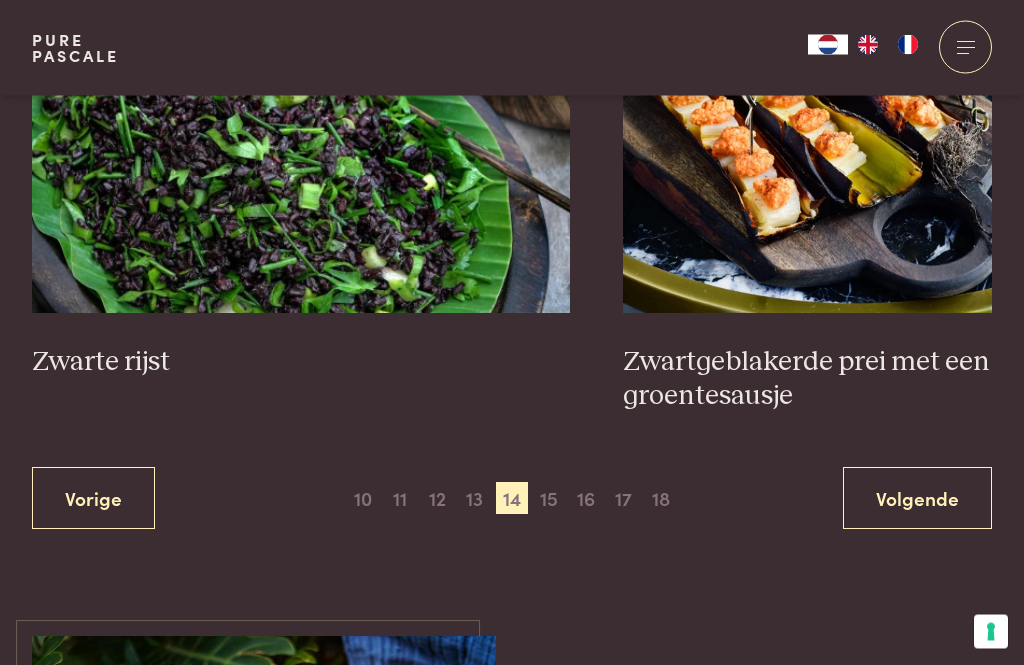 scroll, scrollTop: 3710, scrollLeft: 0, axis: vertical 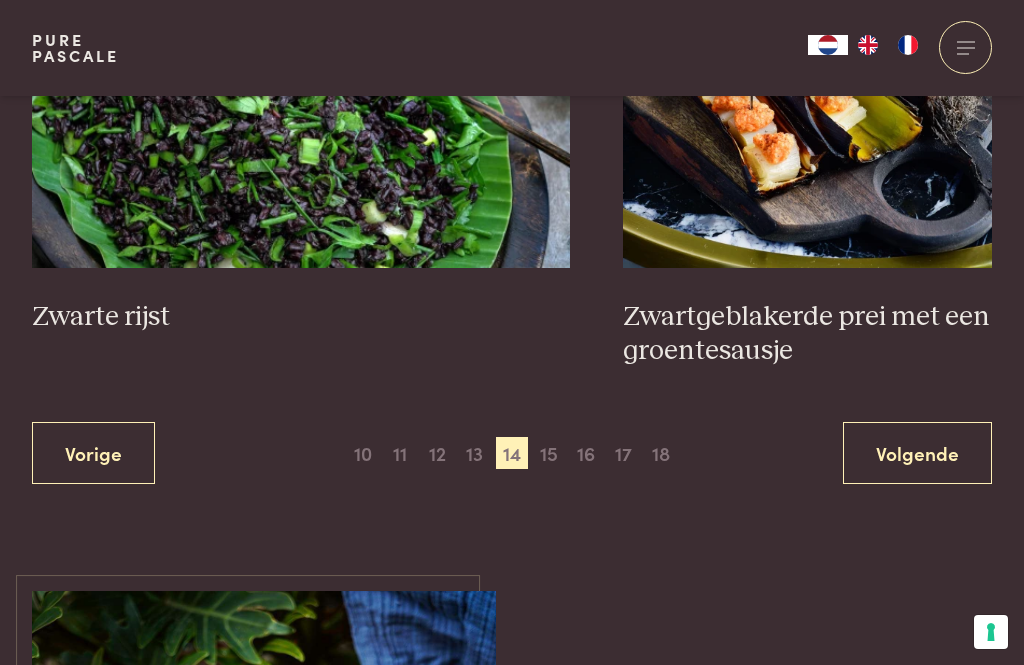 click on "15" at bounding box center (549, 453) 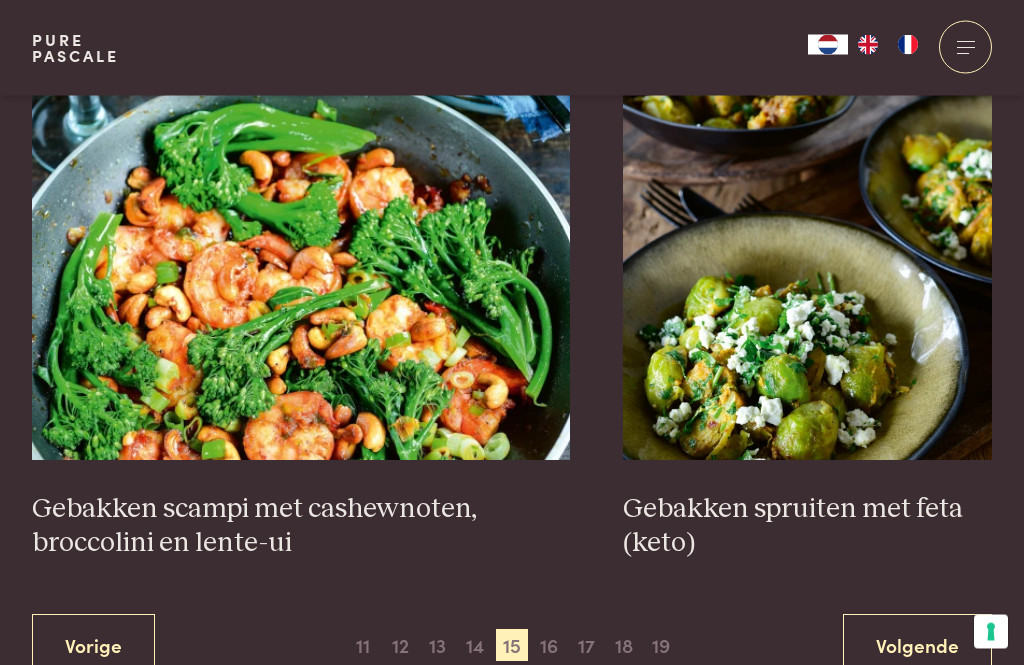 scroll, scrollTop: 3587, scrollLeft: 0, axis: vertical 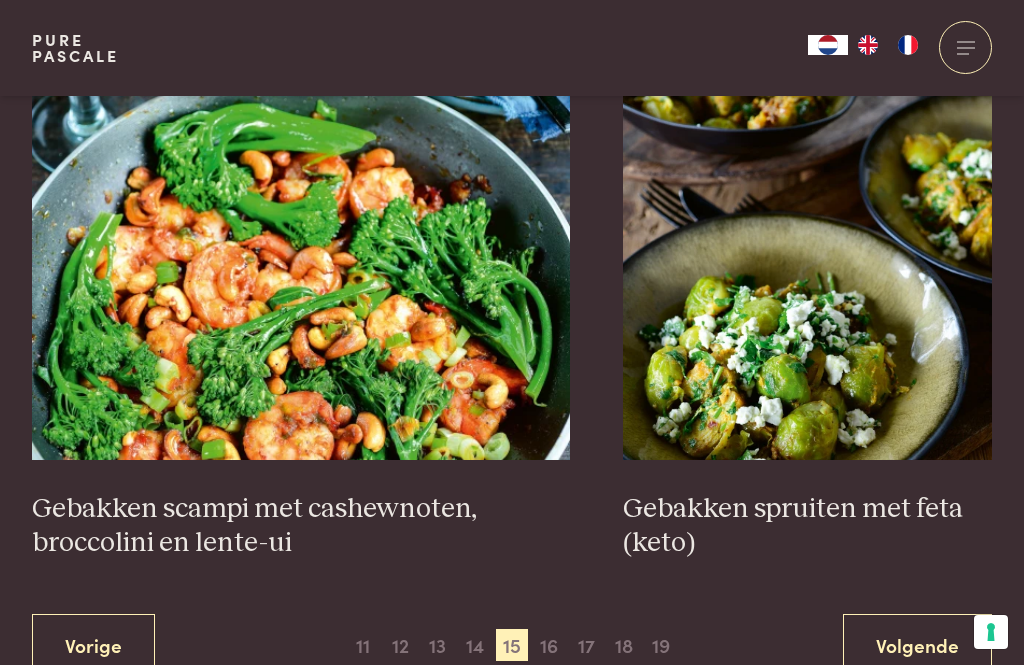 click at bounding box center (301, 260) 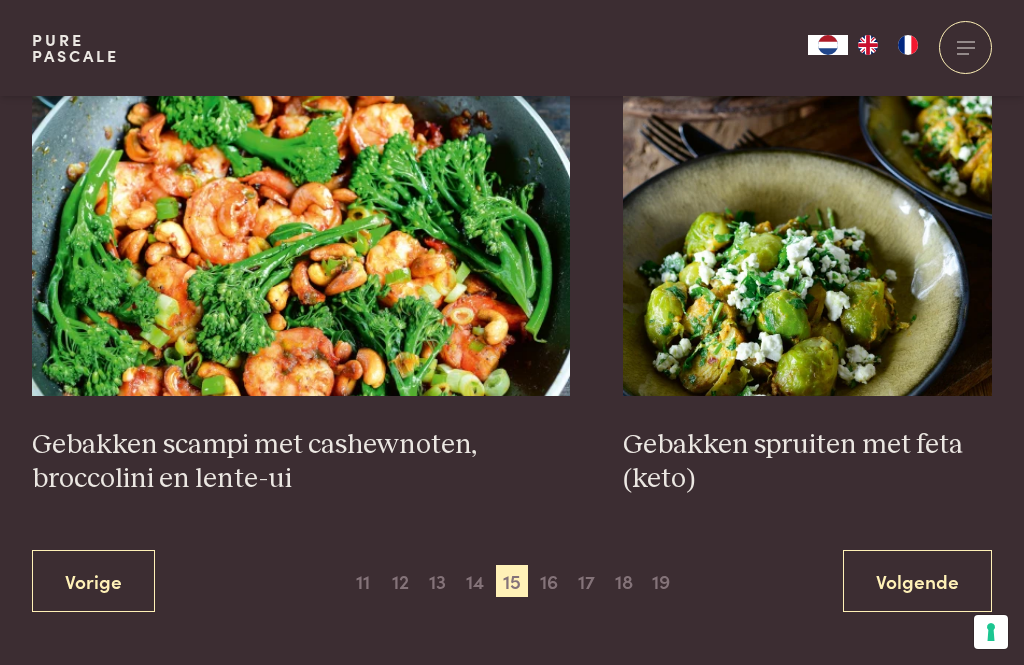 click on "16" at bounding box center [549, 581] 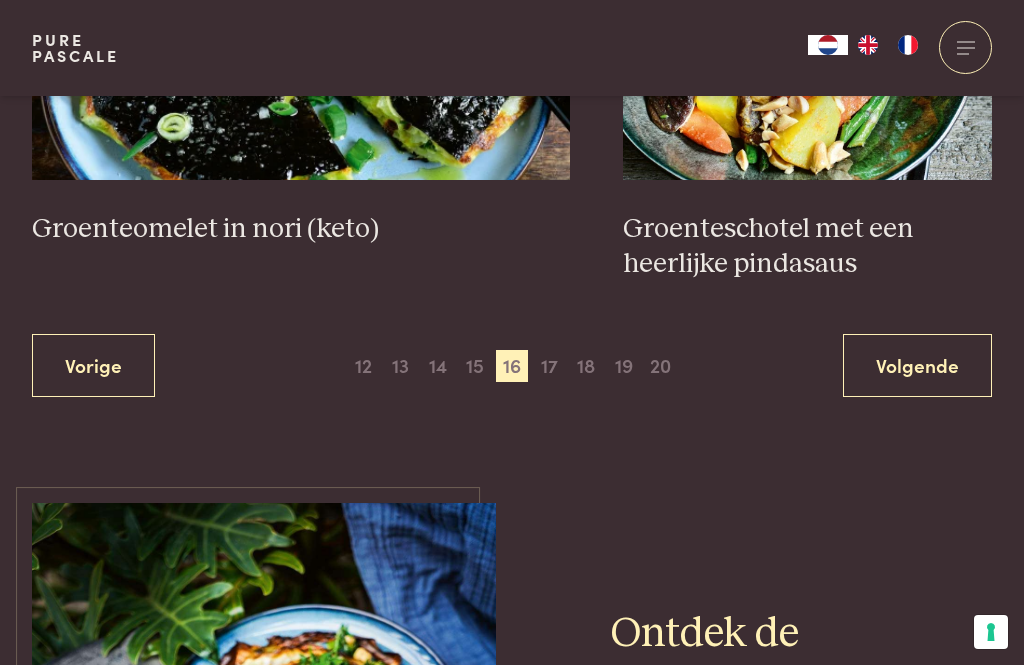 scroll, scrollTop: 3900, scrollLeft: 0, axis: vertical 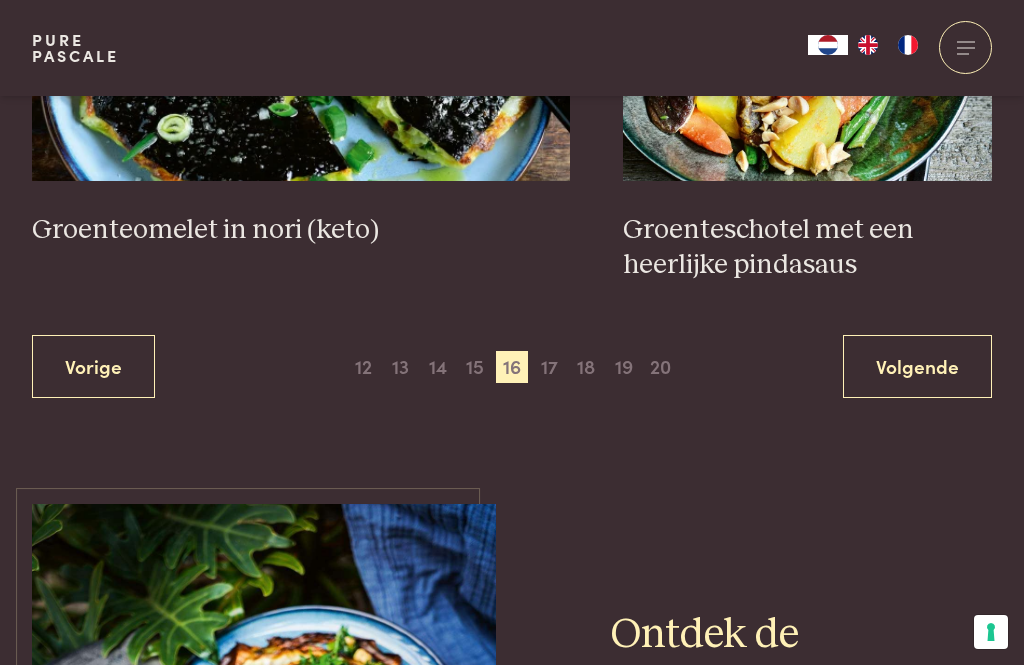click on "17" at bounding box center [549, 367] 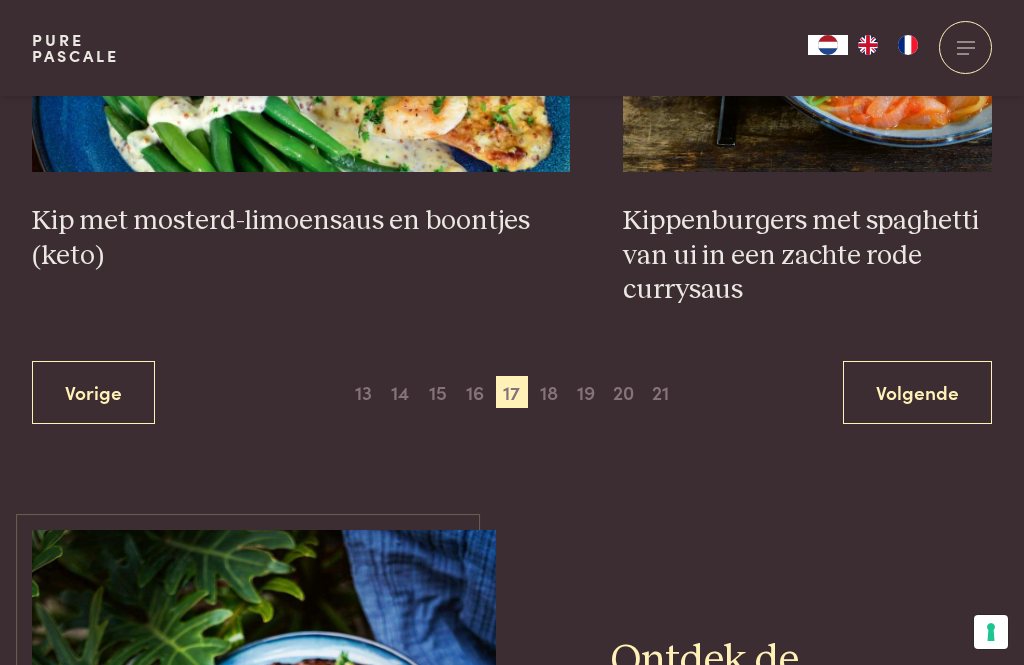 click on "18" at bounding box center [549, 392] 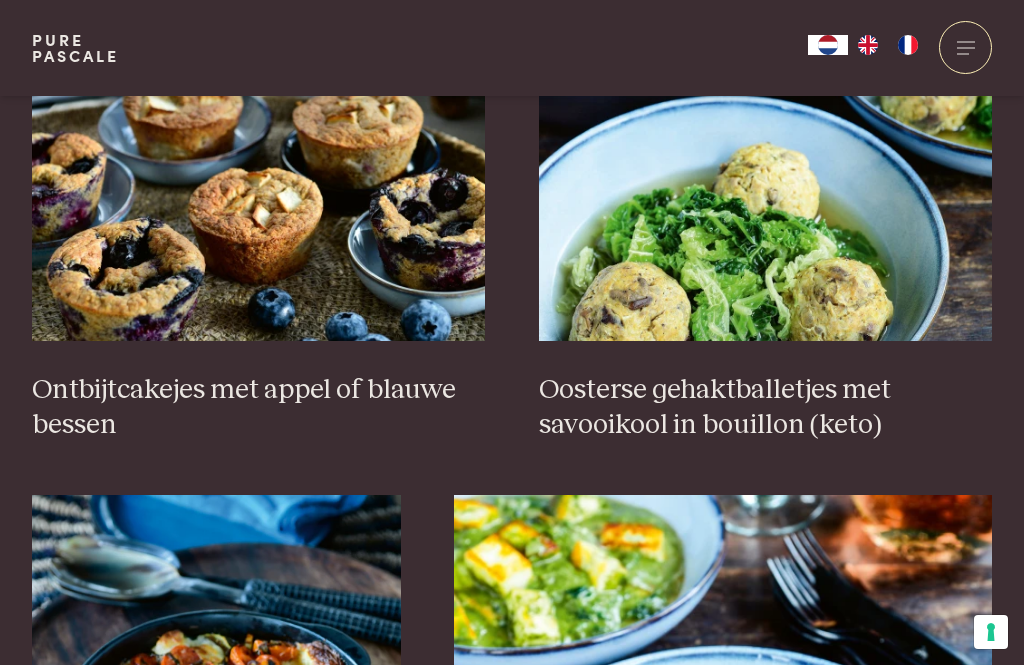 scroll, scrollTop: 2596, scrollLeft: 0, axis: vertical 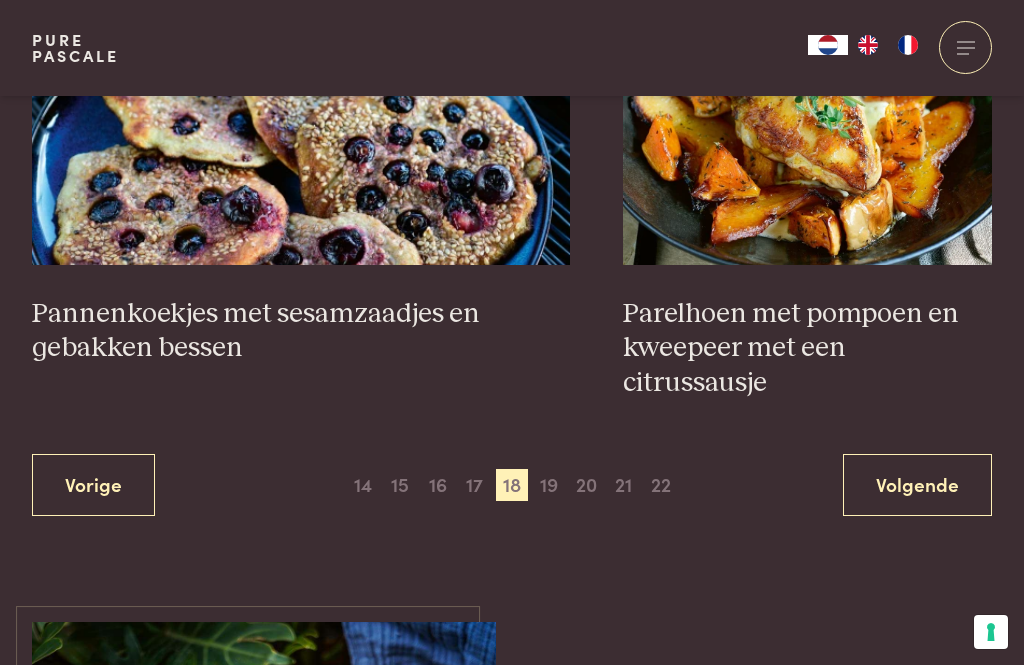 click on "19" at bounding box center (549, 485) 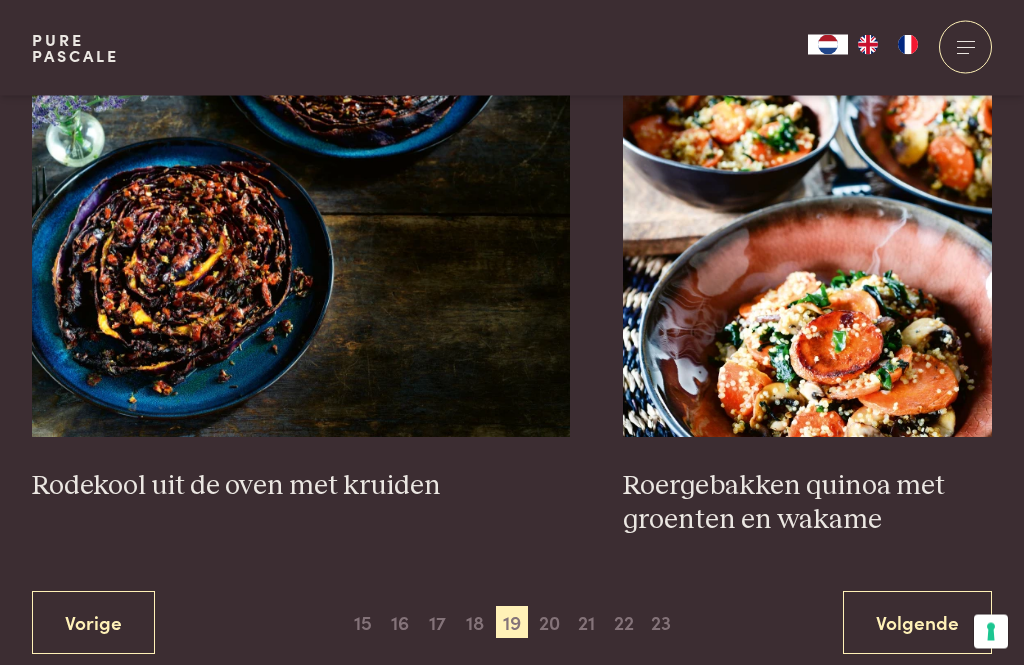 scroll, scrollTop: 3679, scrollLeft: 0, axis: vertical 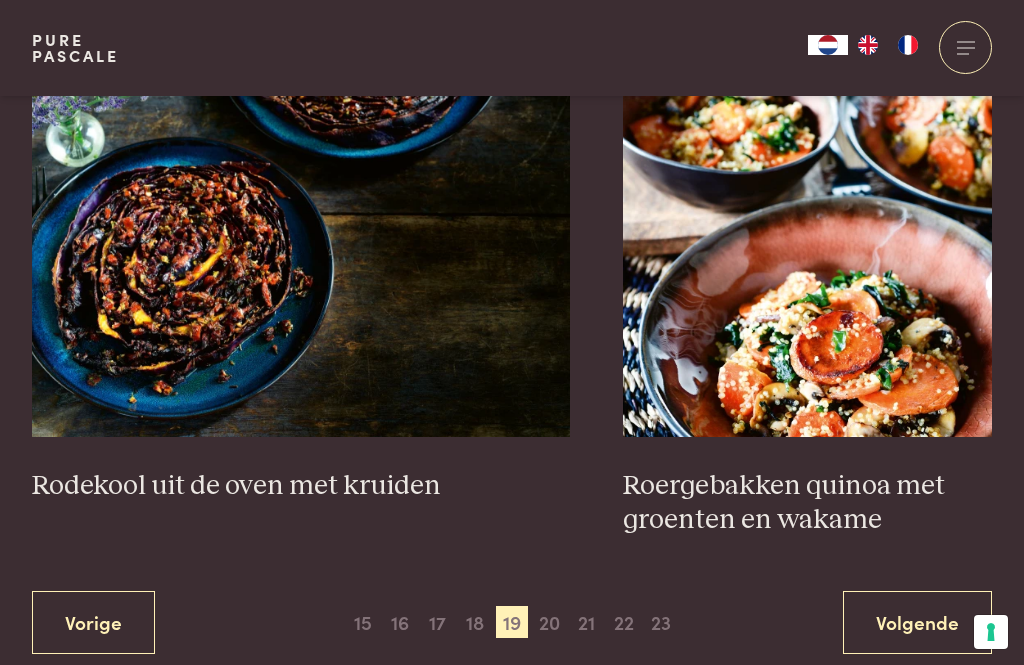 click on "20" at bounding box center [549, 622] 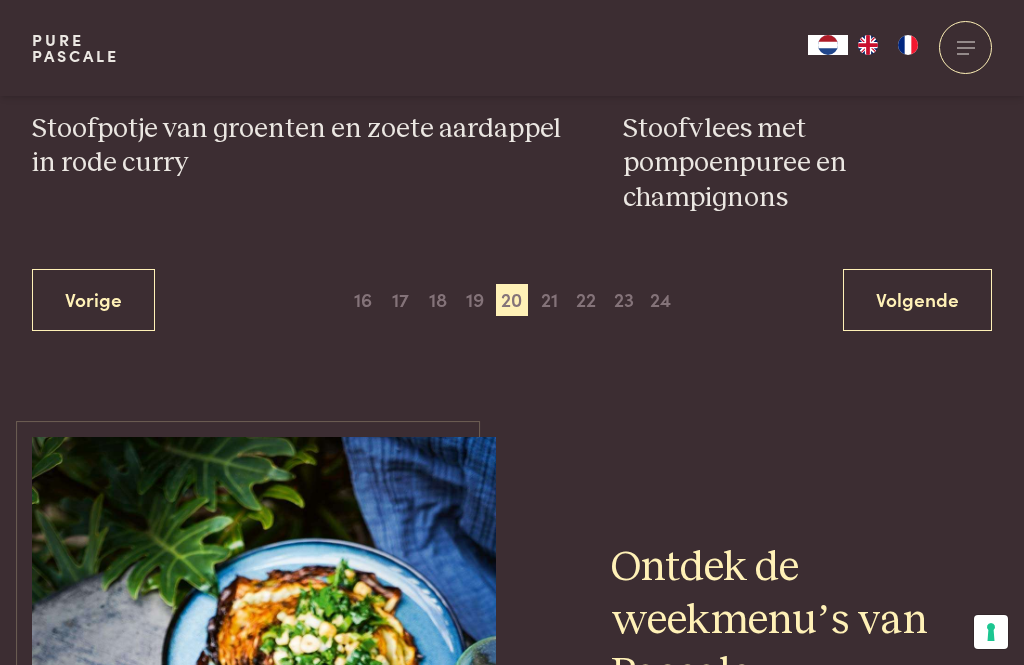scroll, scrollTop: 4020, scrollLeft: 0, axis: vertical 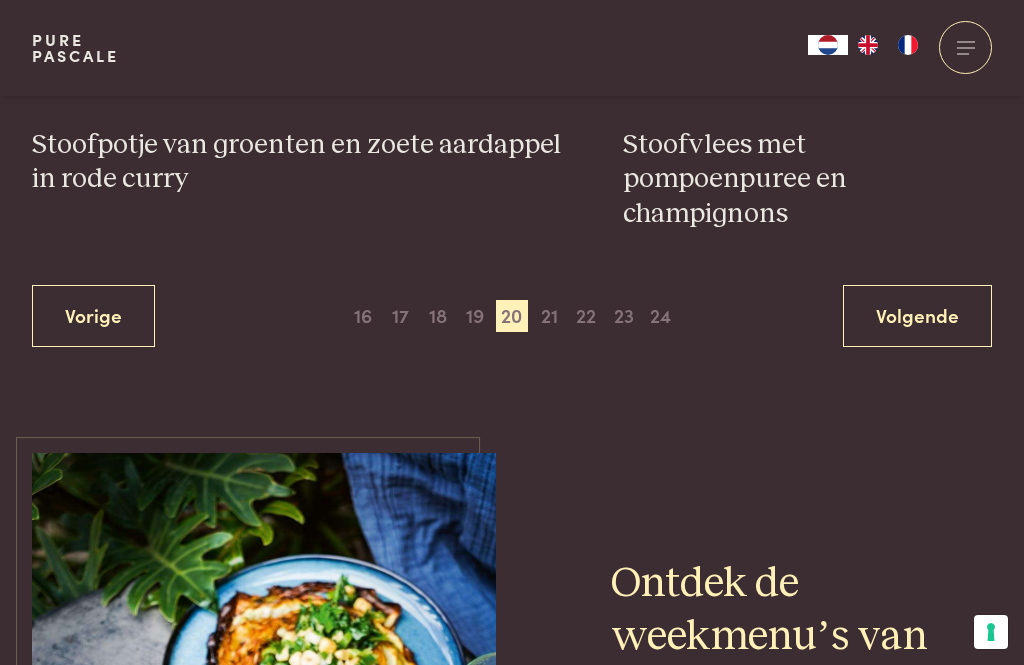 click on "21" at bounding box center [549, 316] 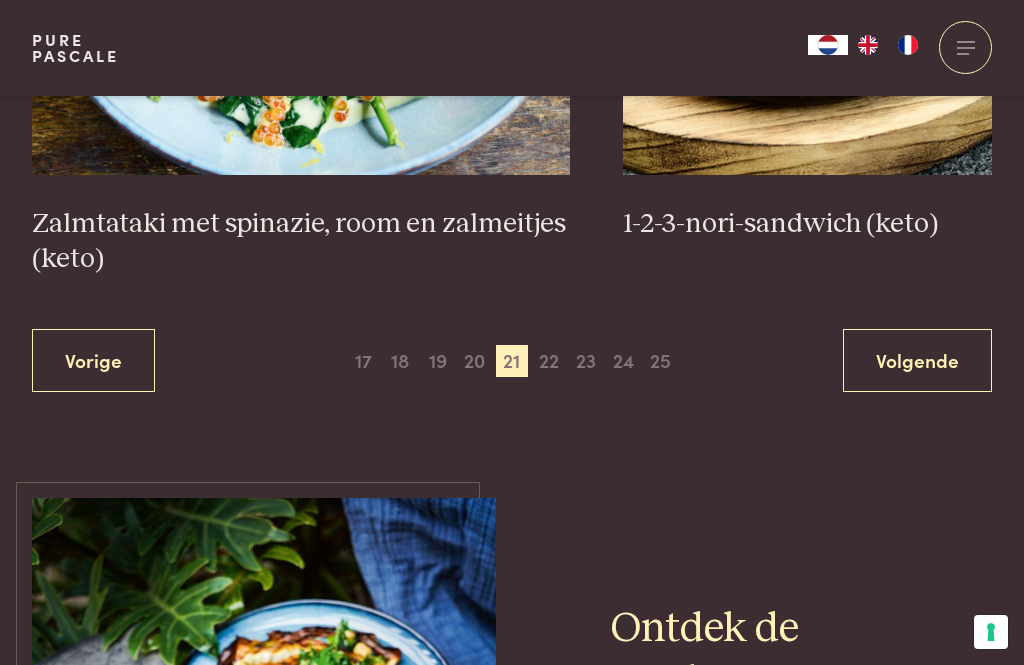 scroll, scrollTop: 3845, scrollLeft: 0, axis: vertical 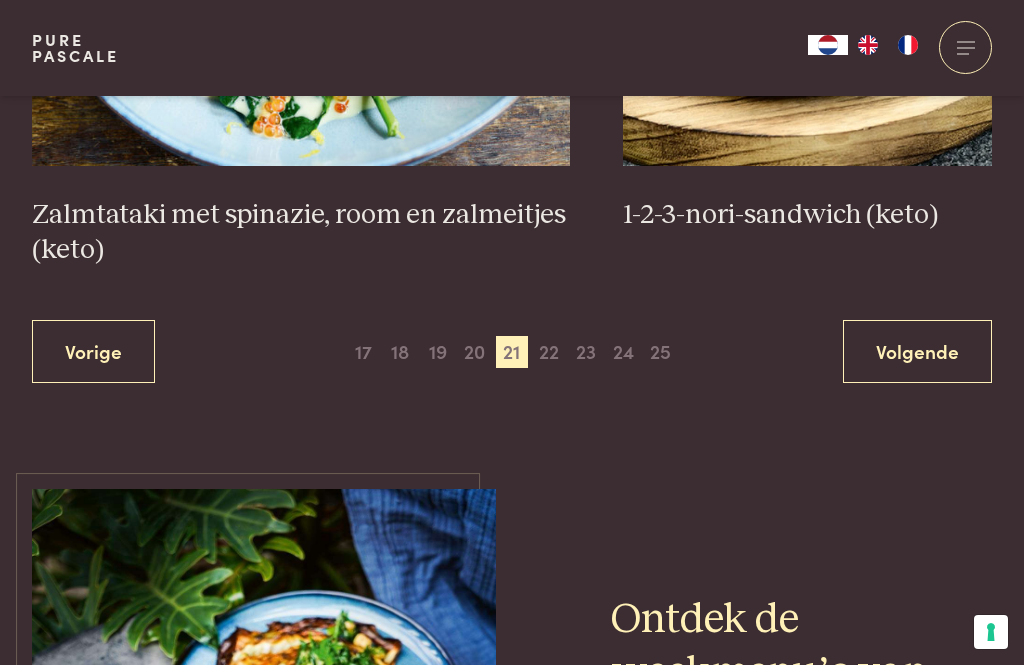 click on "22" at bounding box center [549, 352] 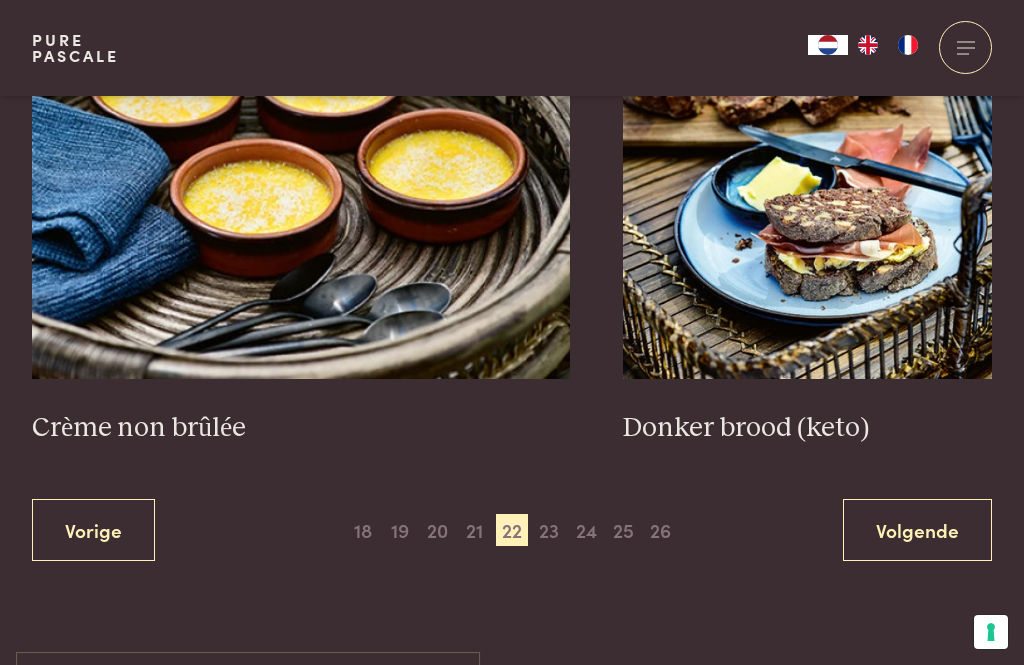 click on "23" at bounding box center [549, 530] 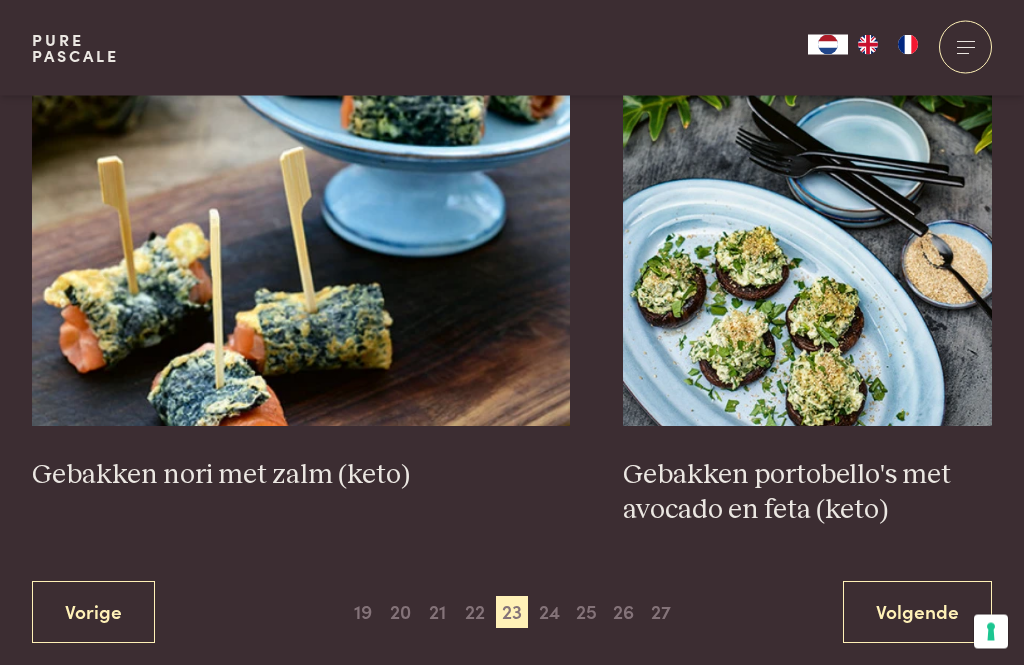 scroll, scrollTop: 3748, scrollLeft: 0, axis: vertical 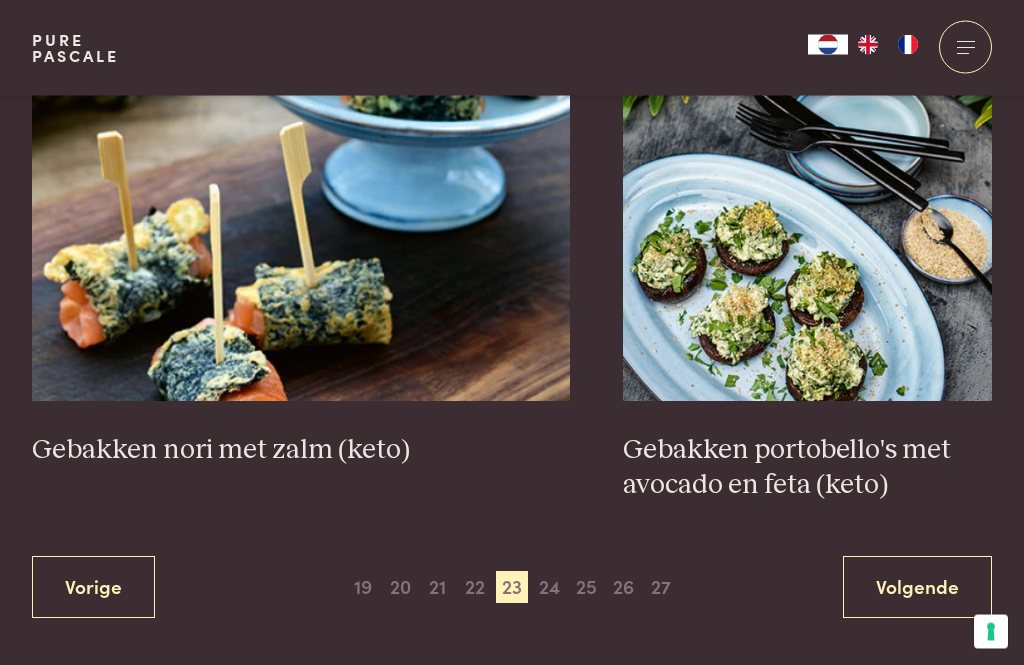 click on "24" at bounding box center (549, 588) 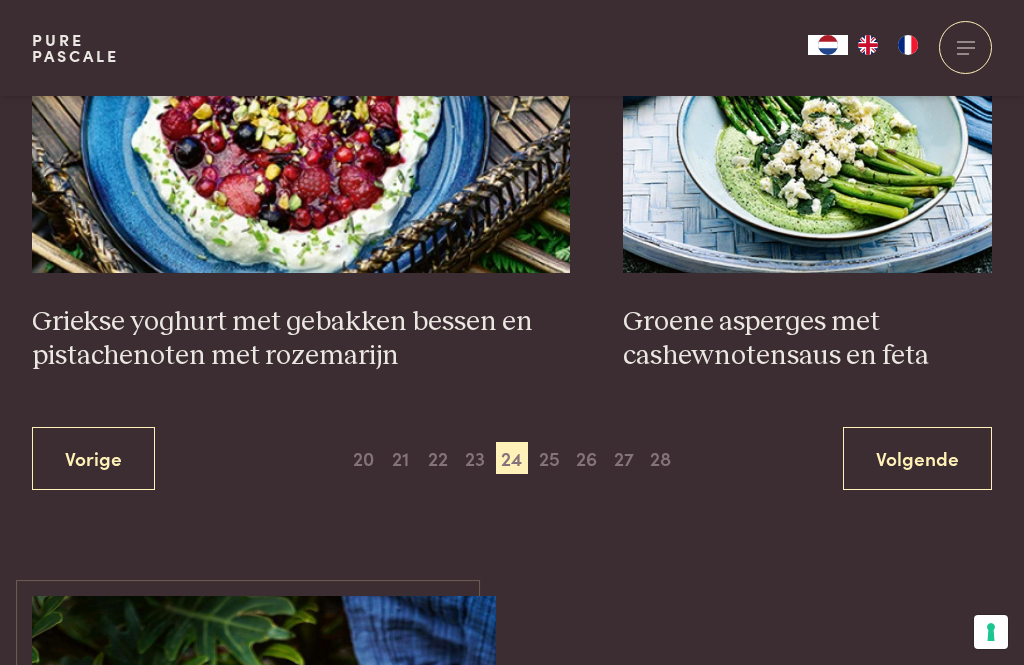 scroll, scrollTop: 3846, scrollLeft: 0, axis: vertical 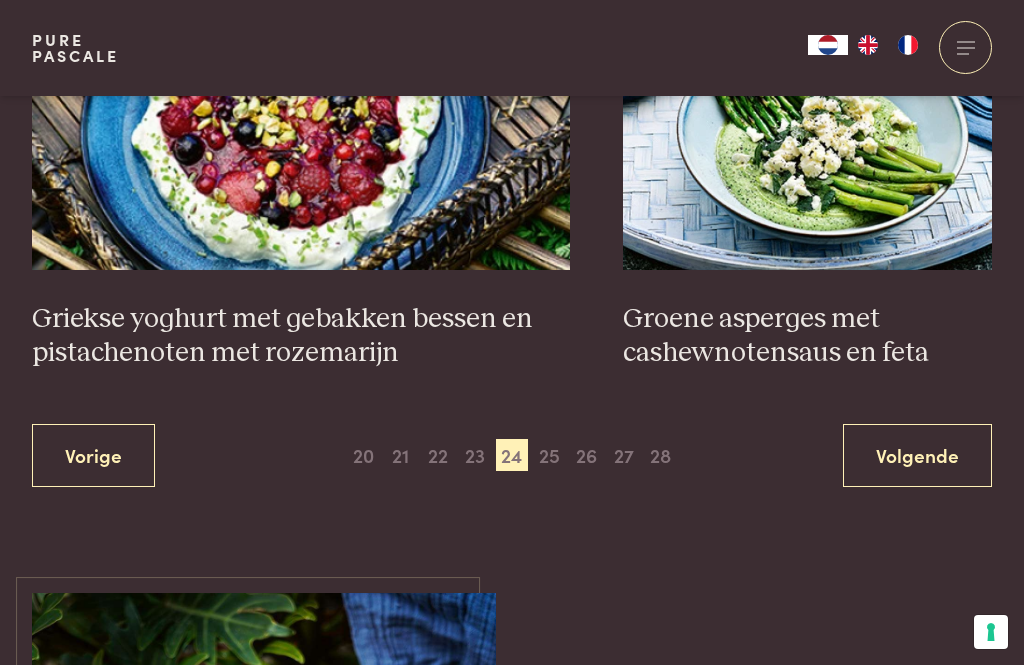 click on "25" at bounding box center [549, 455] 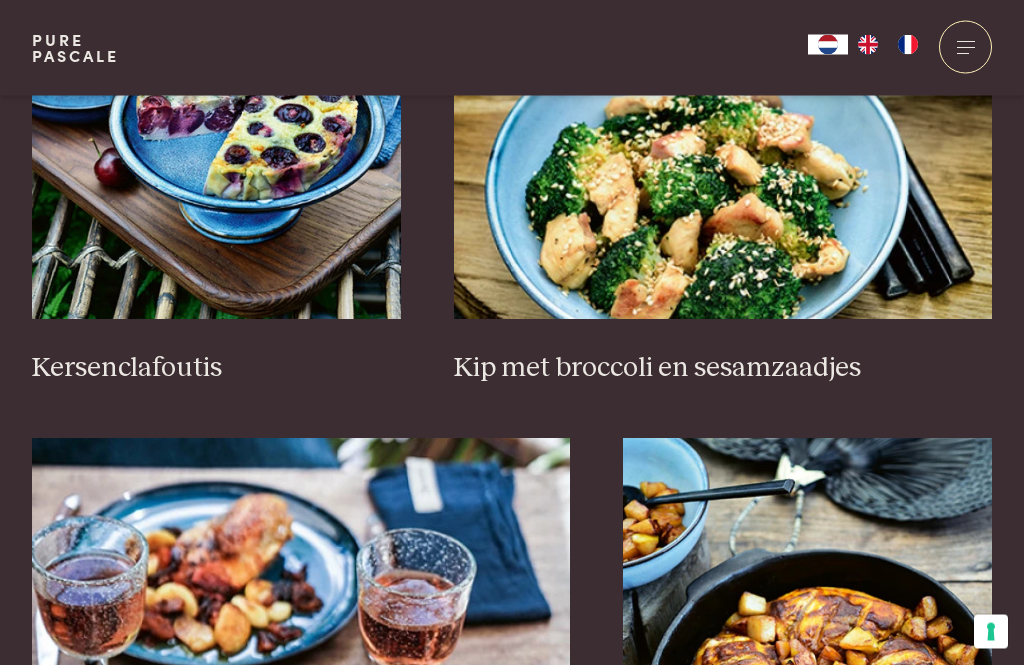 scroll, scrollTop: 3174, scrollLeft: 0, axis: vertical 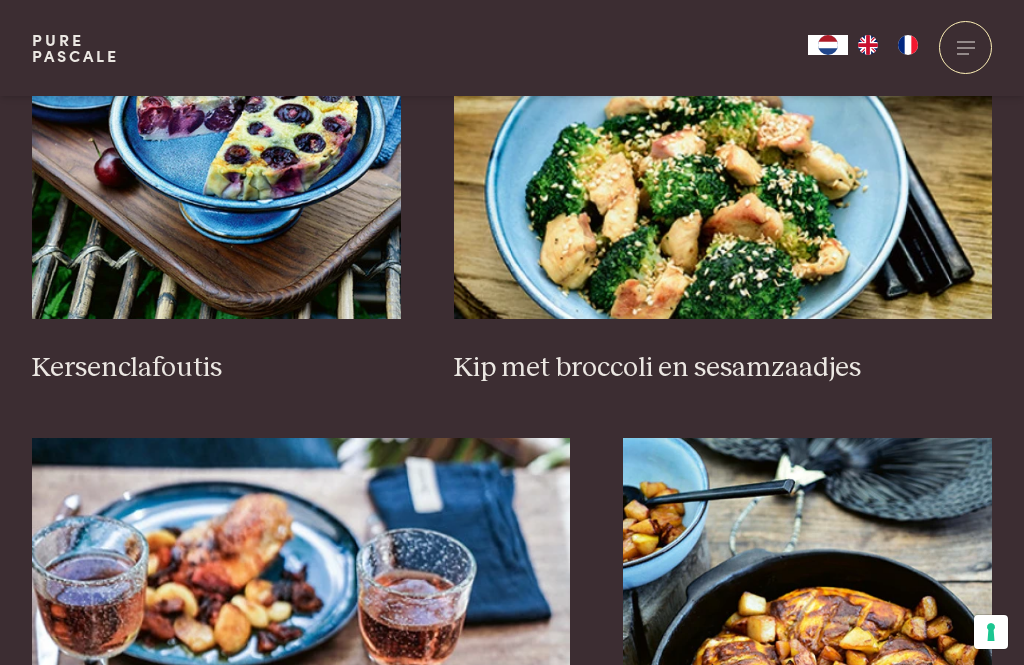 click on "Kip met broccoli en sesamzaadjes" at bounding box center [723, 368] 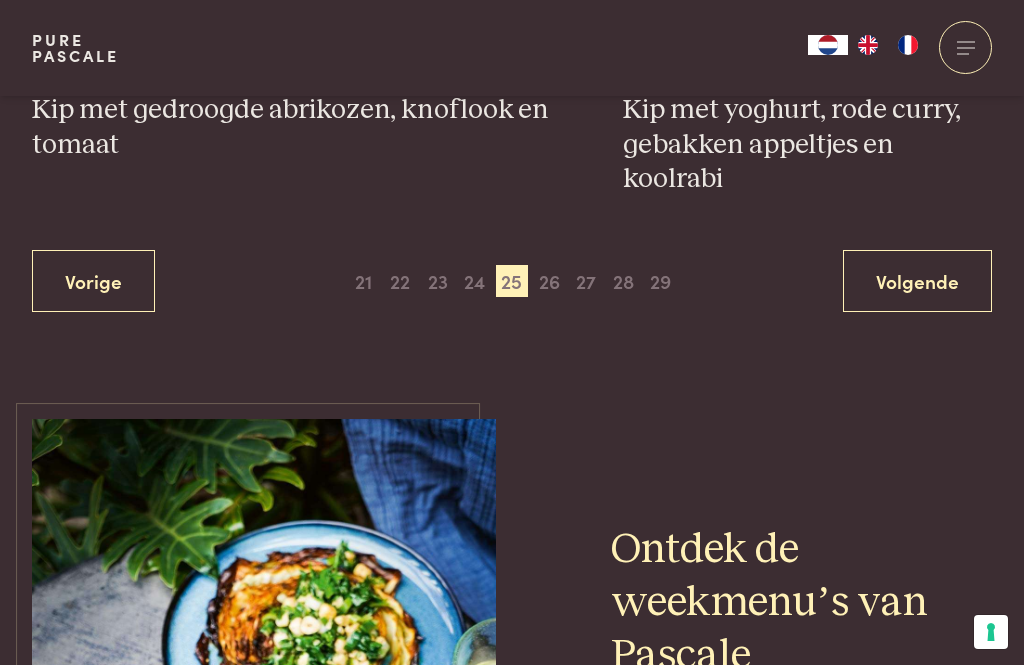 click on "26" at bounding box center (549, 281) 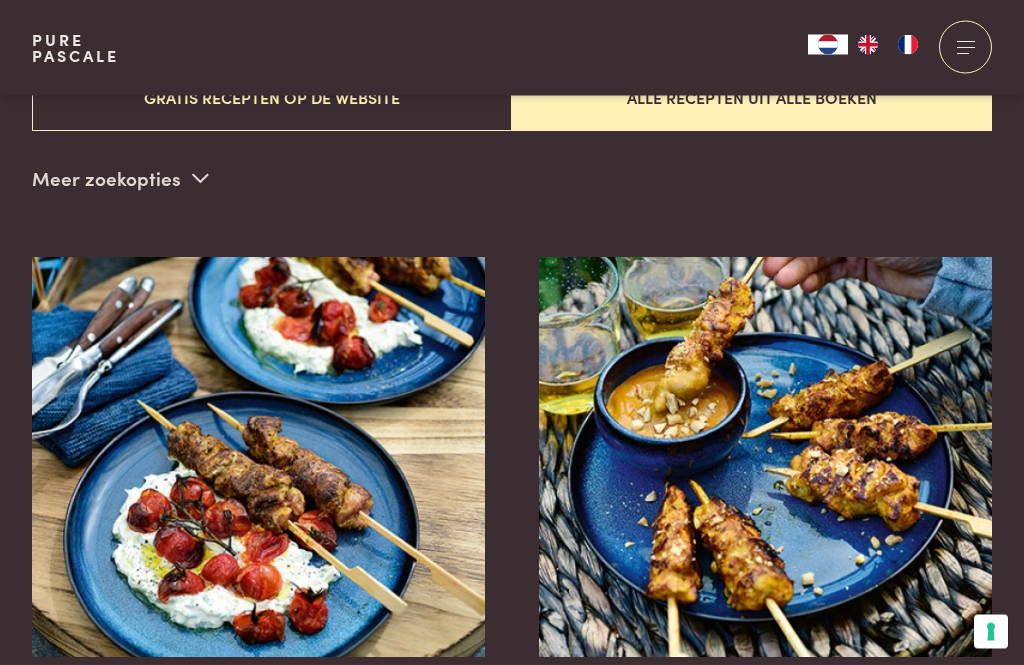 scroll, scrollTop: 656, scrollLeft: 0, axis: vertical 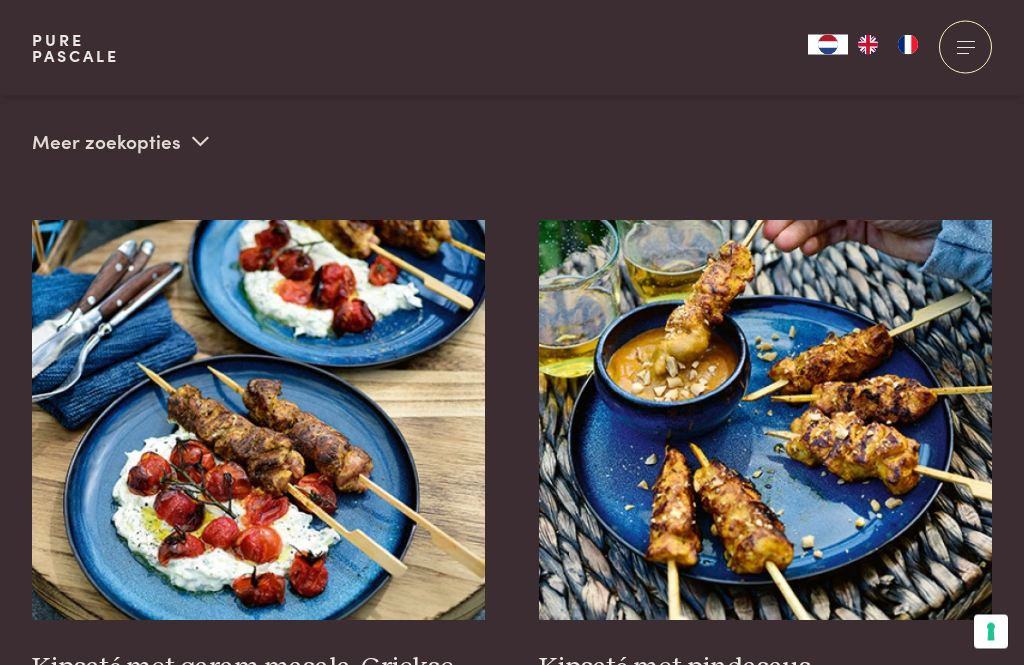 click at bounding box center (766, 421) 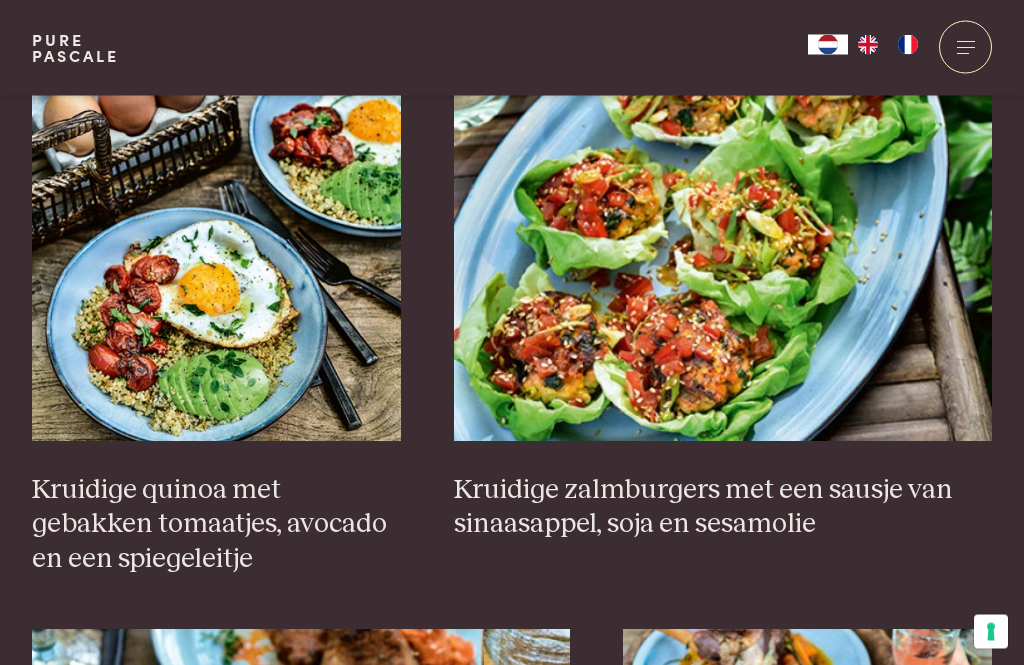 scroll, scrollTop: 3120, scrollLeft: 0, axis: vertical 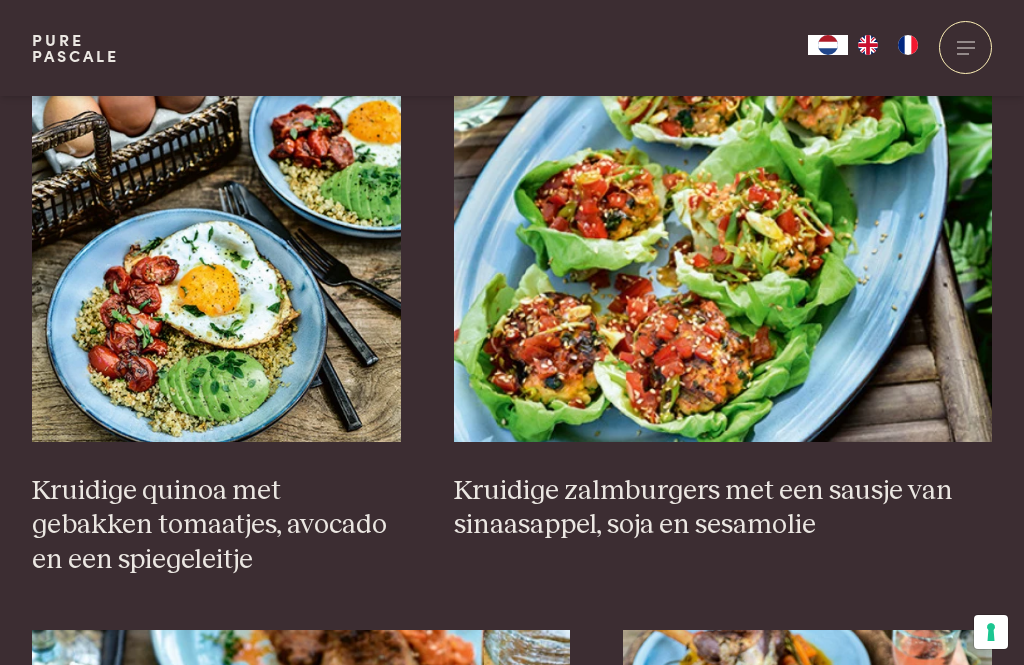 click at bounding box center [723, 242] 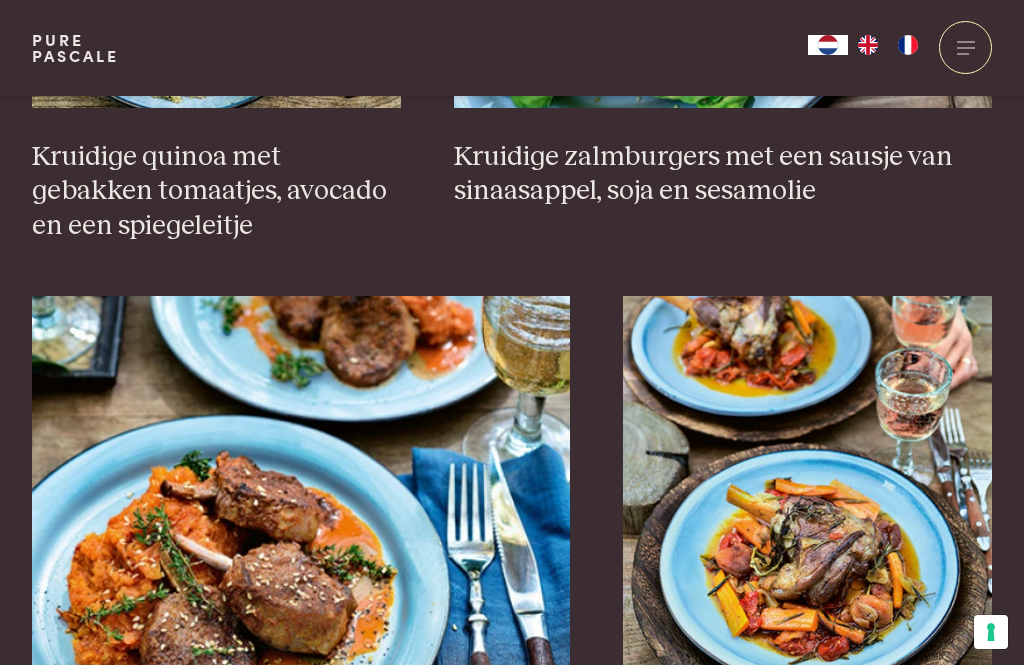 scroll, scrollTop: 3462, scrollLeft: 0, axis: vertical 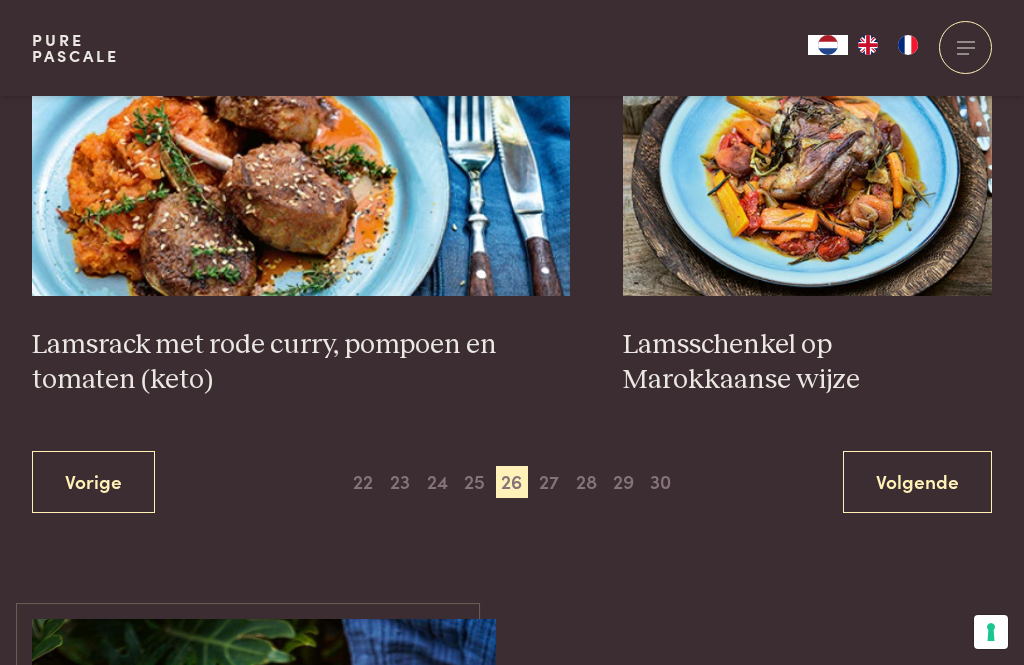 click on "27" at bounding box center (549, 482) 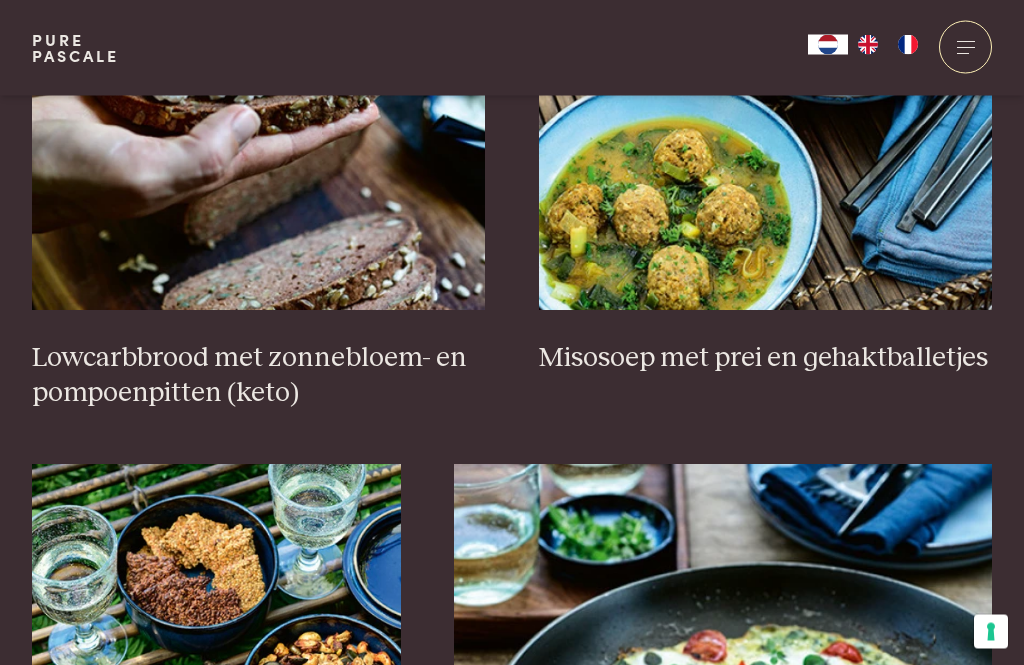 scroll, scrollTop: 966, scrollLeft: 0, axis: vertical 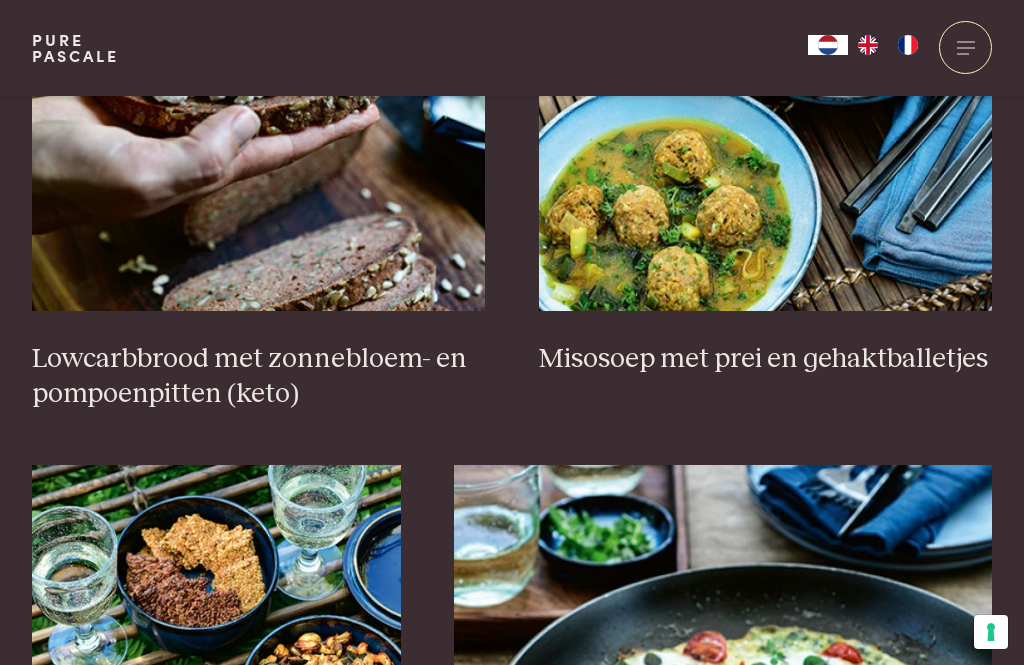 click at bounding box center (766, 111) 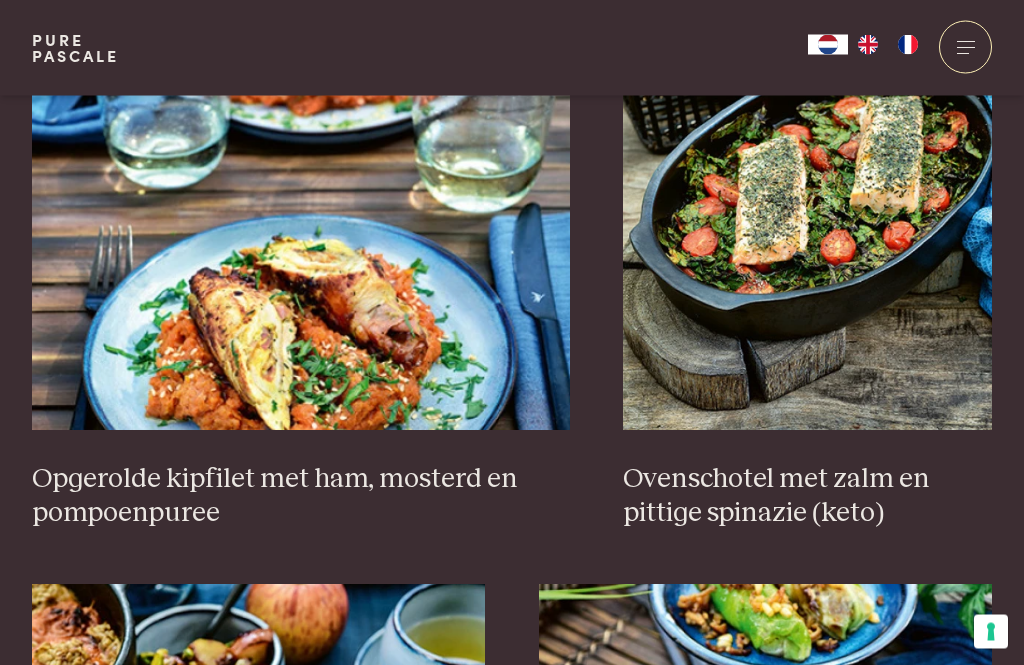 scroll, scrollTop: 1956, scrollLeft: 0, axis: vertical 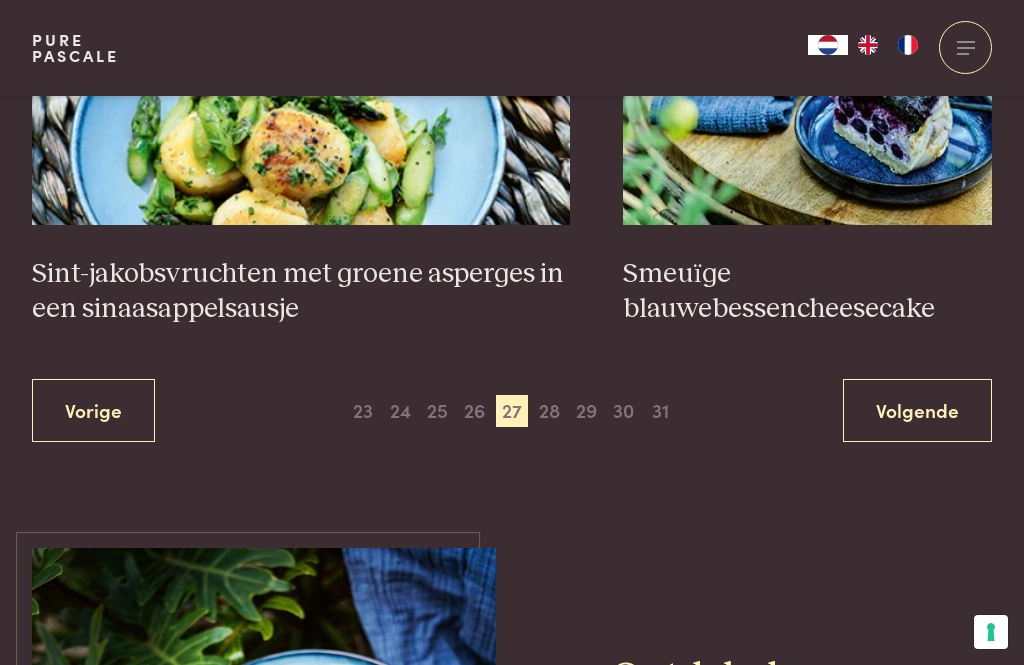 click on "28" at bounding box center [549, 411] 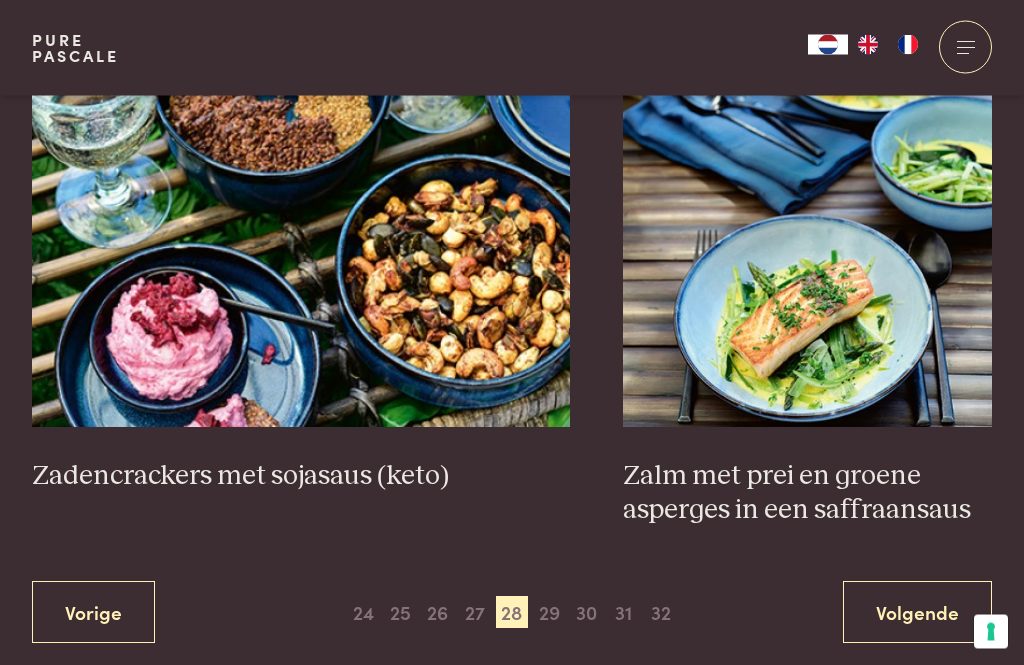 scroll, scrollTop: 3621, scrollLeft: 0, axis: vertical 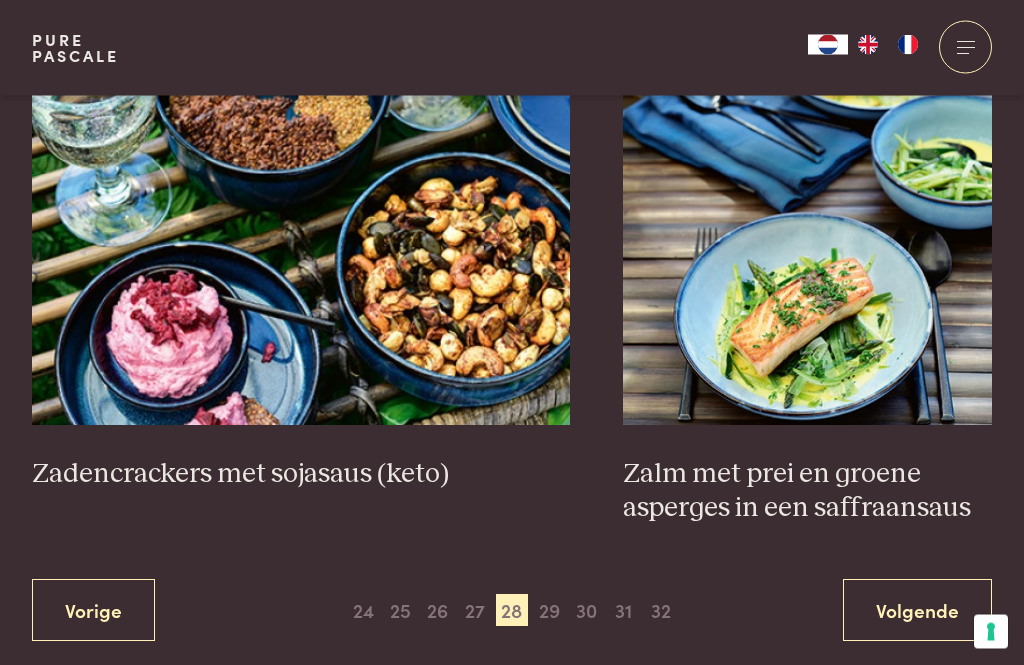 click on "29" at bounding box center [549, 611] 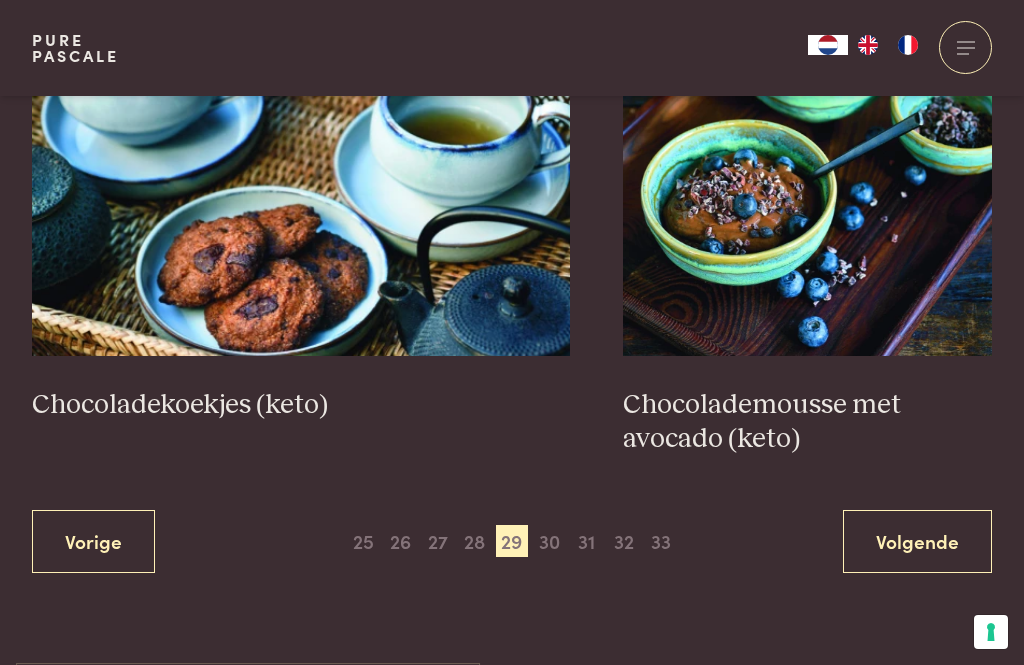scroll, scrollTop: 3802, scrollLeft: 0, axis: vertical 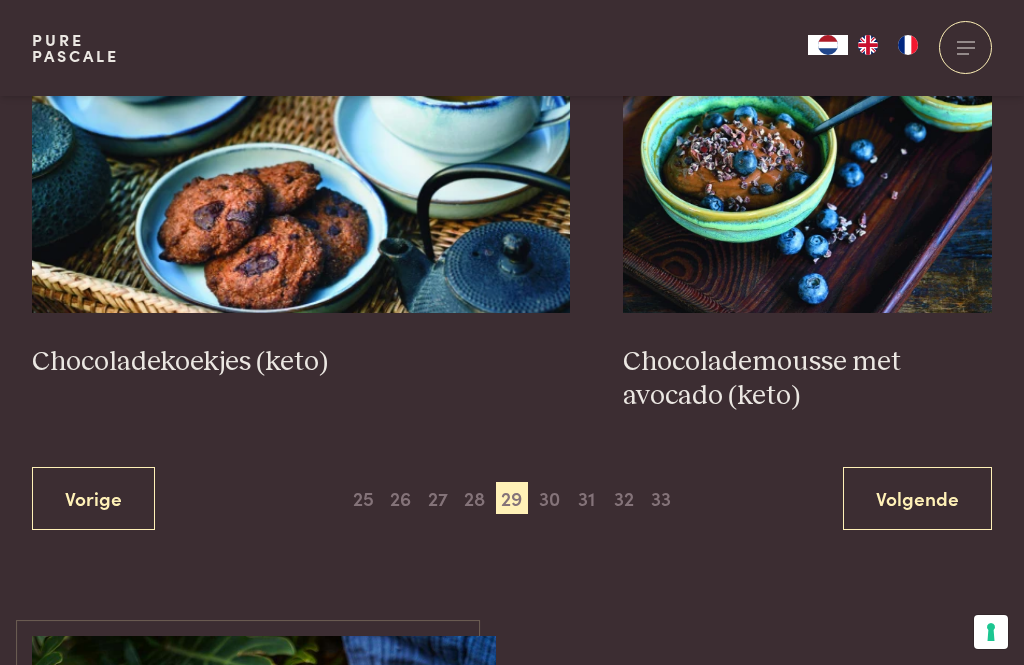 click on "30" at bounding box center (549, 498) 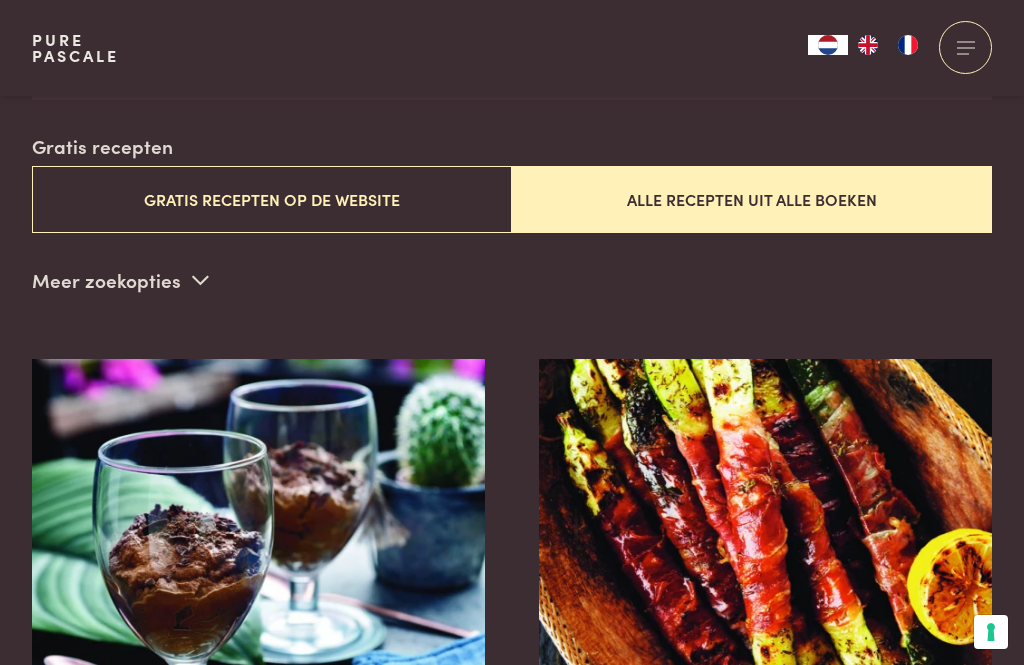scroll, scrollTop: 511, scrollLeft: 0, axis: vertical 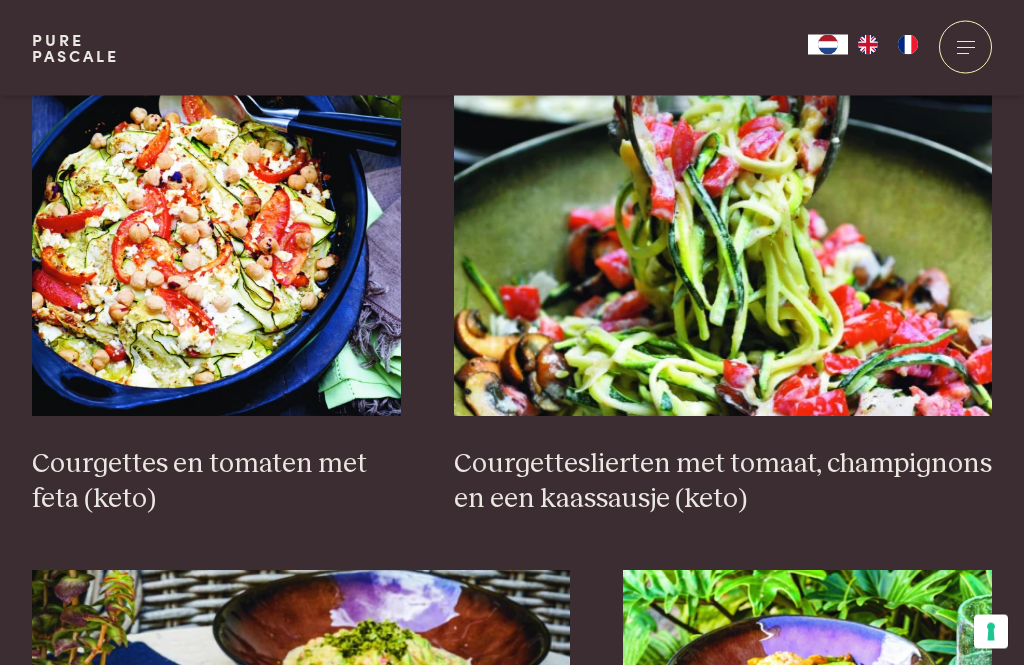 click on "Chocolademousse met een koffiesmaakje (keto)       Courgette met rauwe ham (keto)       Courgettes en tomaten met feta (keto)       Courgetteslierten met tomaat, champignons en een kaassausje (keto)       Courgettini in een tomaten-kaassaus en crumble van macadamia (keto)       Curry van groenten met pecannoten (keto)       Fancy kip met bloemkool (keto)       Fijngesneden spitskool in champignon-room-kaassaus (keto)       Frittata met spinazie en champignons (keto)       Garnalen en courgettini in een curry-kokossausje (keto)       Gebakken aubergine met noordzeegarnalen en gebruinde pijnboompitten (keto)       Gebakken groenten met ei en stukjes spek (keto)    Vorige
1
2
3
4
5
6
7
8
9
10
11
12
13
Volgende" at bounding box center [512, 1173] 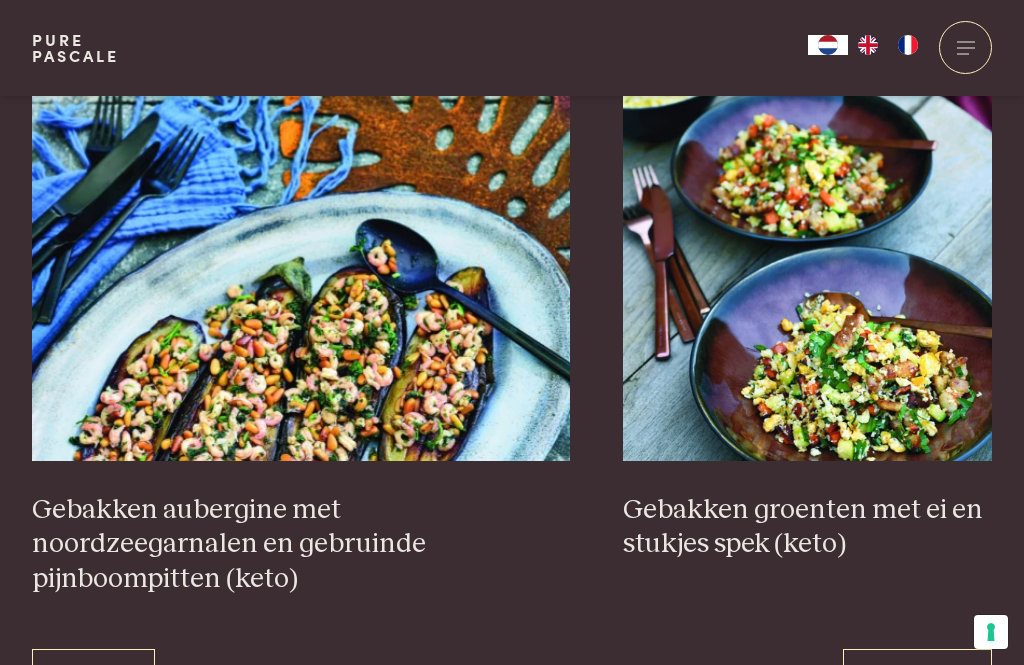 click on "31" at bounding box center (549, 681) 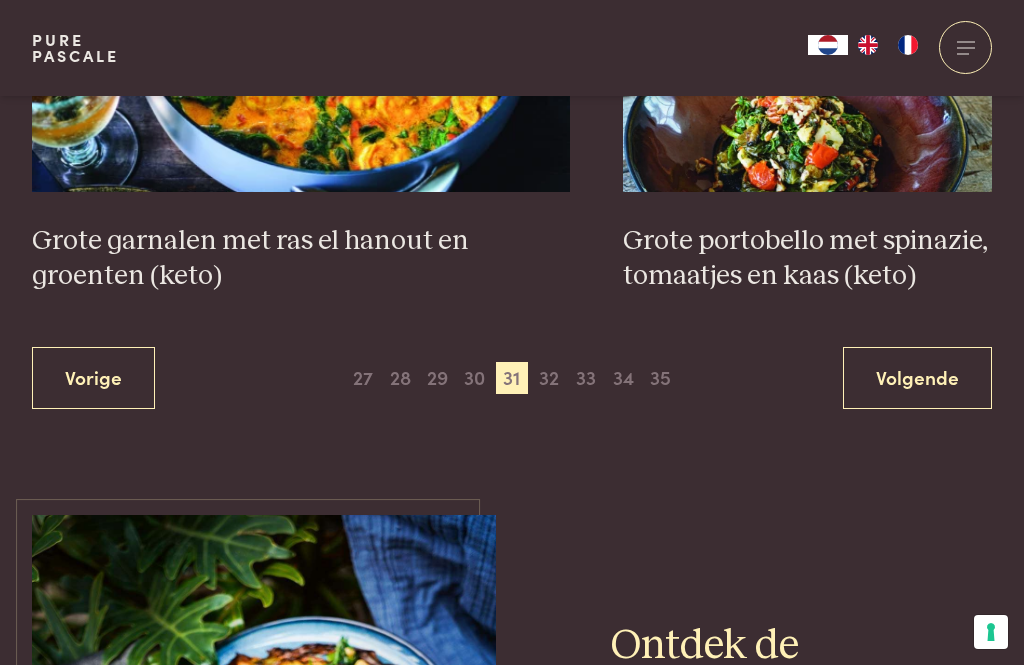 scroll, scrollTop: 3969, scrollLeft: 0, axis: vertical 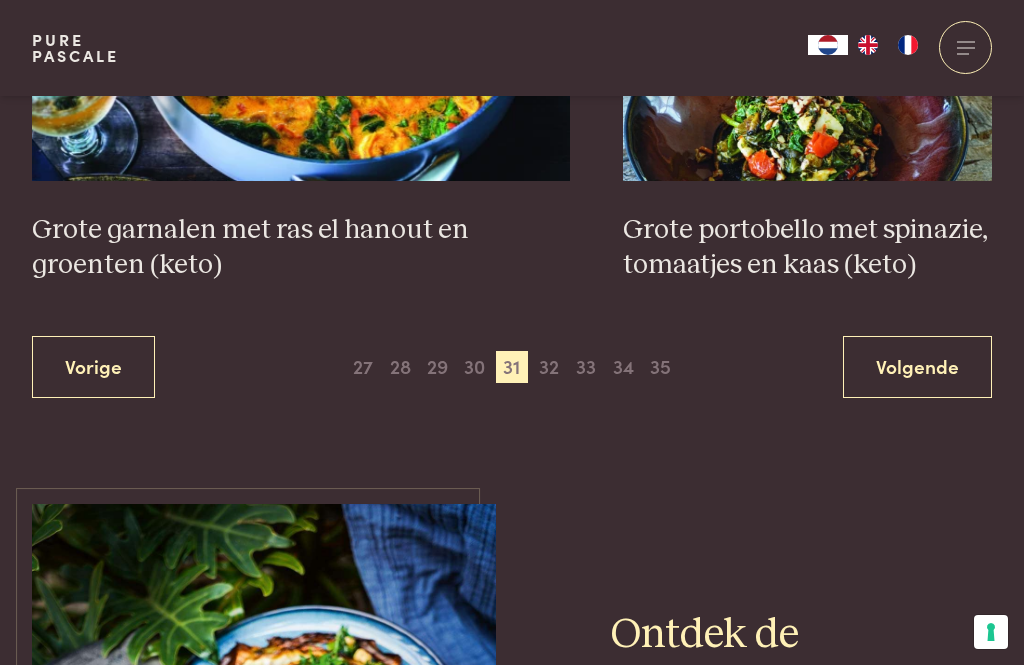 click on "32" at bounding box center (549, 367) 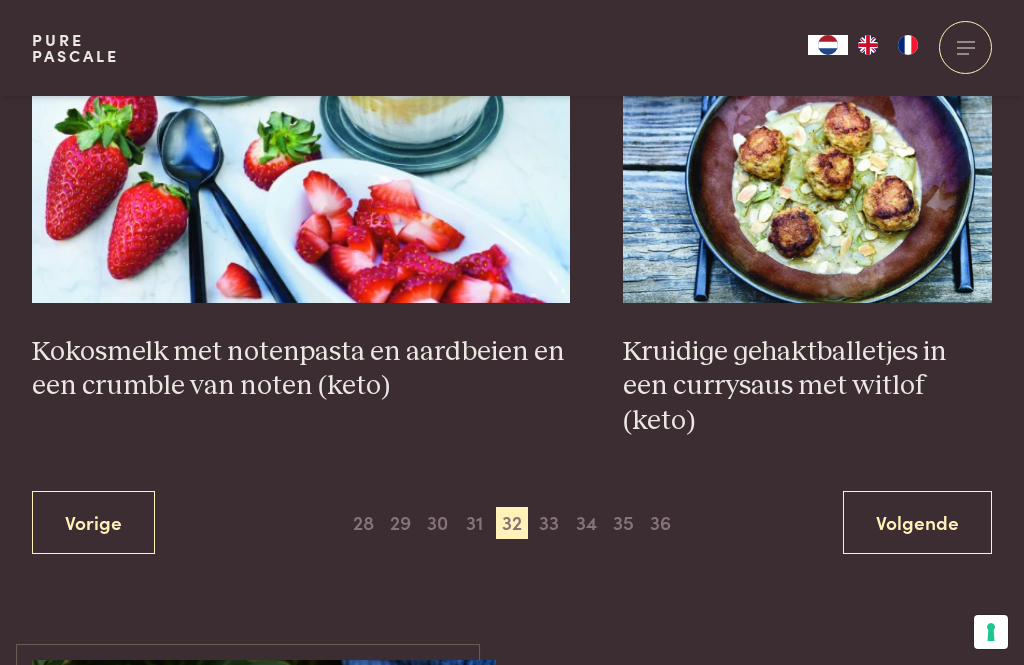 scroll, scrollTop: 3745, scrollLeft: 0, axis: vertical 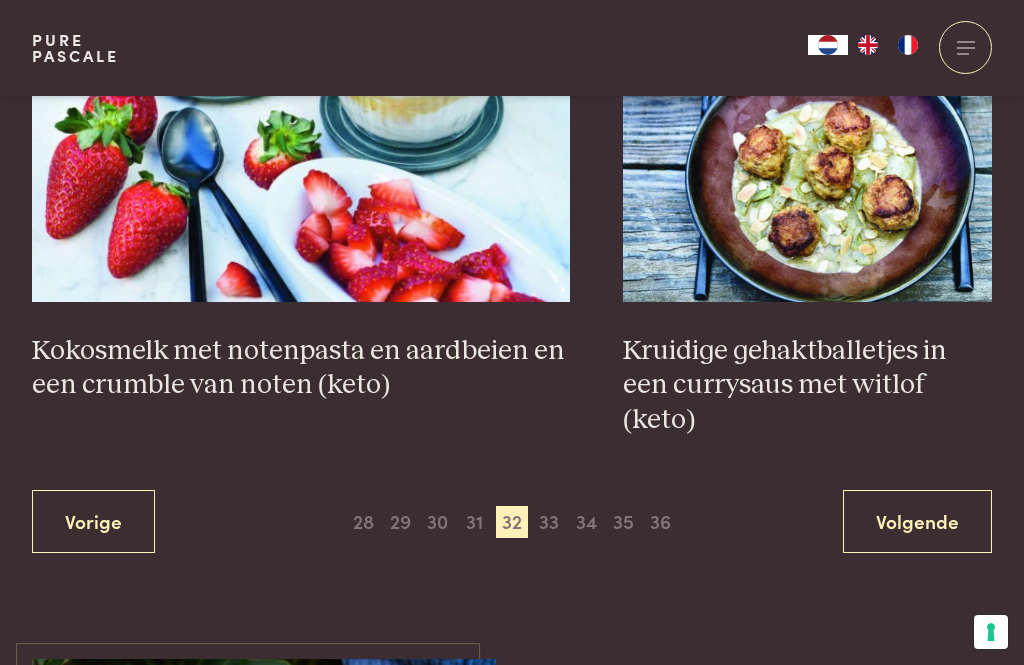 click on "33" at bounding box center (549, 522) 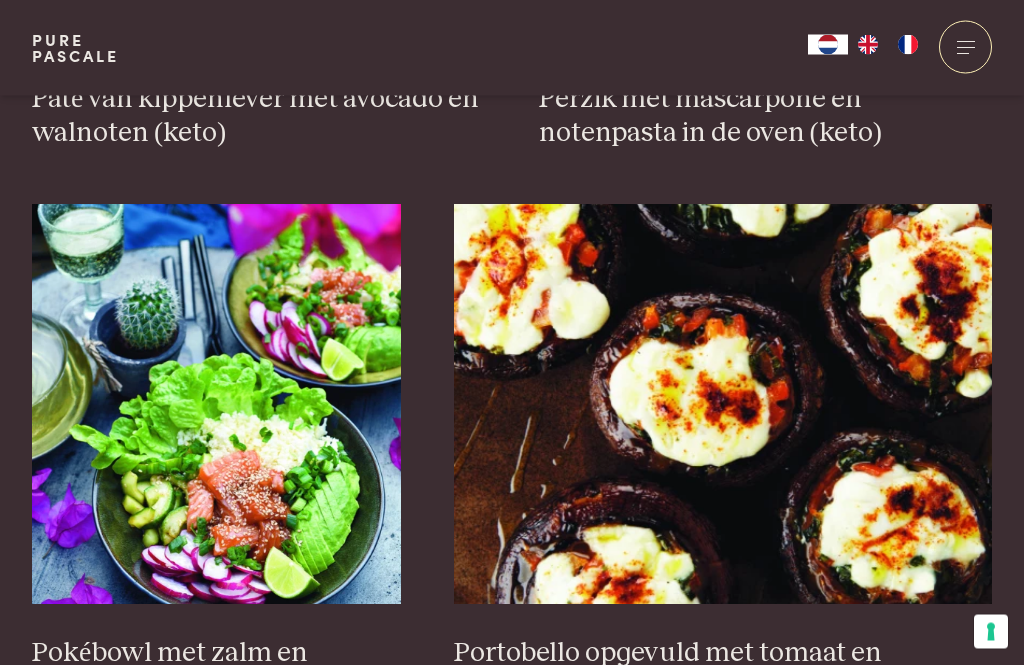 scroll, scrollTop: 2885, scrollLeft: 0, axis: vertical 